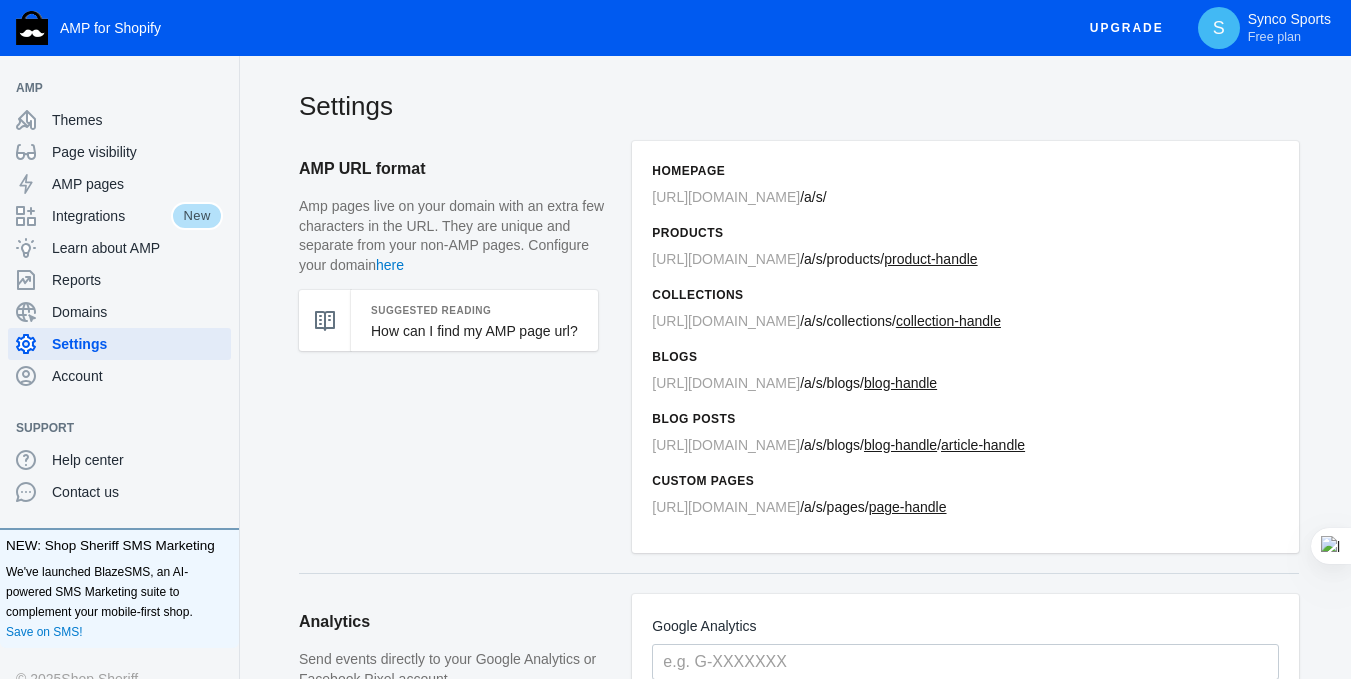 scroll, scrollTop: 0, scrollLeft: 0, axis: both 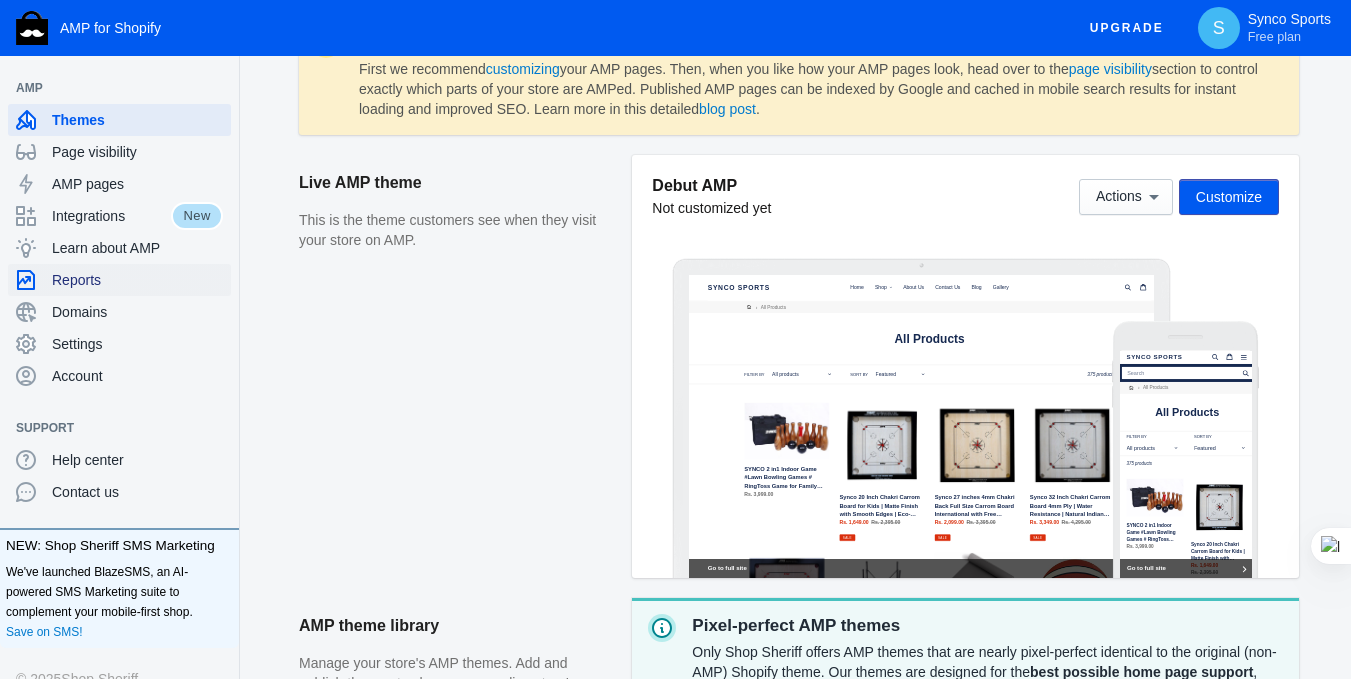click on "Reports" at bounding box center (119, 280) 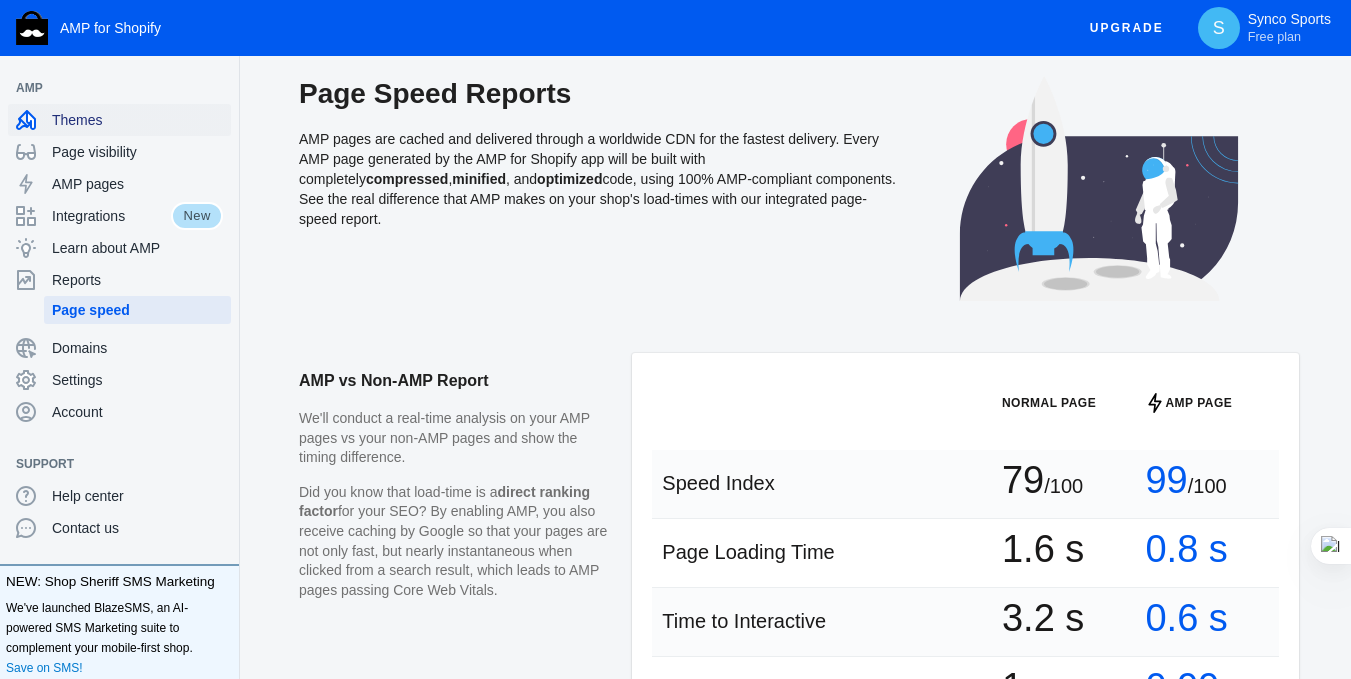 click on "Themes" 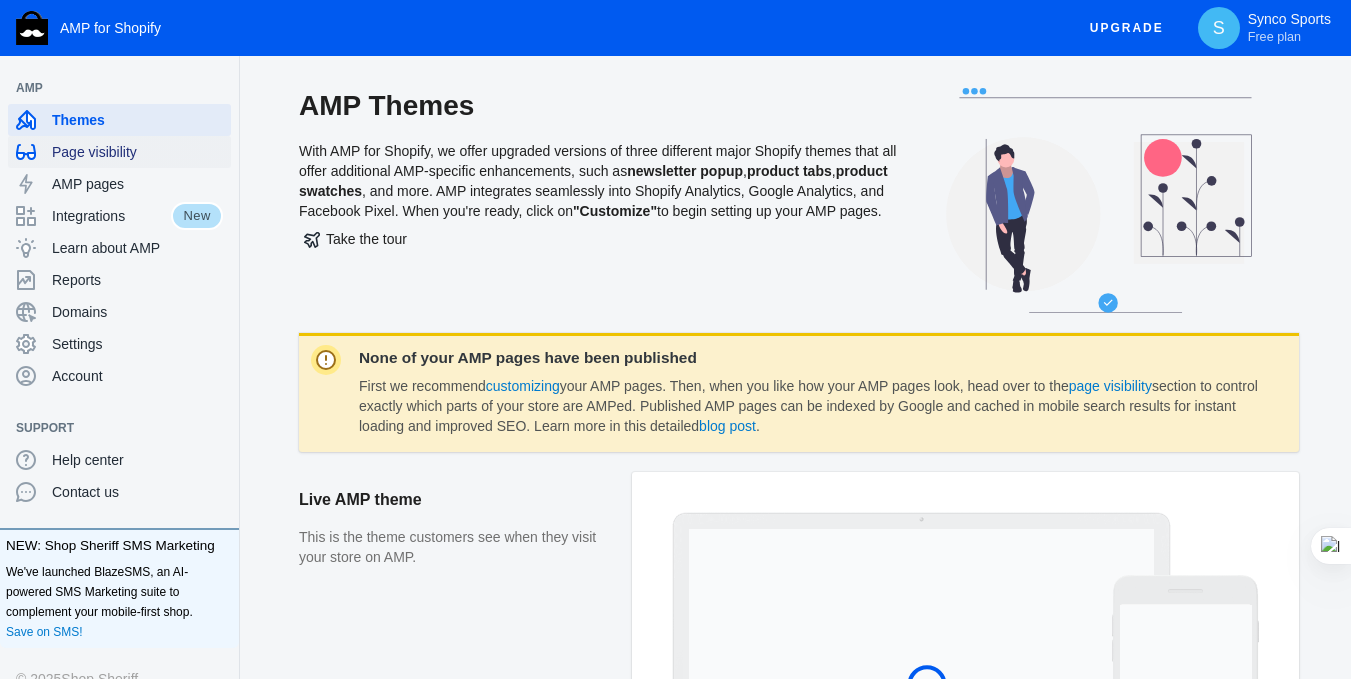 click on "Page visibility" at bounding box center [137, 152] 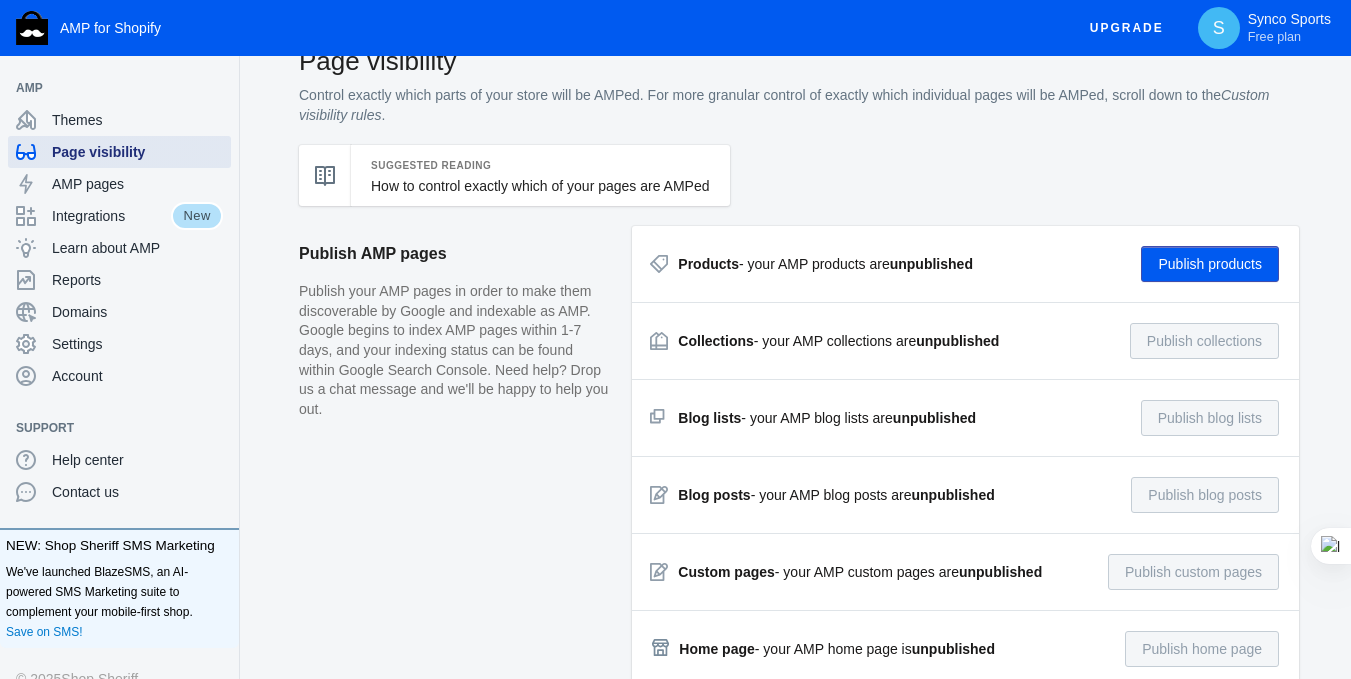 scroll, scrollTop: 0, scrollLeft: 0, axis: both 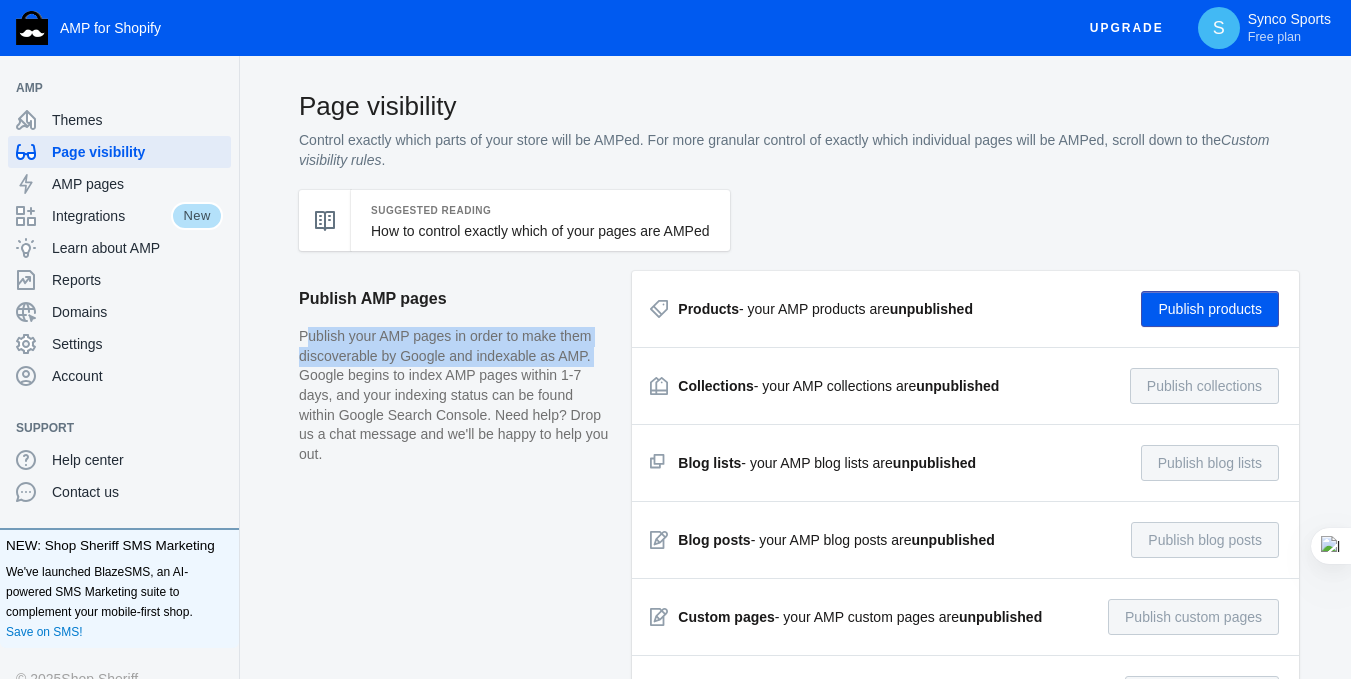drag, startPoint x: 299, startPoint y: 334, endPoint x: 611, endPoint y: 358, distance: 312.92172 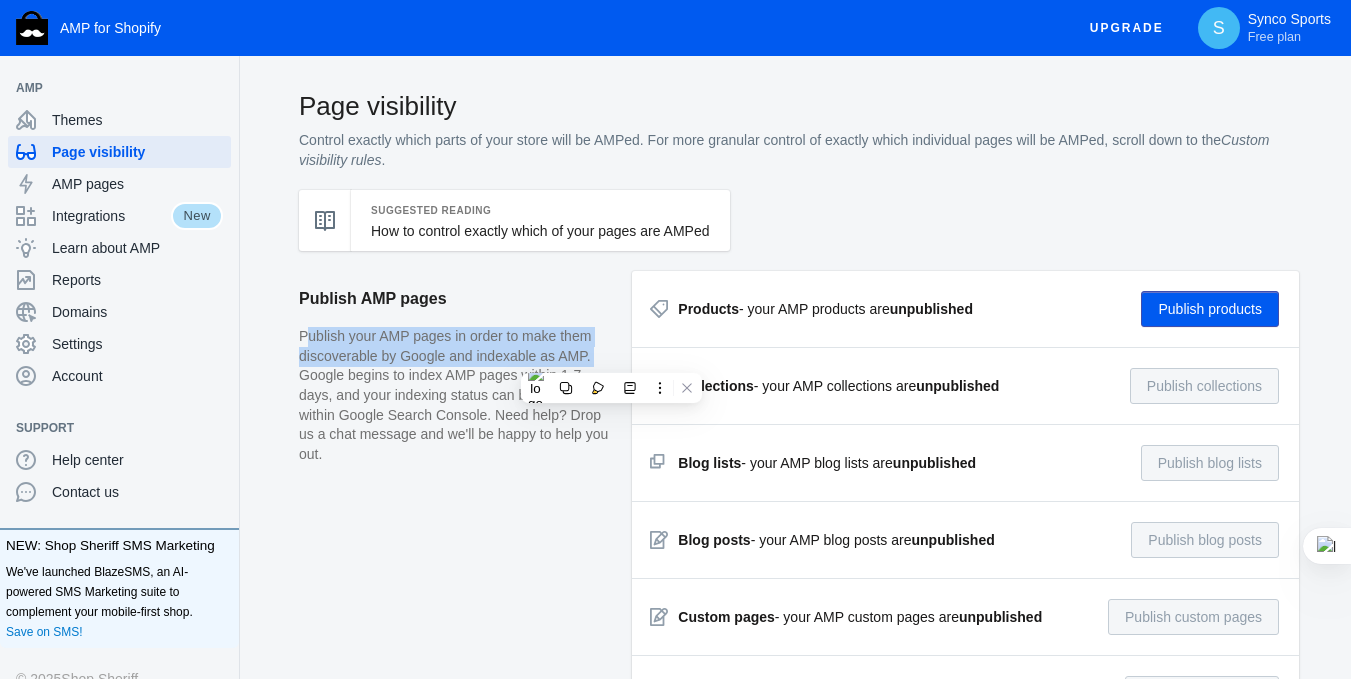 click on "Publish your AMP pages in order to make them discoverable by Google and indexable as AMP. Google begins to index AMP pages within 1-7 days, and your indexing status can be found within Google Search Console. Need help? Drop us a chat message and we'll be happy to help you out." 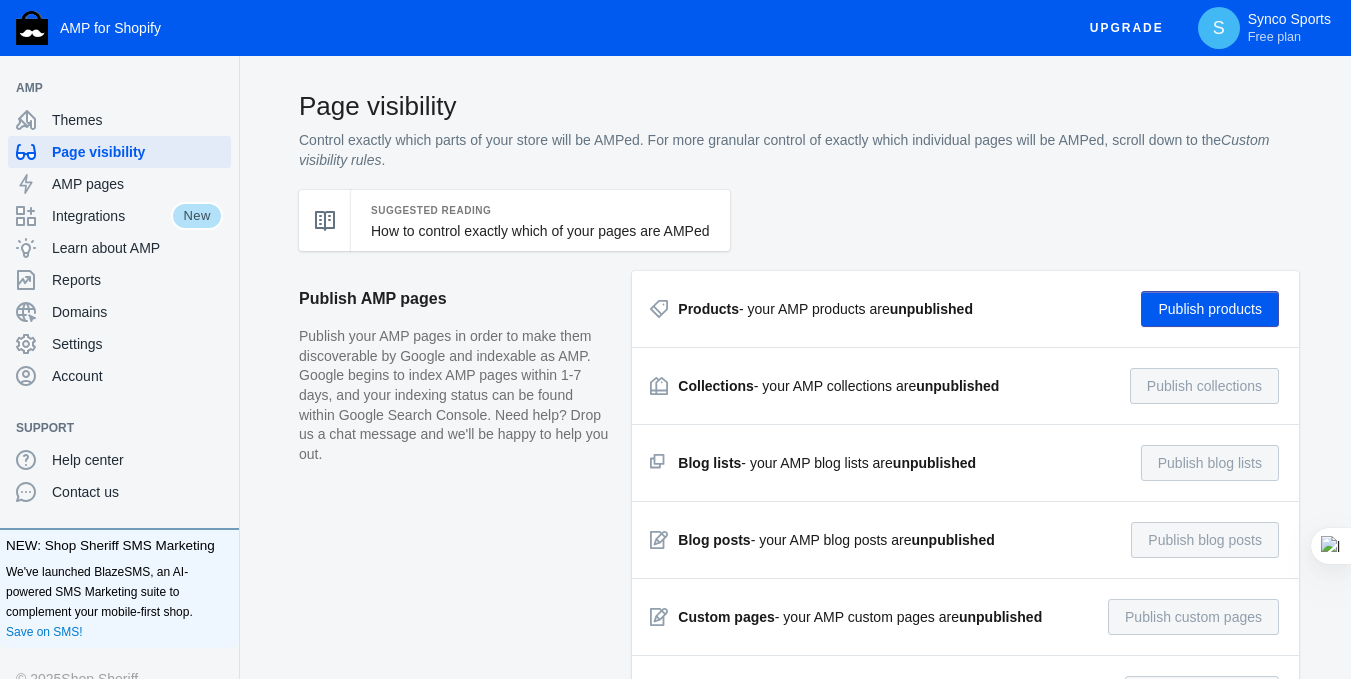 drag, startPoint x: 346, startPoint y: 448, endPoint x: 310, endPoint y: 434, distance: 38.626415 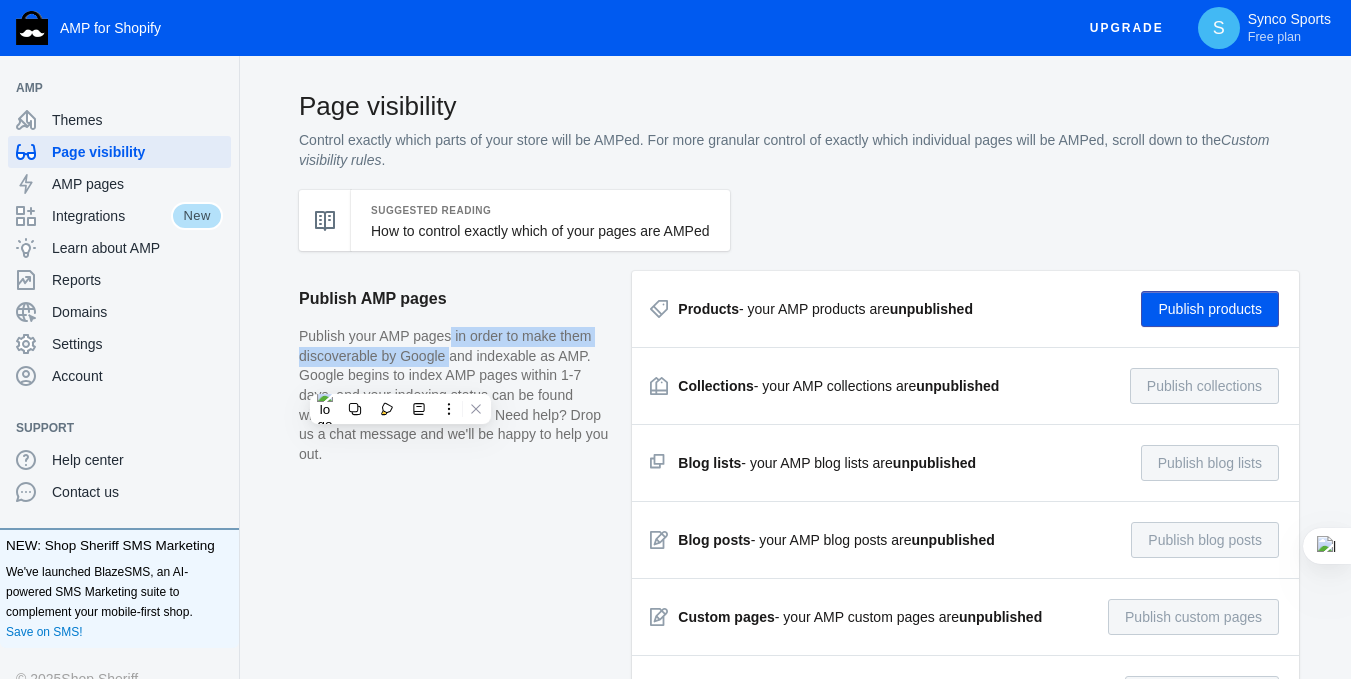 click on "Publish your AMP pages in order to make them discoverable by Google and indexable as AMP. Google begins to index AMP pages within 1-7 days, and your indexing status can be found within Google Search Console. Need help? Drop us a chat message and we'll be happy to help you out." 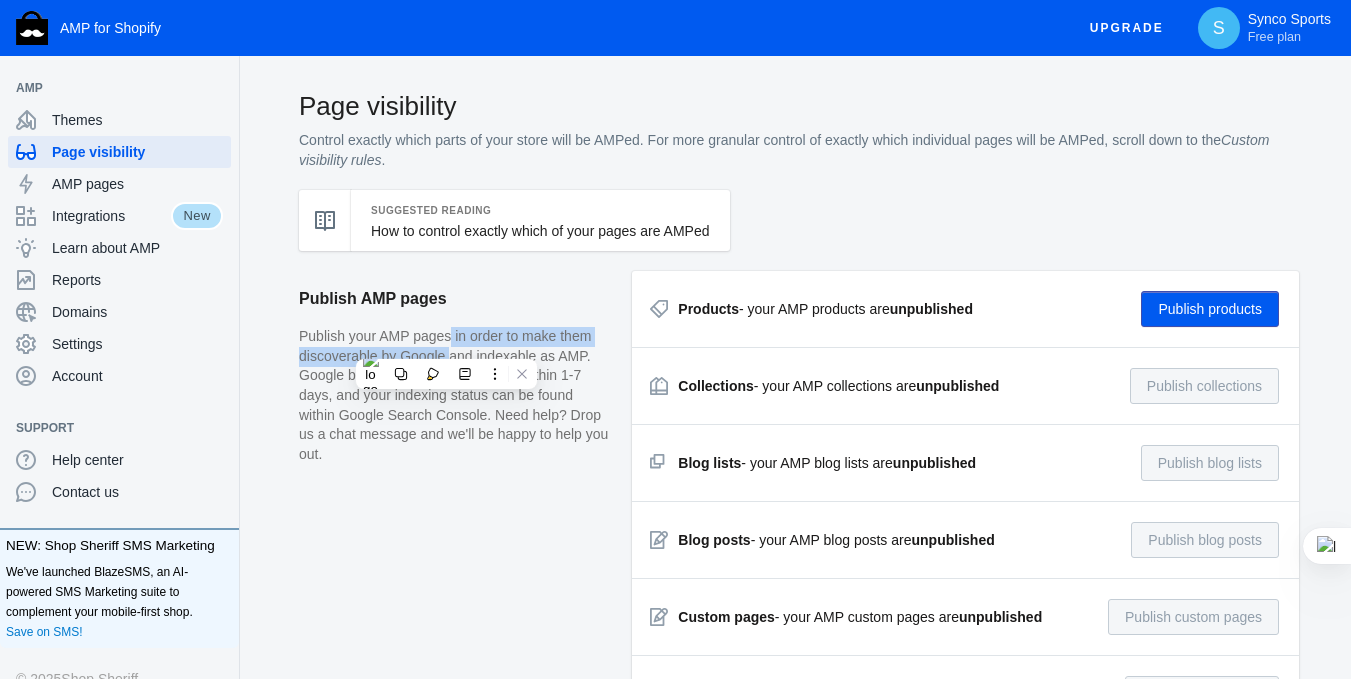 click on "Publish products" 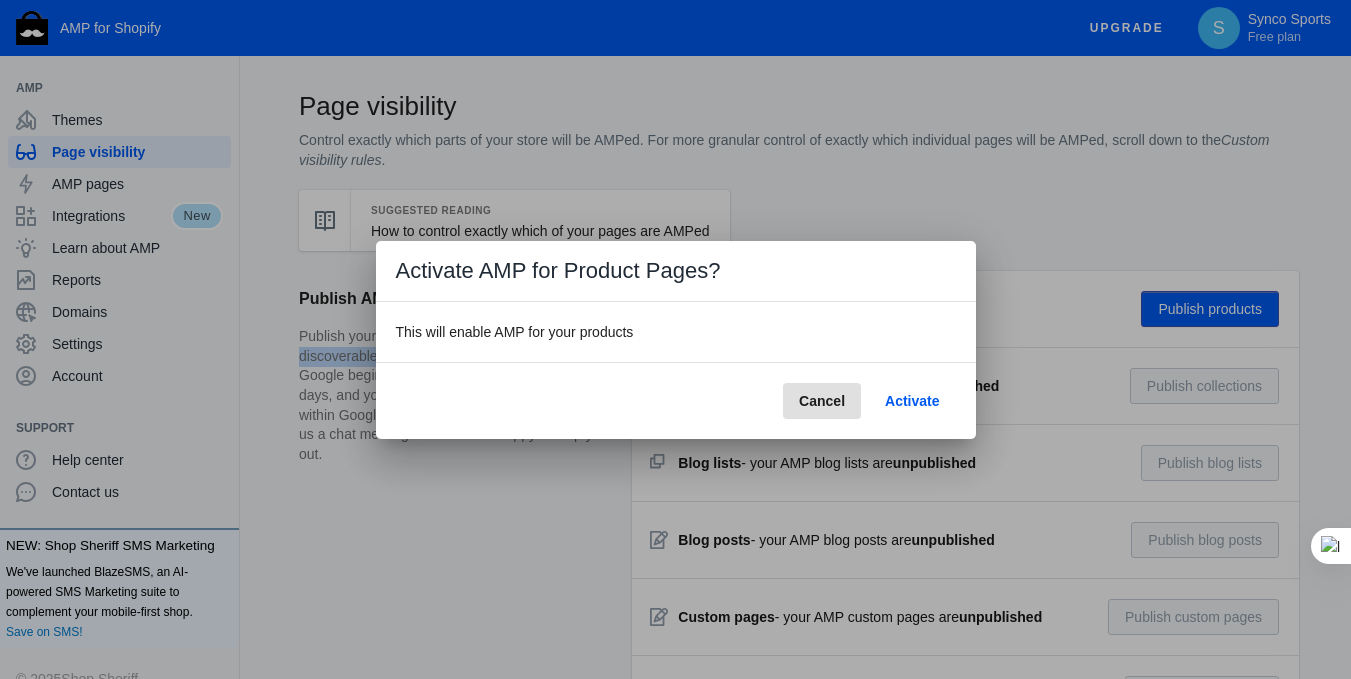 click on "Activate" at bounding box center [912, 401] 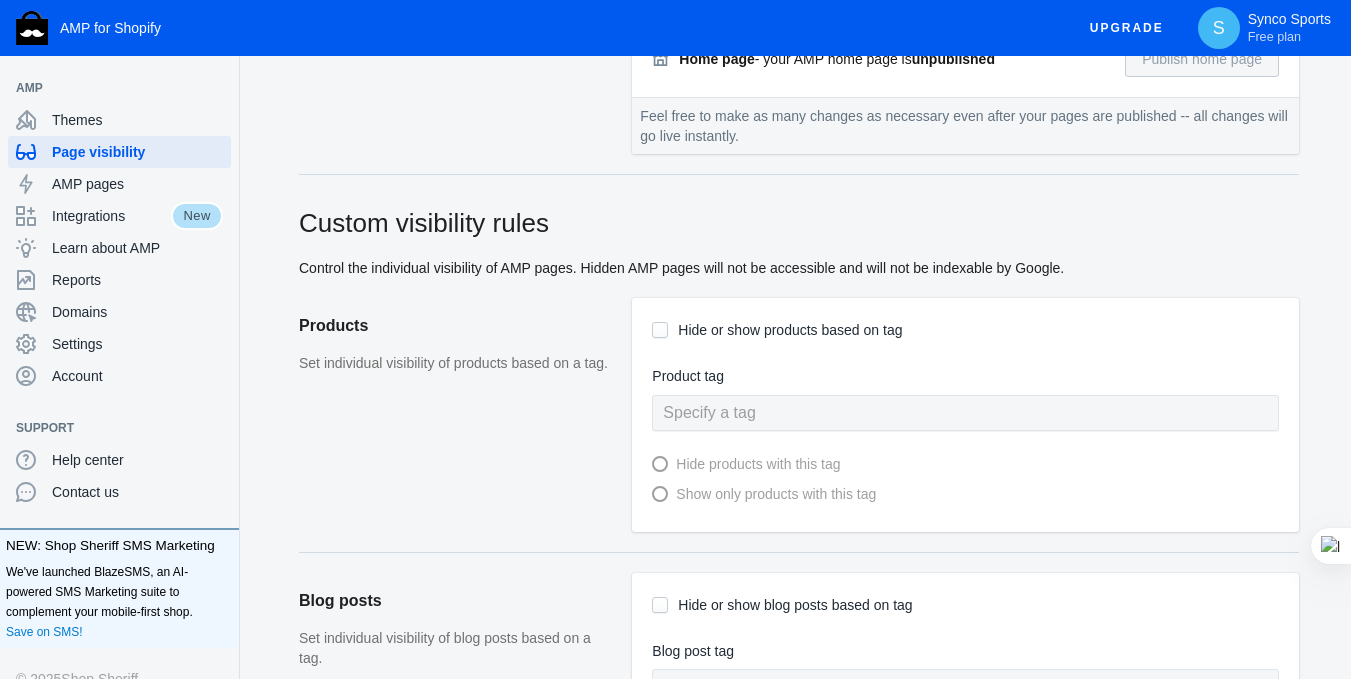 scroll, scrollTop: 0, scrollLeft: 0, axis: both 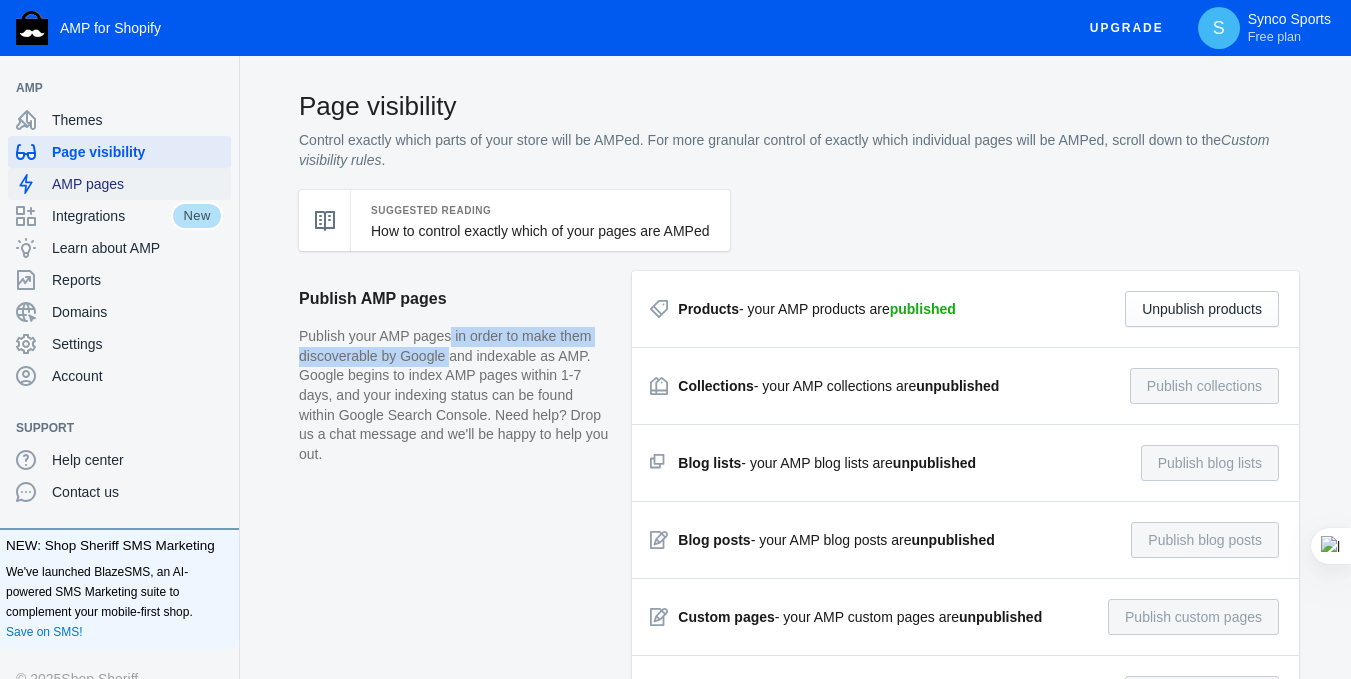 click on "AMP pages" at bounding box center (137, 184) 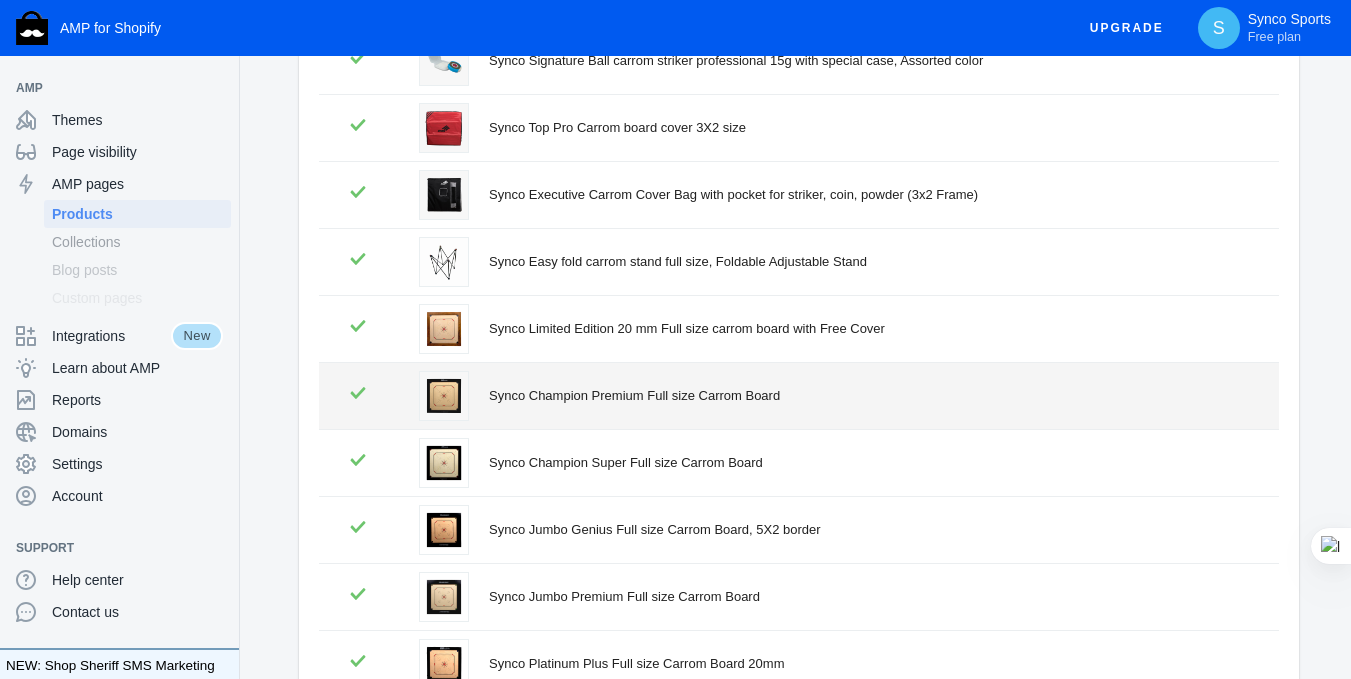 scroll, scrollTop: 0, scrollLeft: 0, axis: both 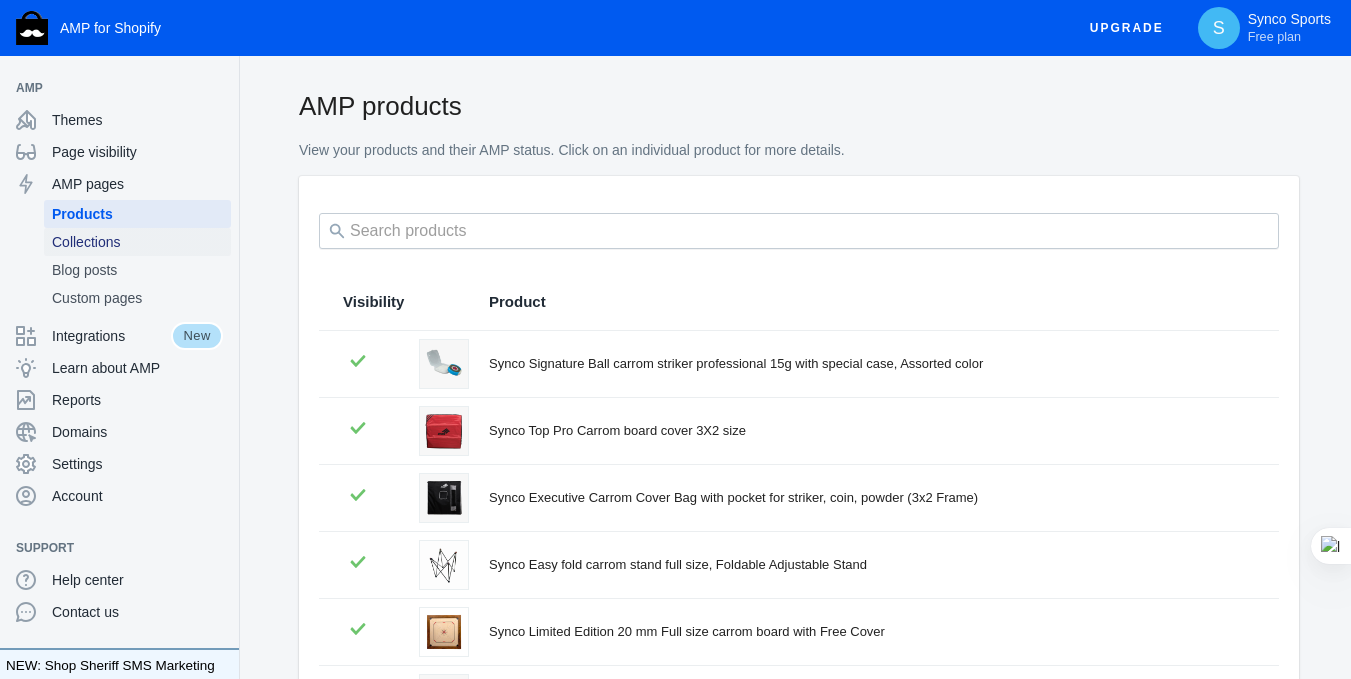 click on "Collections" at bounding box center [137, 242] 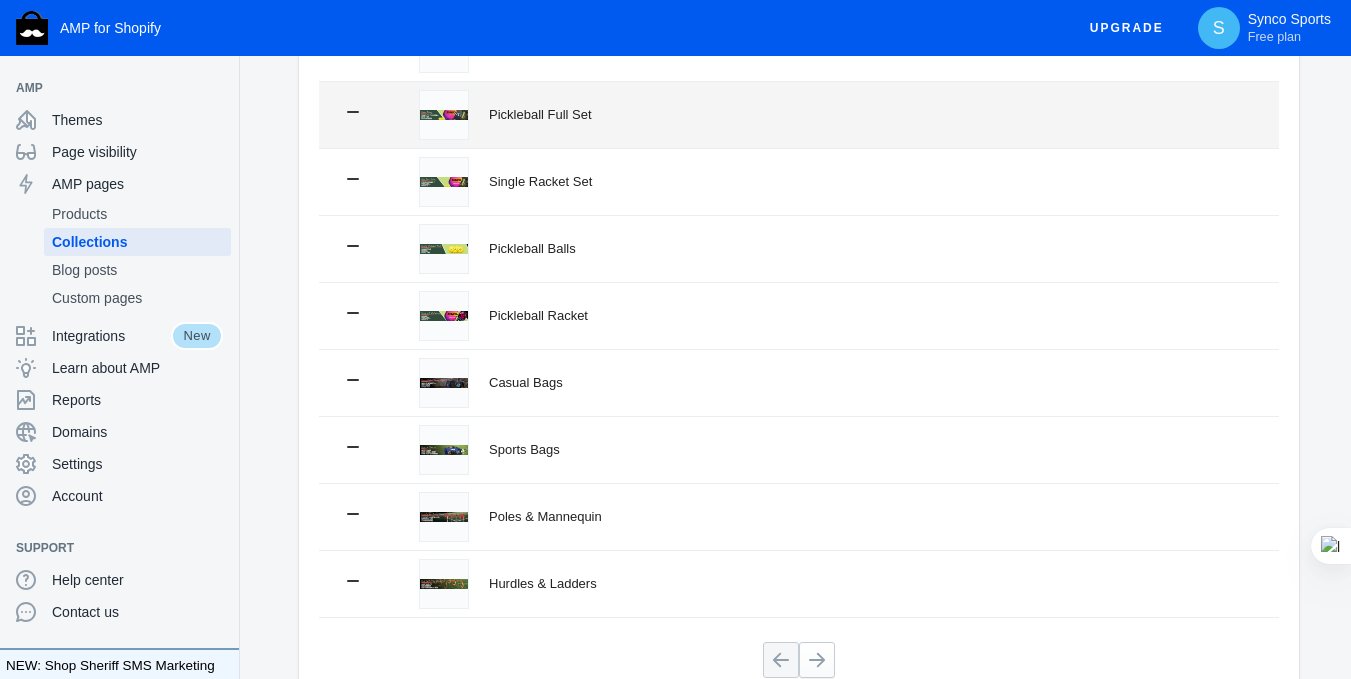 scroll, scrollTop: 200, scrollLeft: 0, axis: vertical 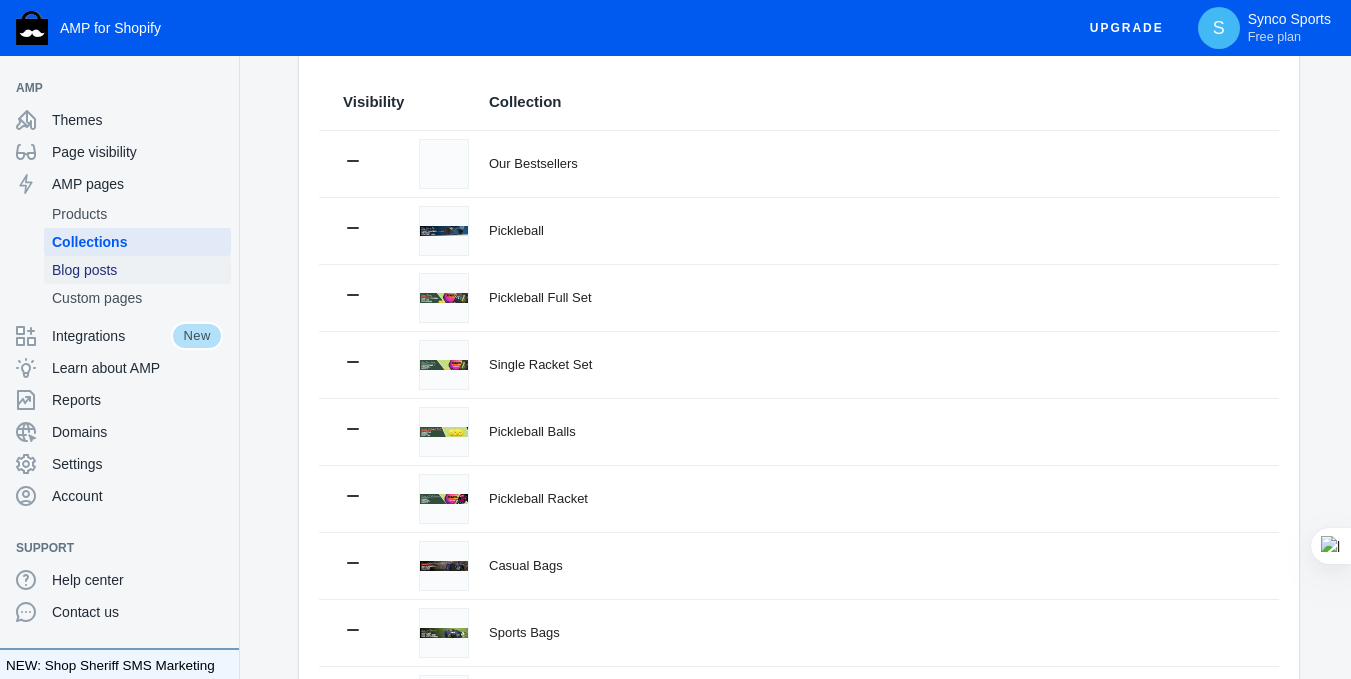 click on "Blog posts" at bounding box center [137, 270] 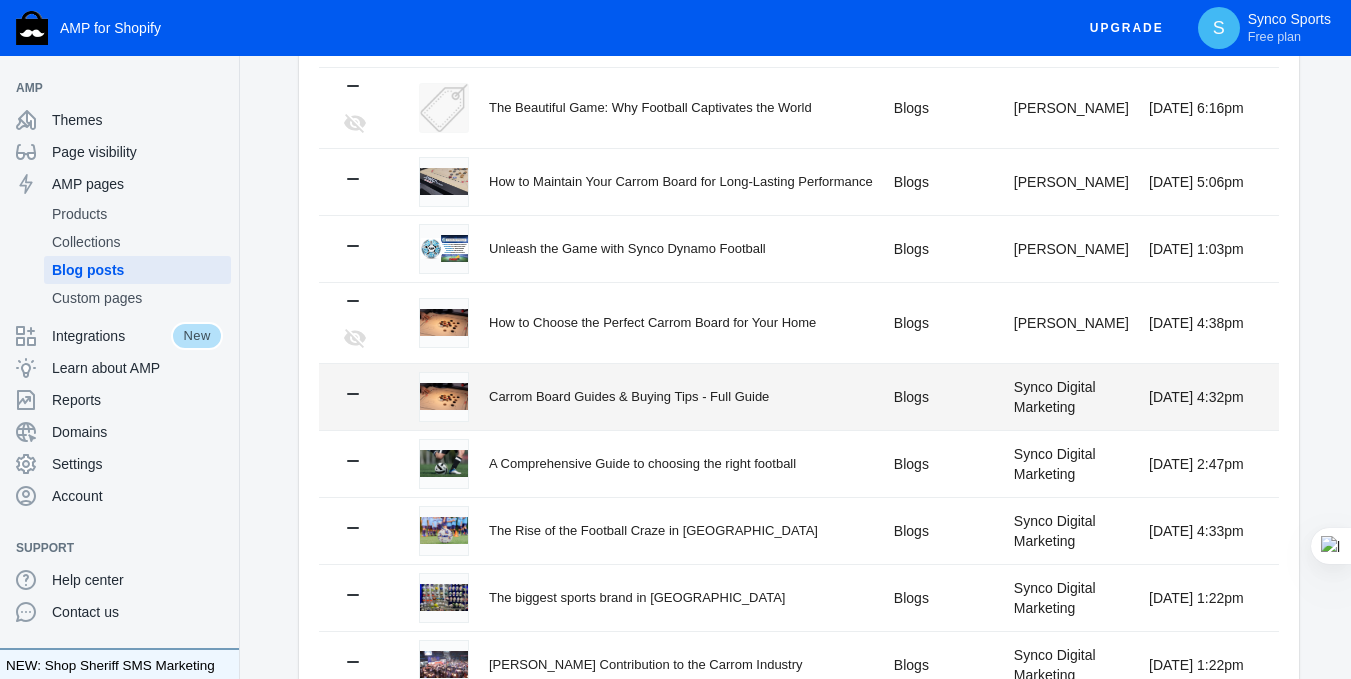 scroll, scrollTop: 400, scrollLeft: 0, axis: vertical 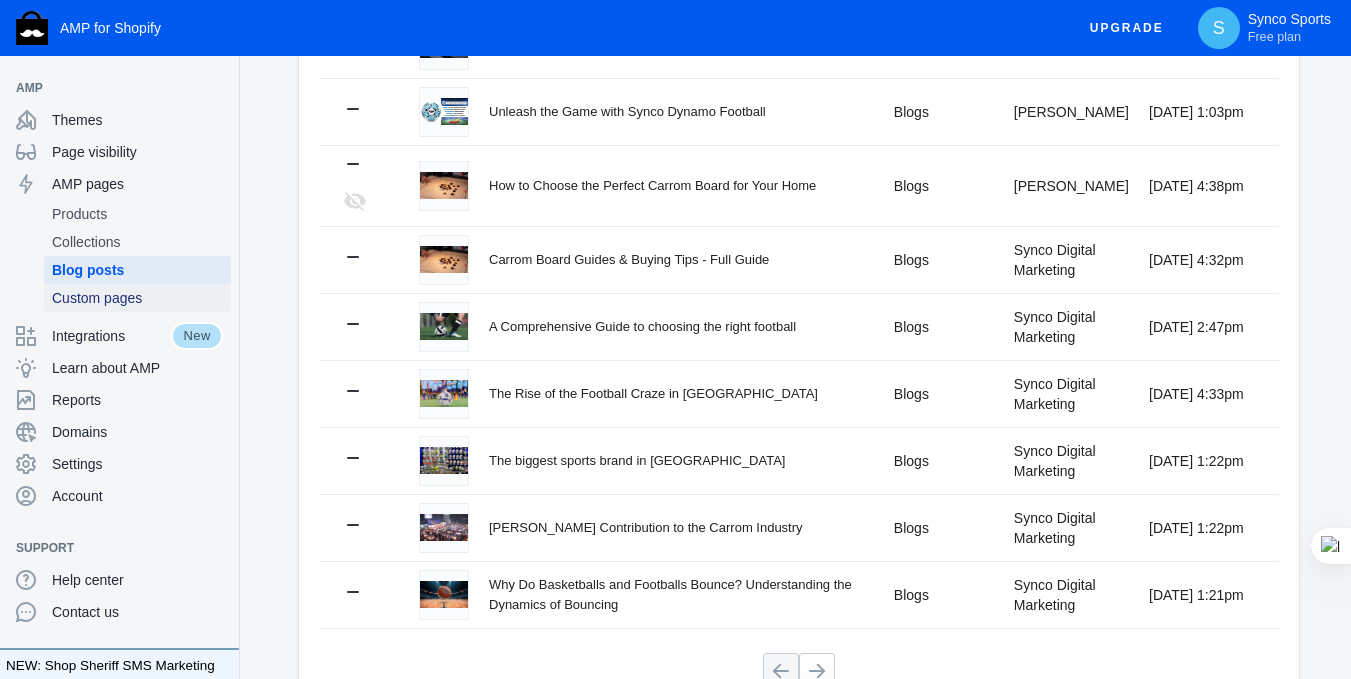 click on "Custom pages" at bounding box center [137, 298] 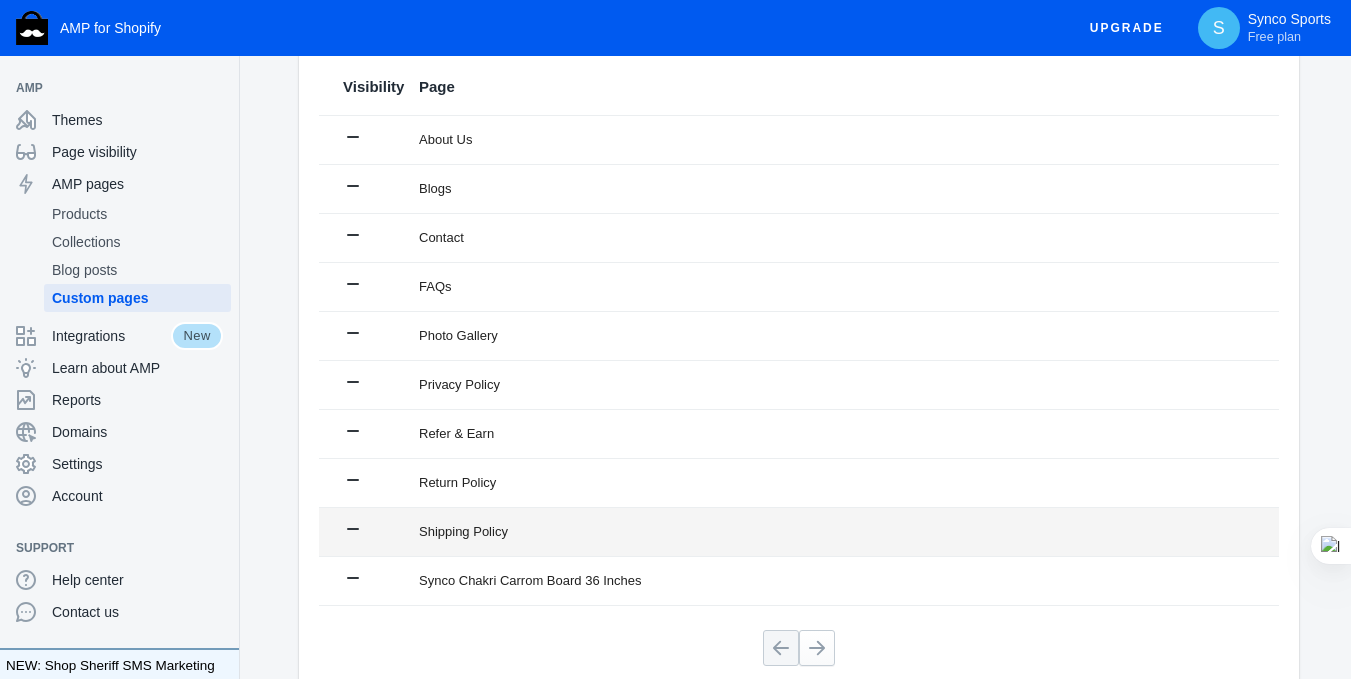 scroll, scrollTop: 0, scrollLeft: 0, axis: both 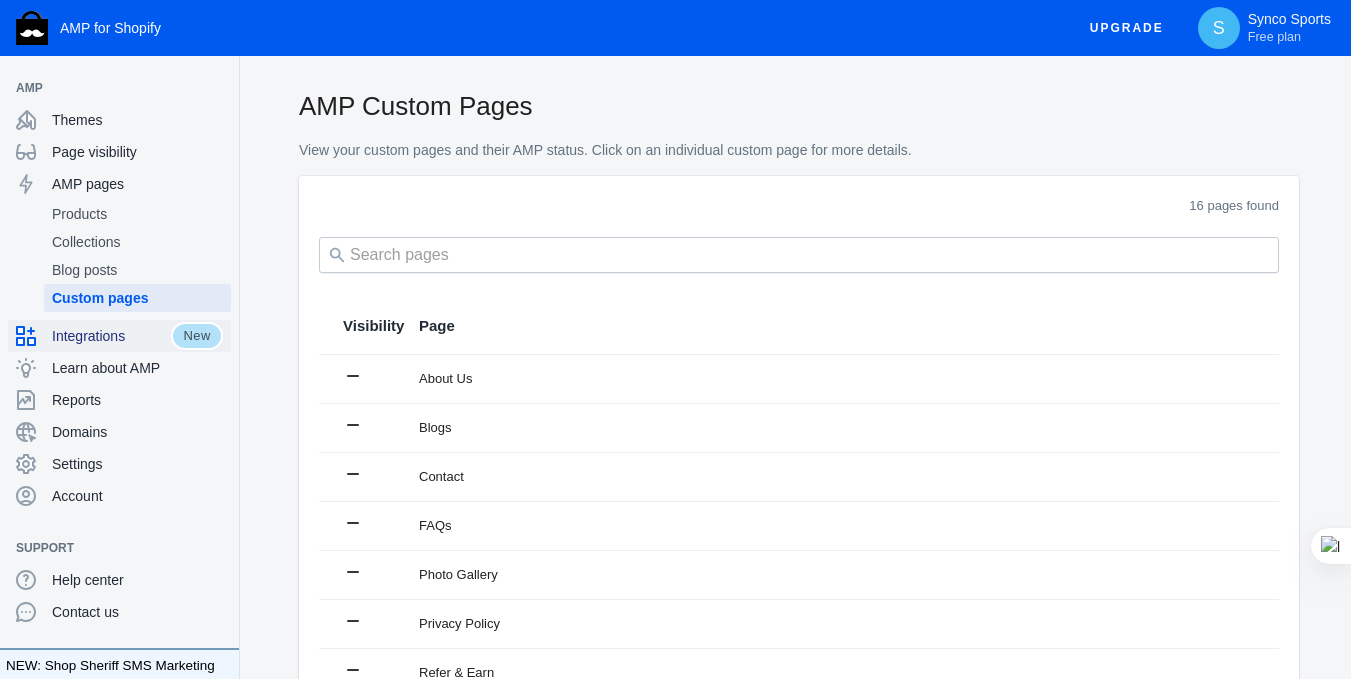 click on "Integrations" at bounding box center (111, 336) 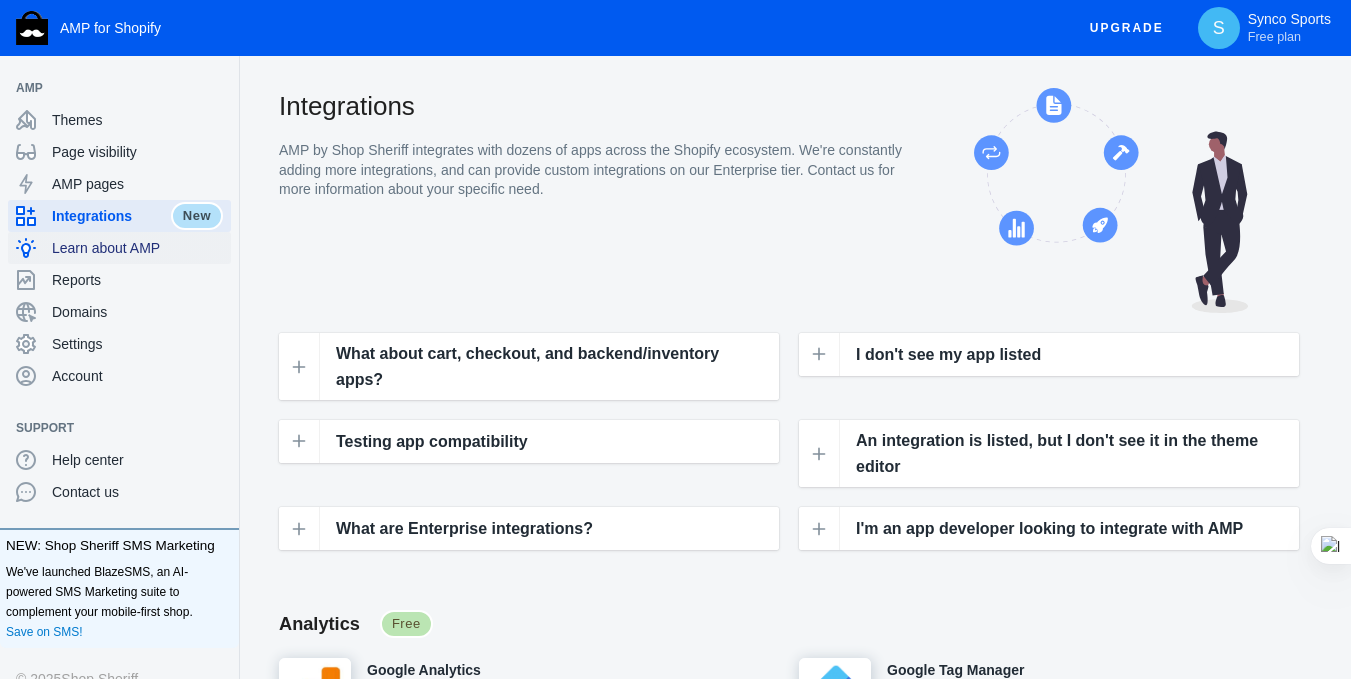 click on "Learn about AMP" 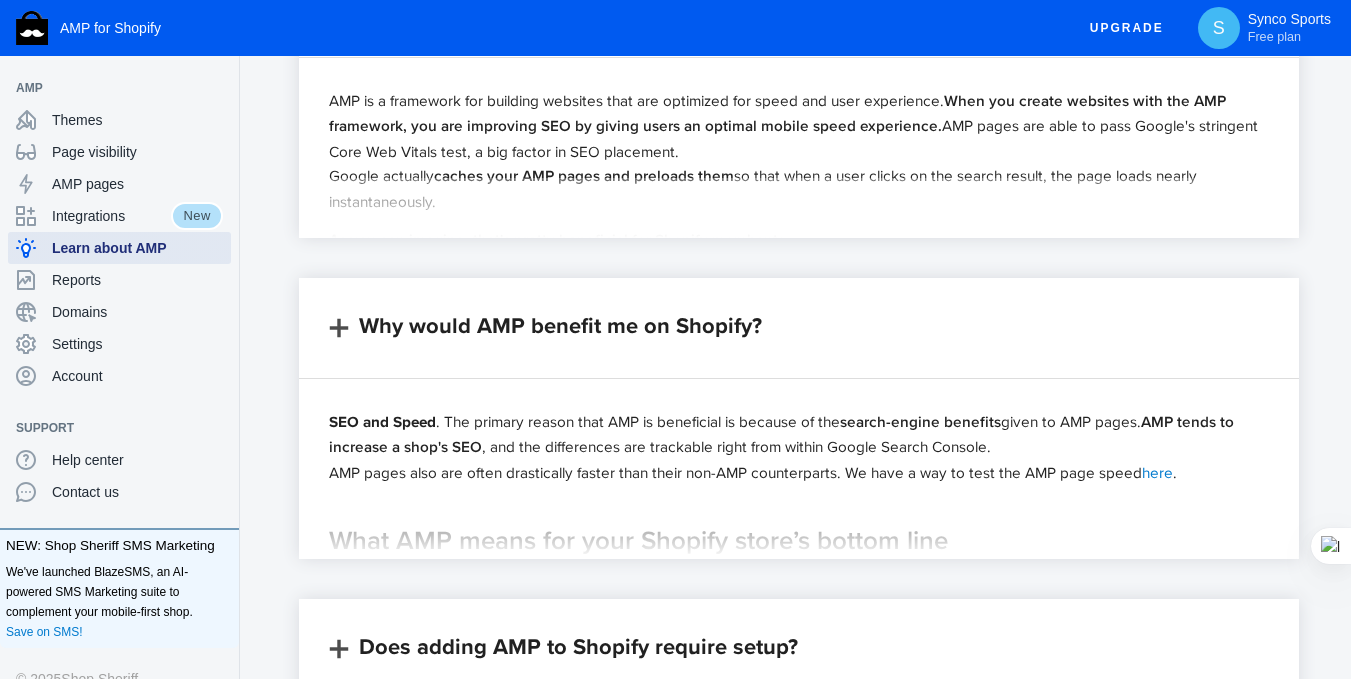 scroll, scrollTop: 0, scrollLeft: 0, axis: both 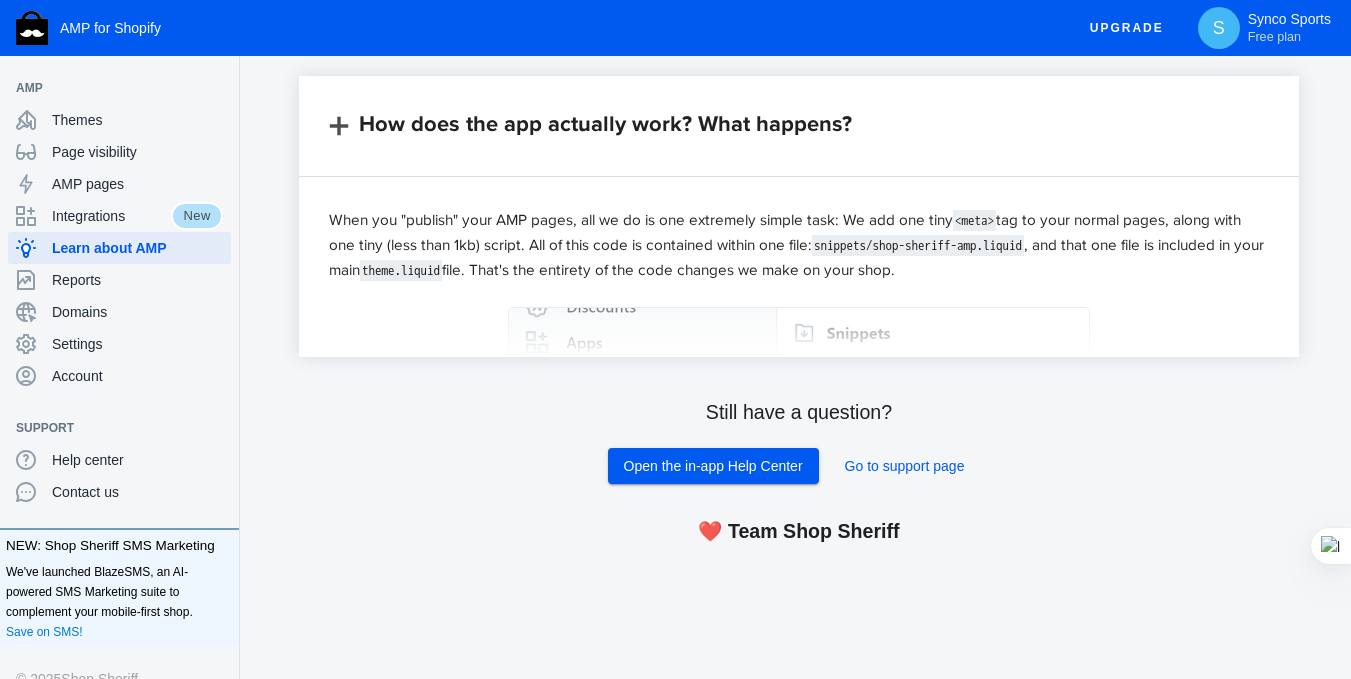 click on "AMP" 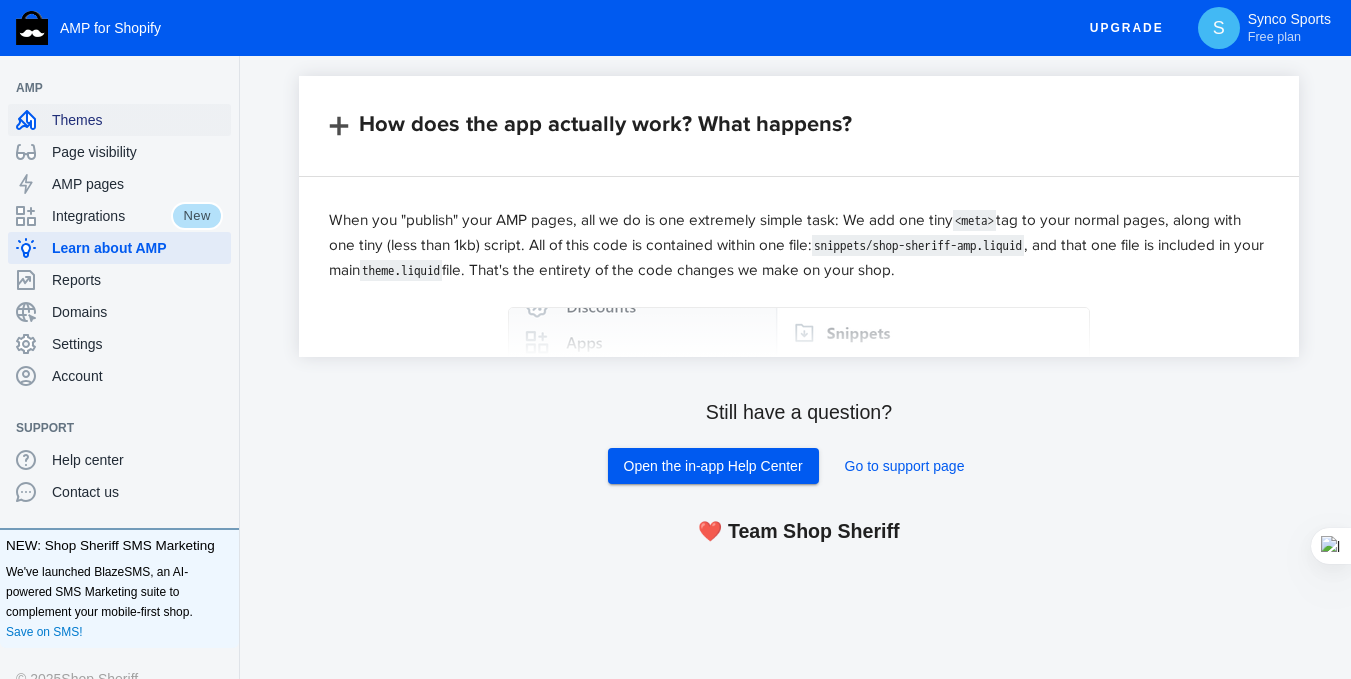 click on "Themes" 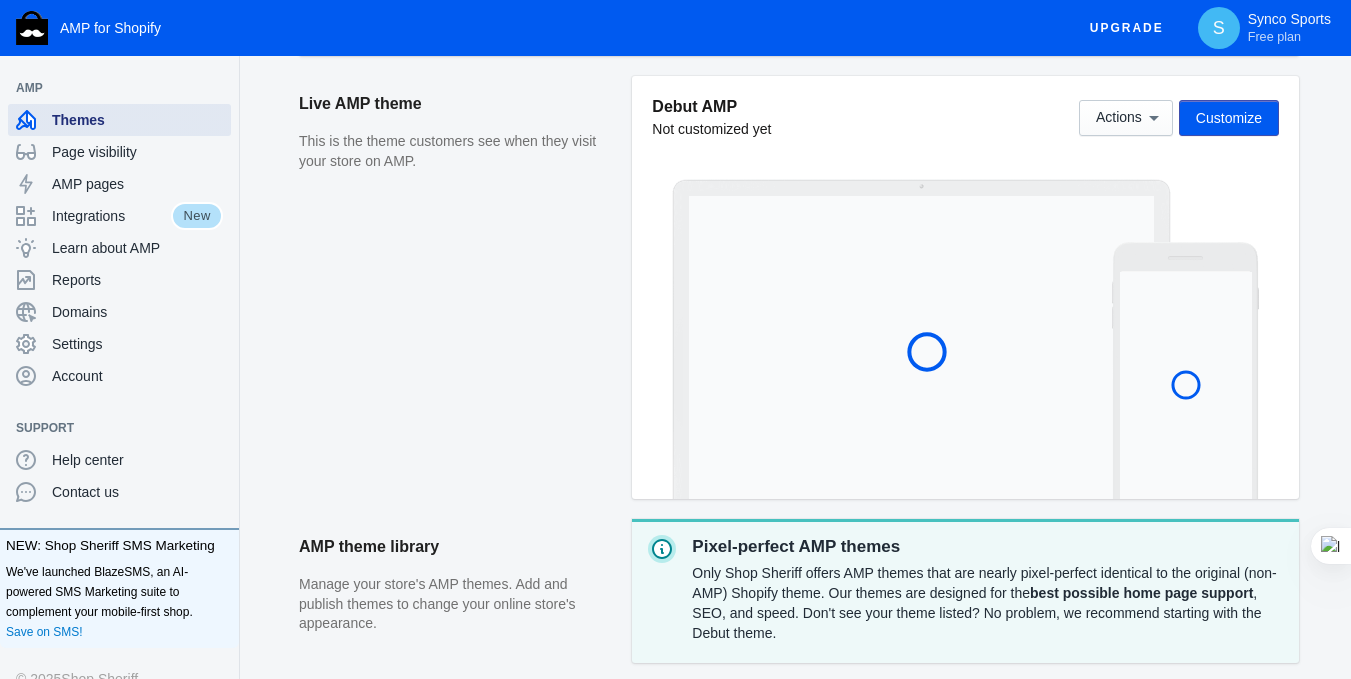 scroll, scrollTop: 400, scrollLeft: 0, axis: vertical 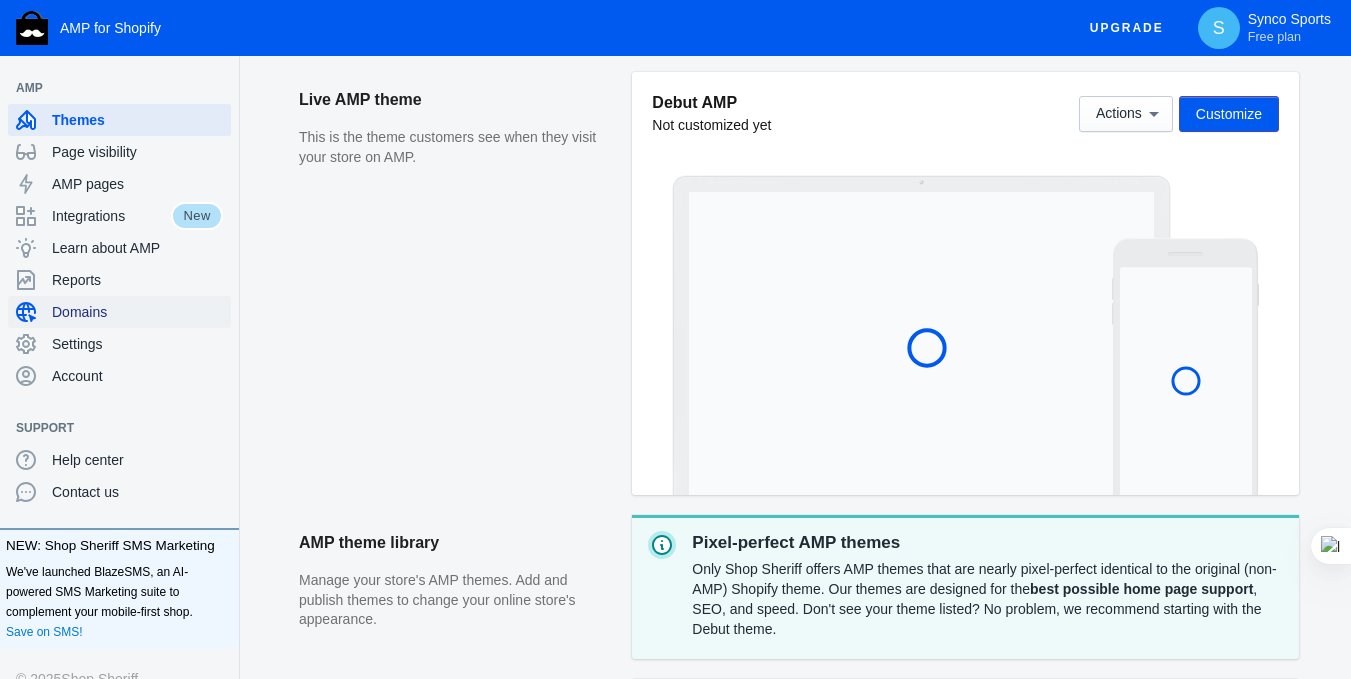 click on "Domains" at bounding box center (119, 312) 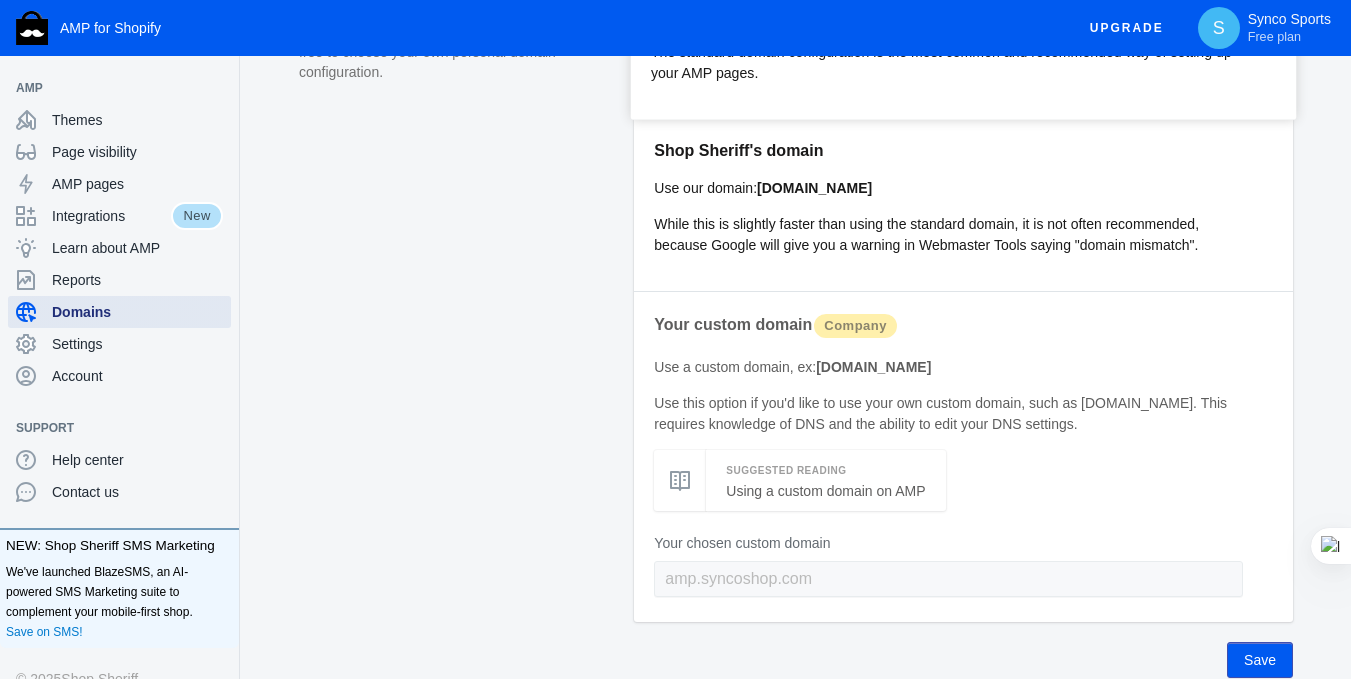 scroll, scrollTop: 284, scrollLeft: 0, axis: vertical 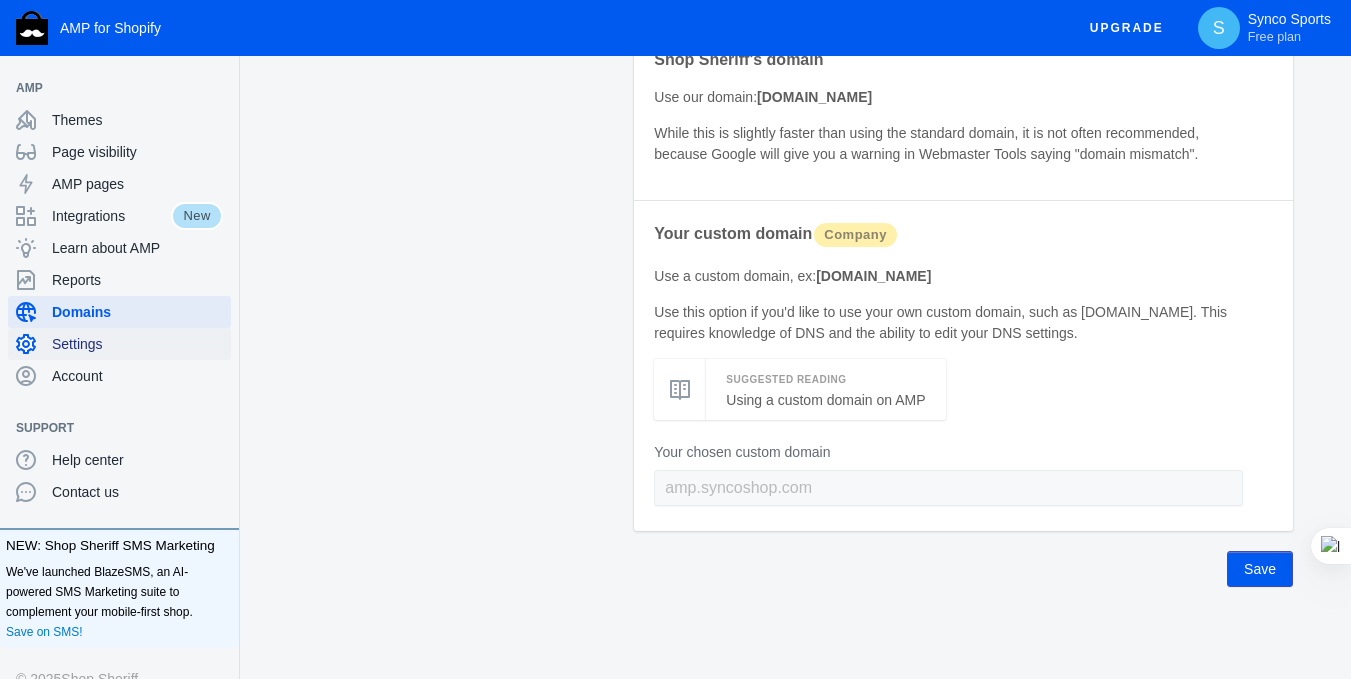 click on "Settings" at bounding box center [137, 344] 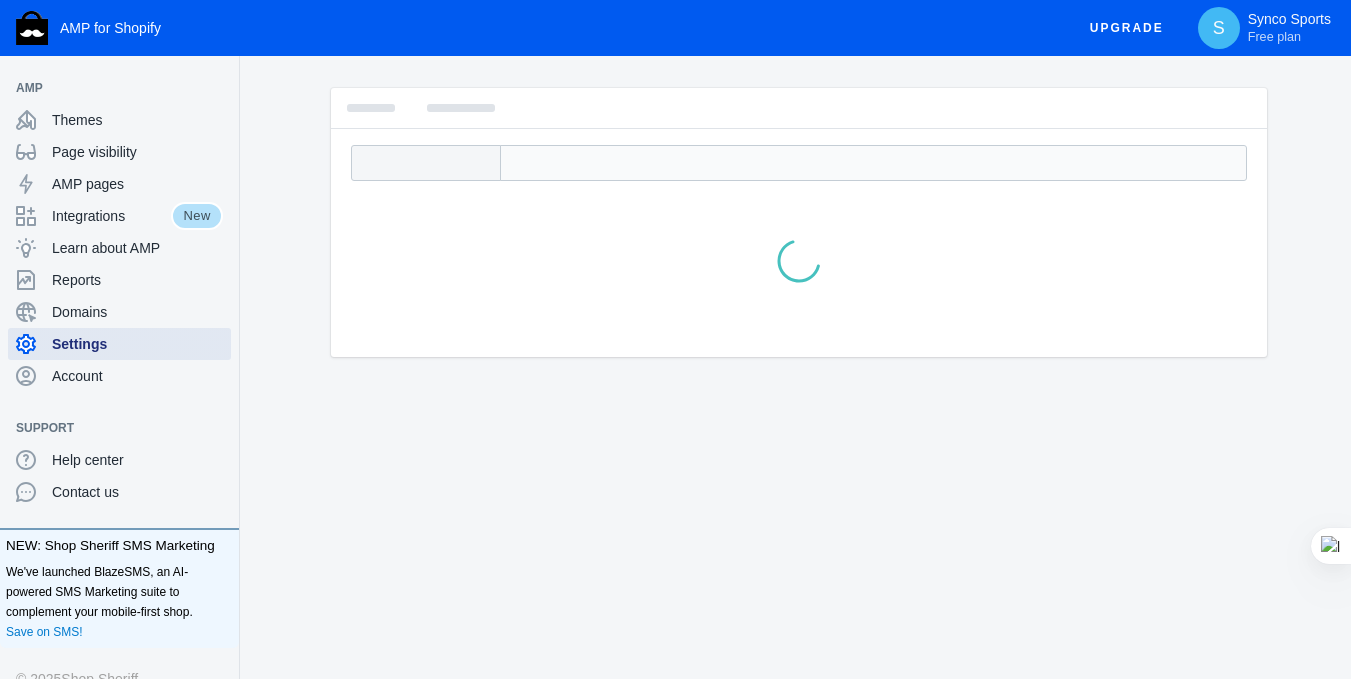 scroll, scrollTop: 0, scrollLeft: 0, axis: both 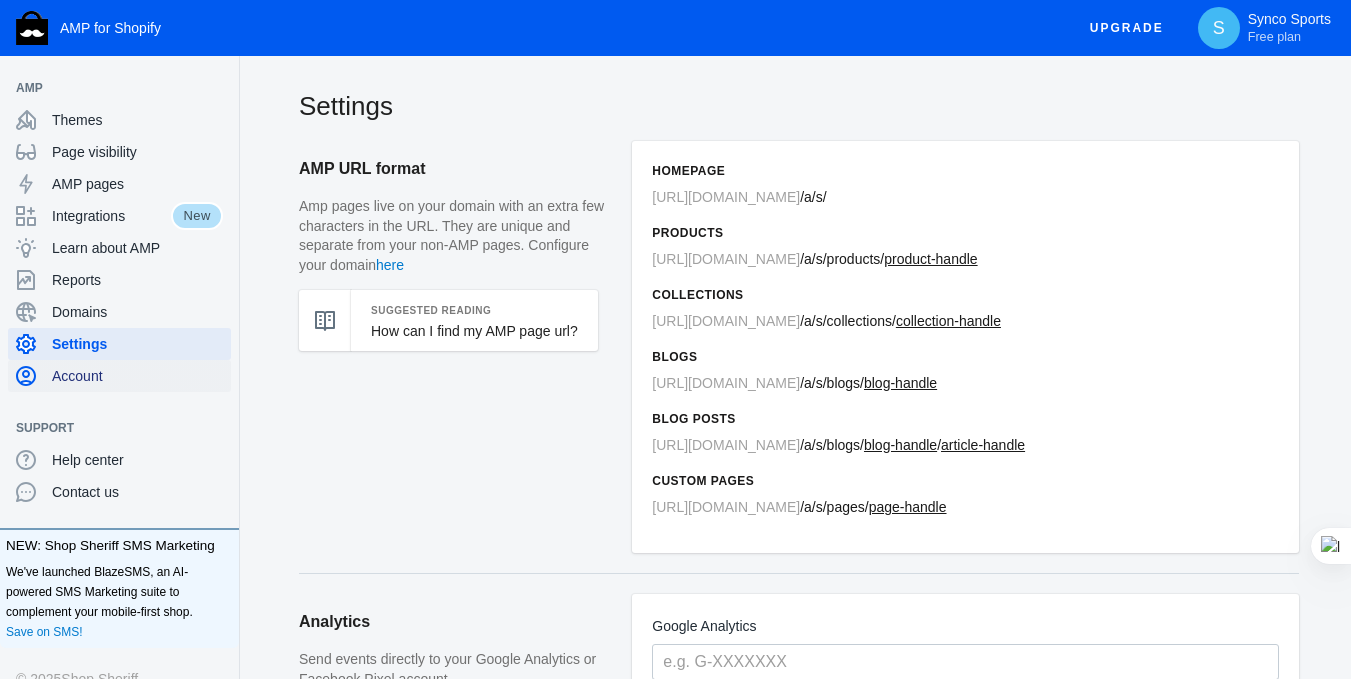 click on "Account" at bounding box center (137, 376) 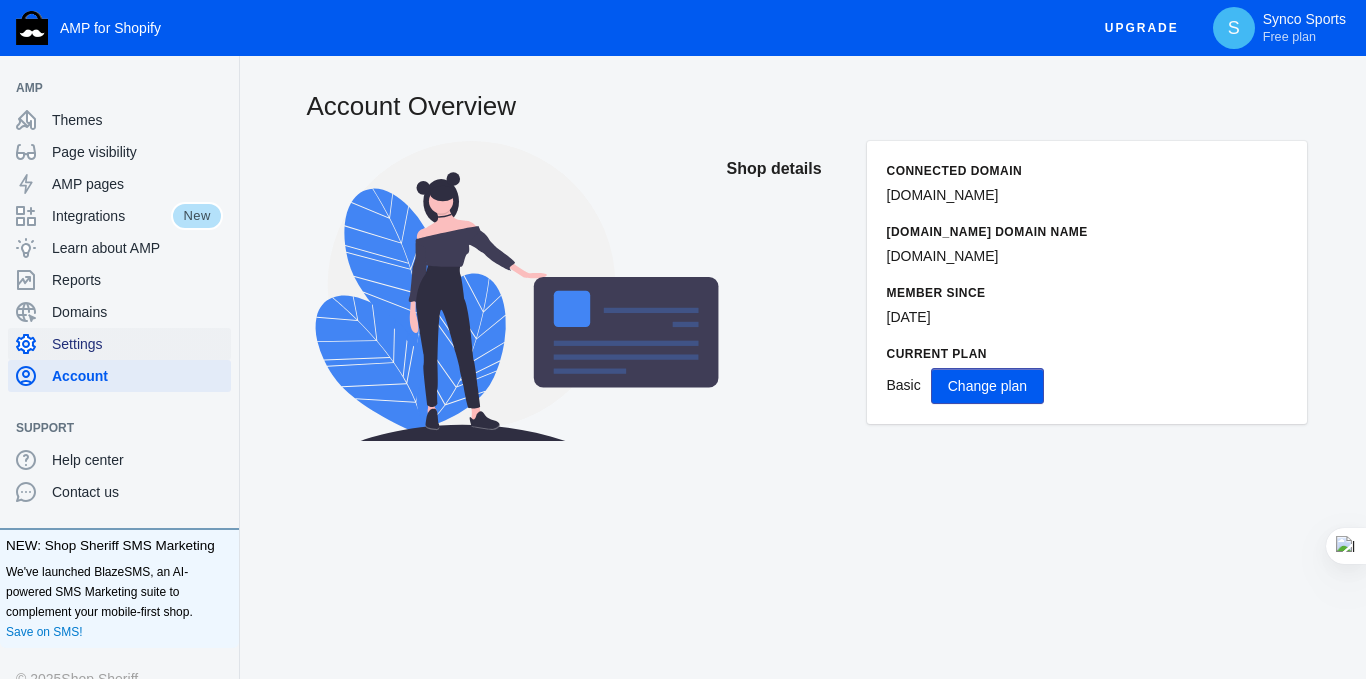 click on "Settings" at bounding box center [137, 344] 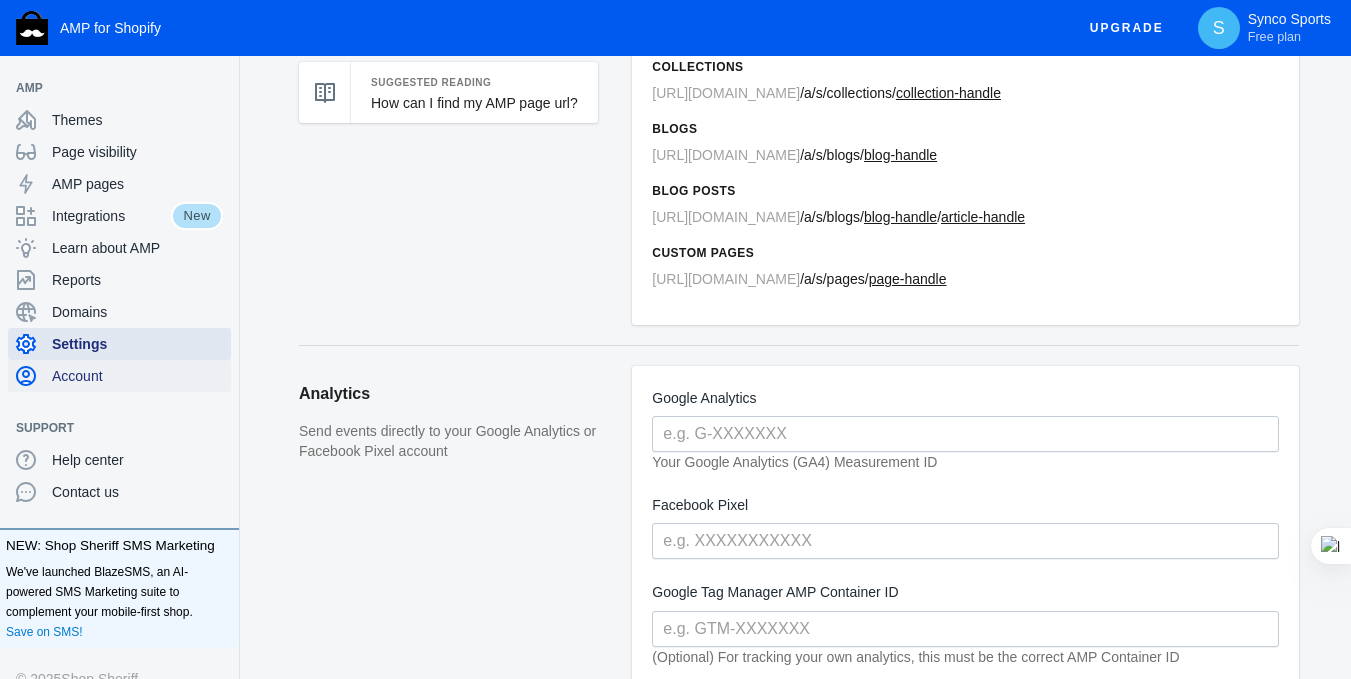 scroll, scrollTop: 200, scrollLeft: 0, axis: vertical 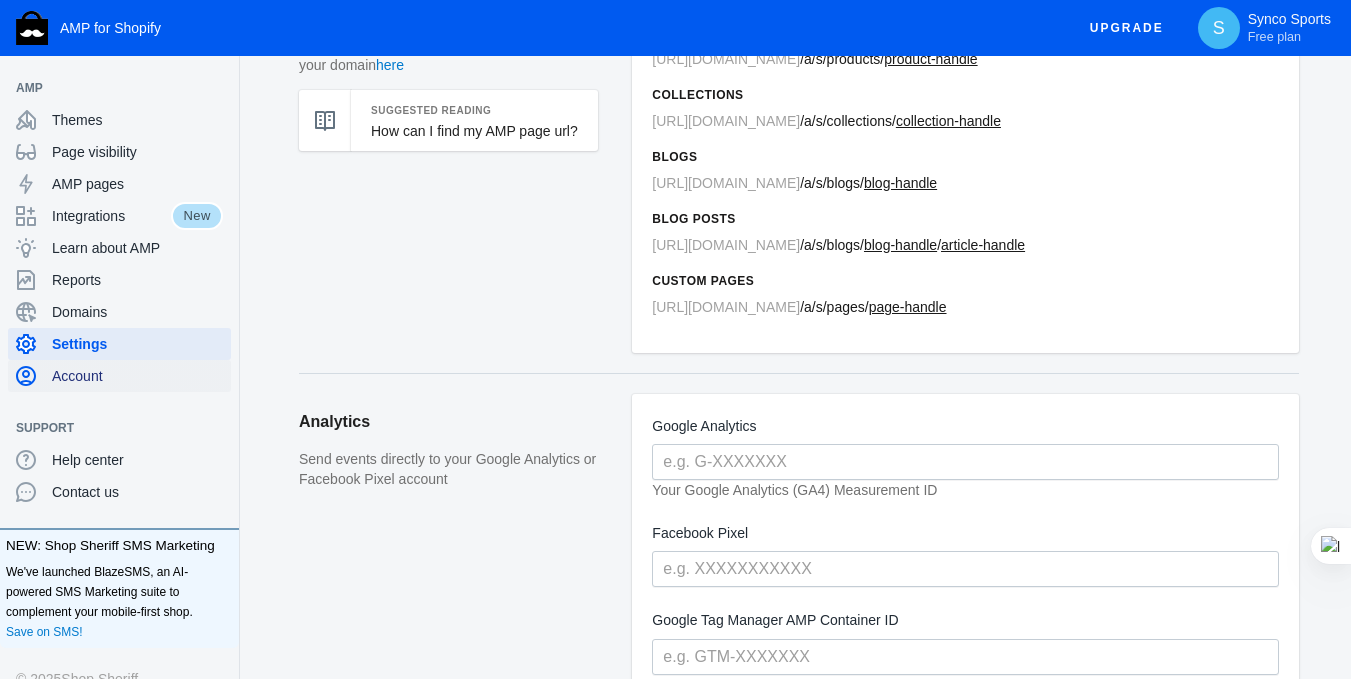 click on "Account" at bounding box center (137, 376) 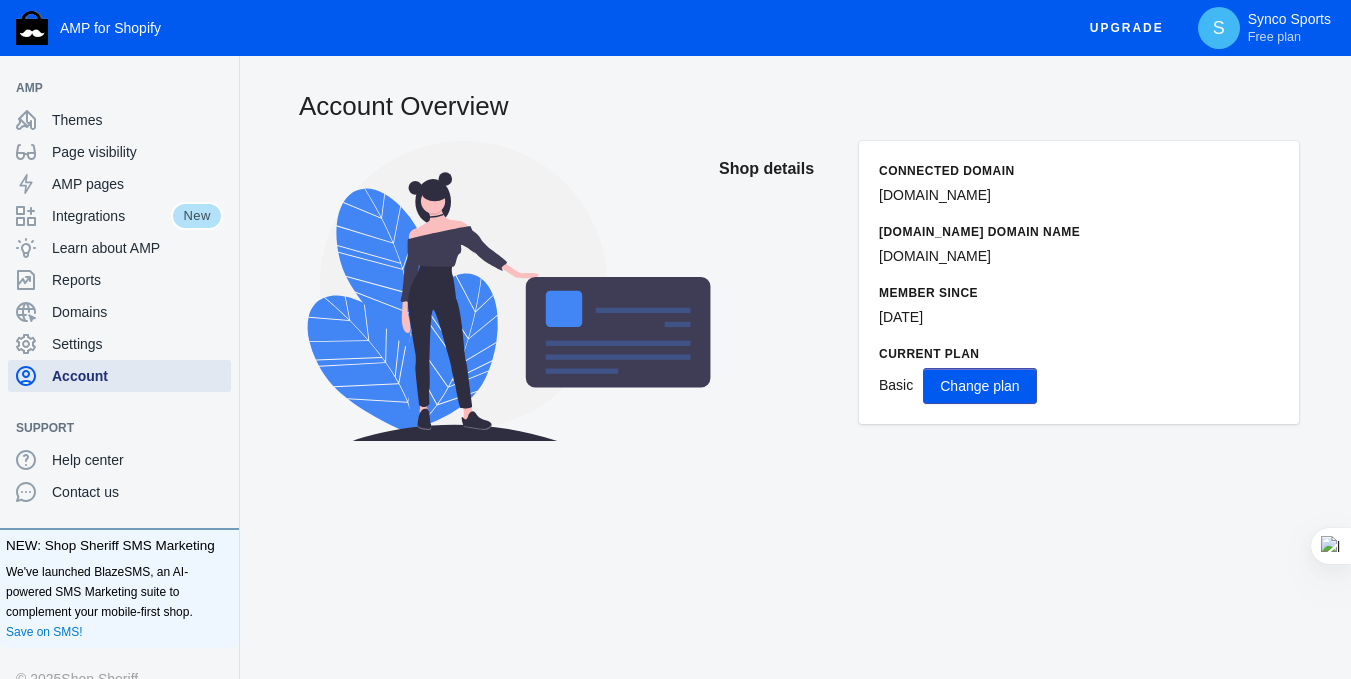 scroll, scrollTop: 0, scrollLeft: 0, axis: both 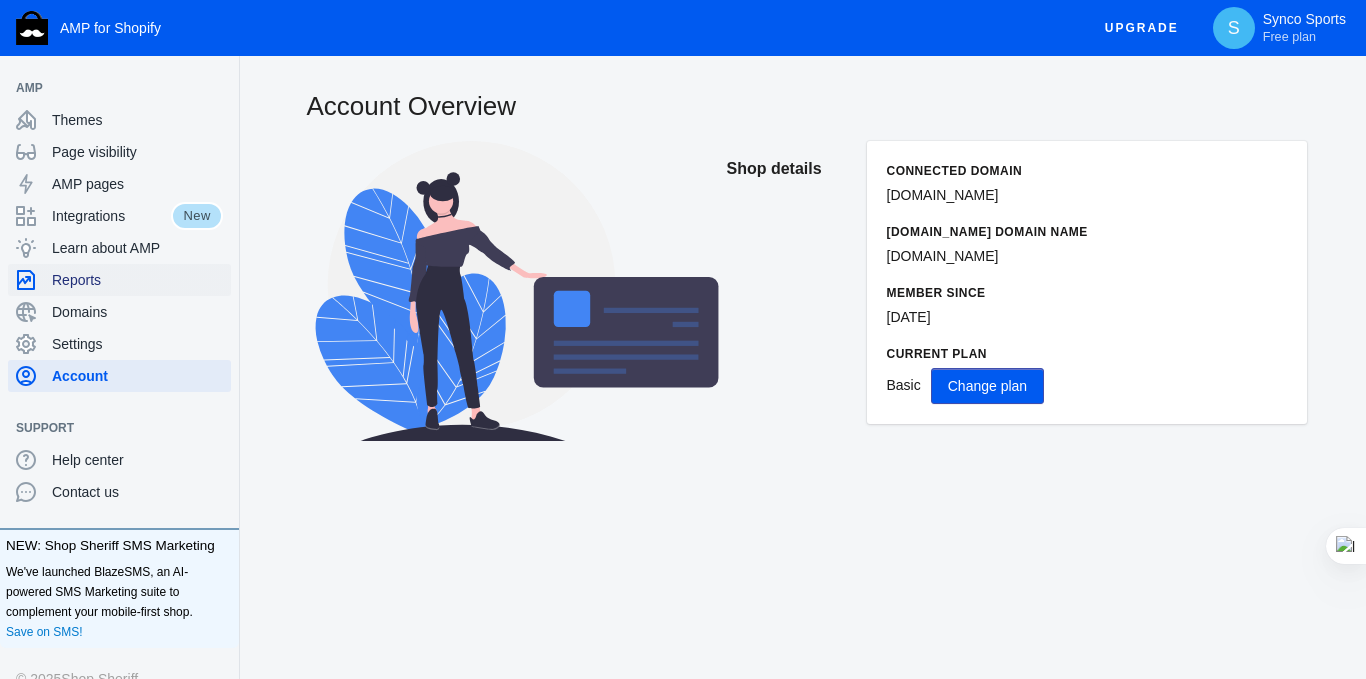 click on "Reports" at bounding box center [137, 280] 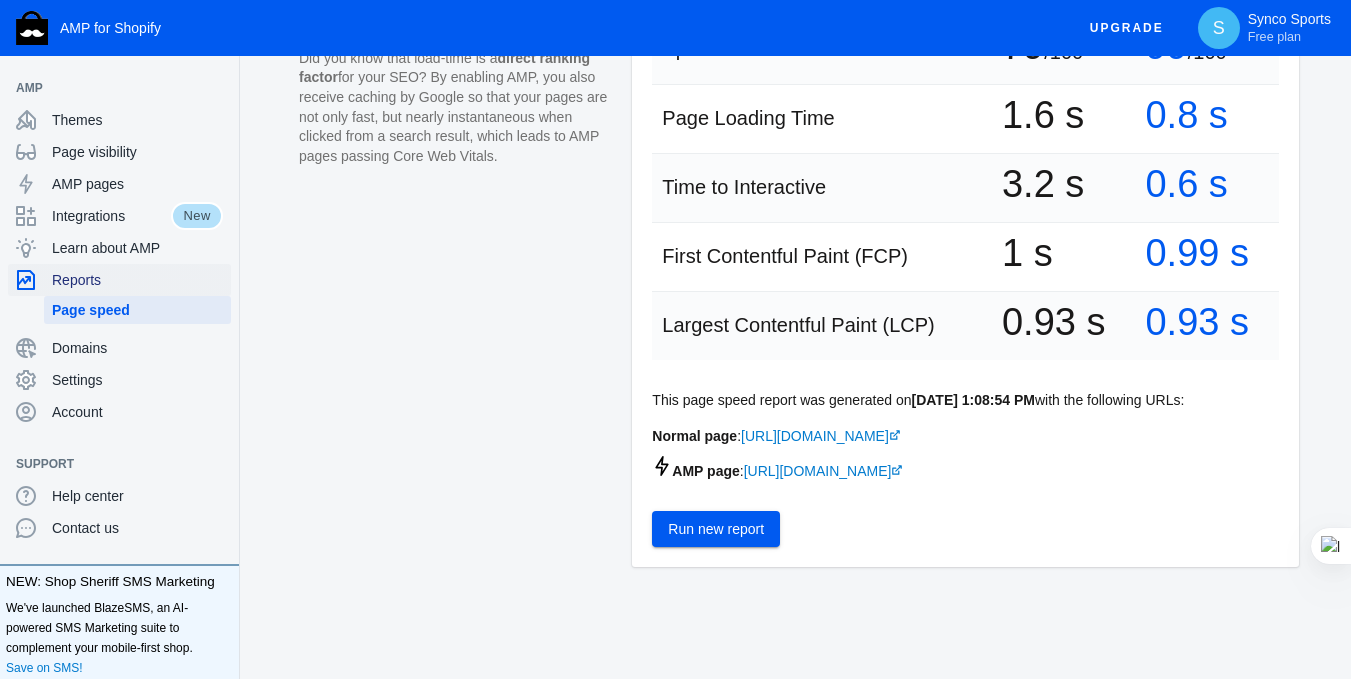 scroll, scrollTop: 444, scrollLeft: 0, axis: vertical 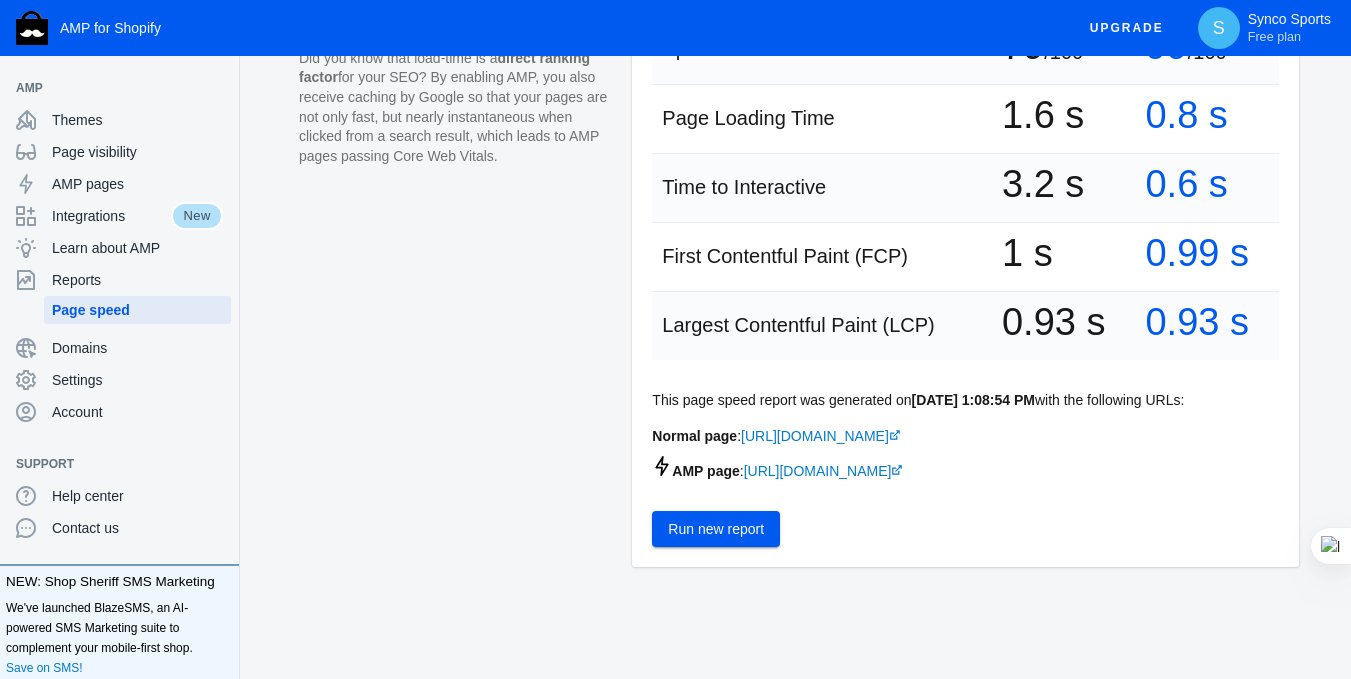 click on "Run new report" 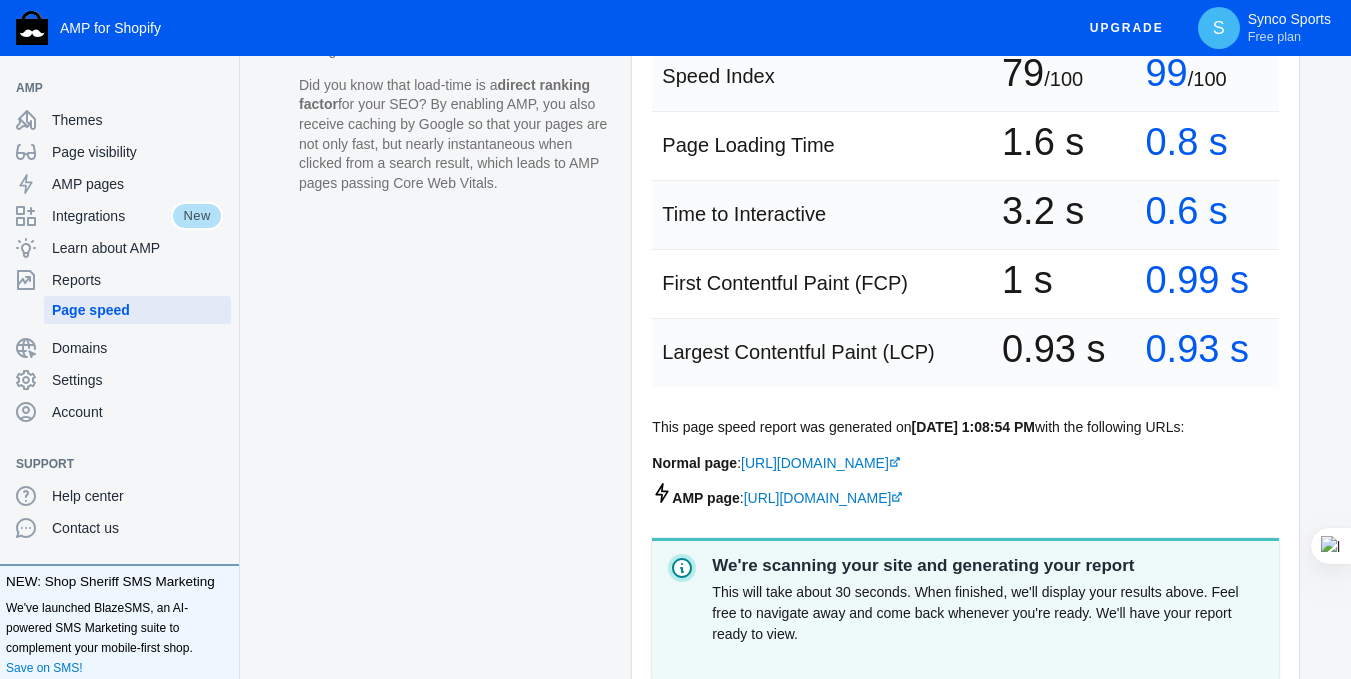 scroll, scrollTop: 406, scrollLeft: 0, axis: vertical 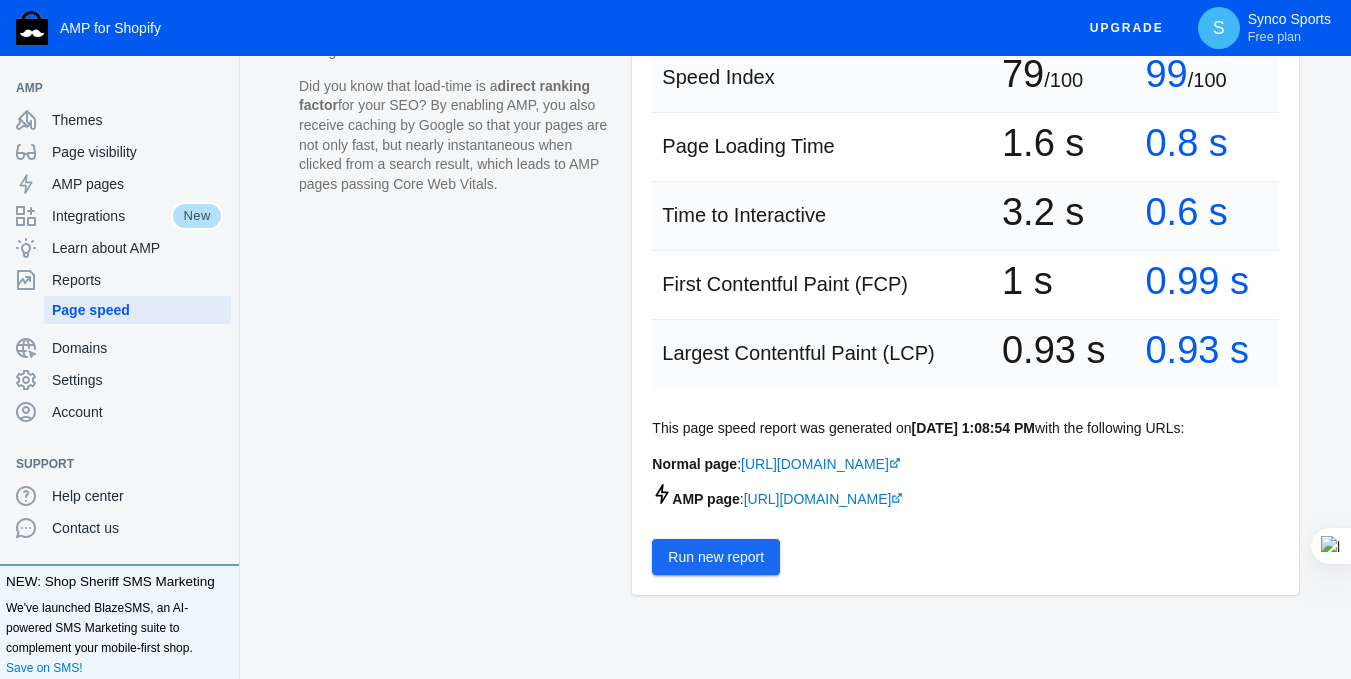 click on "Run new report" 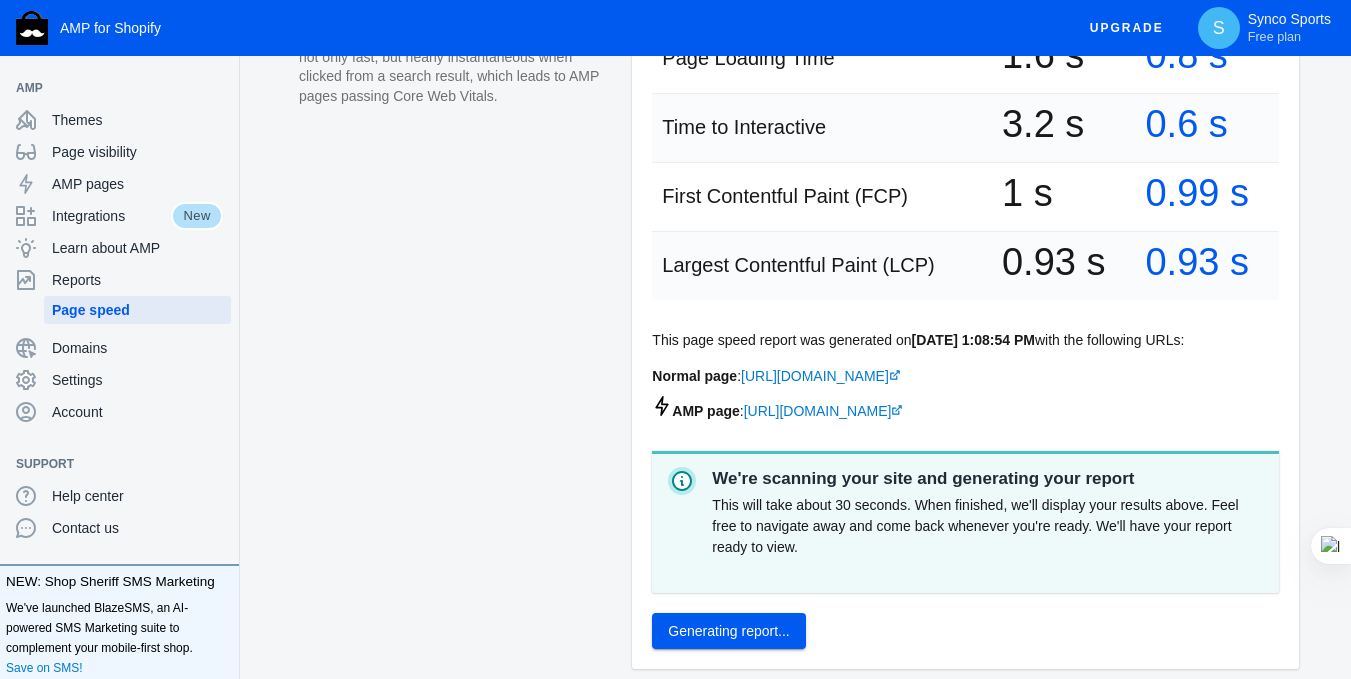 scroll, scrollTop: 606, scrollLeft: 0, axis: vertical 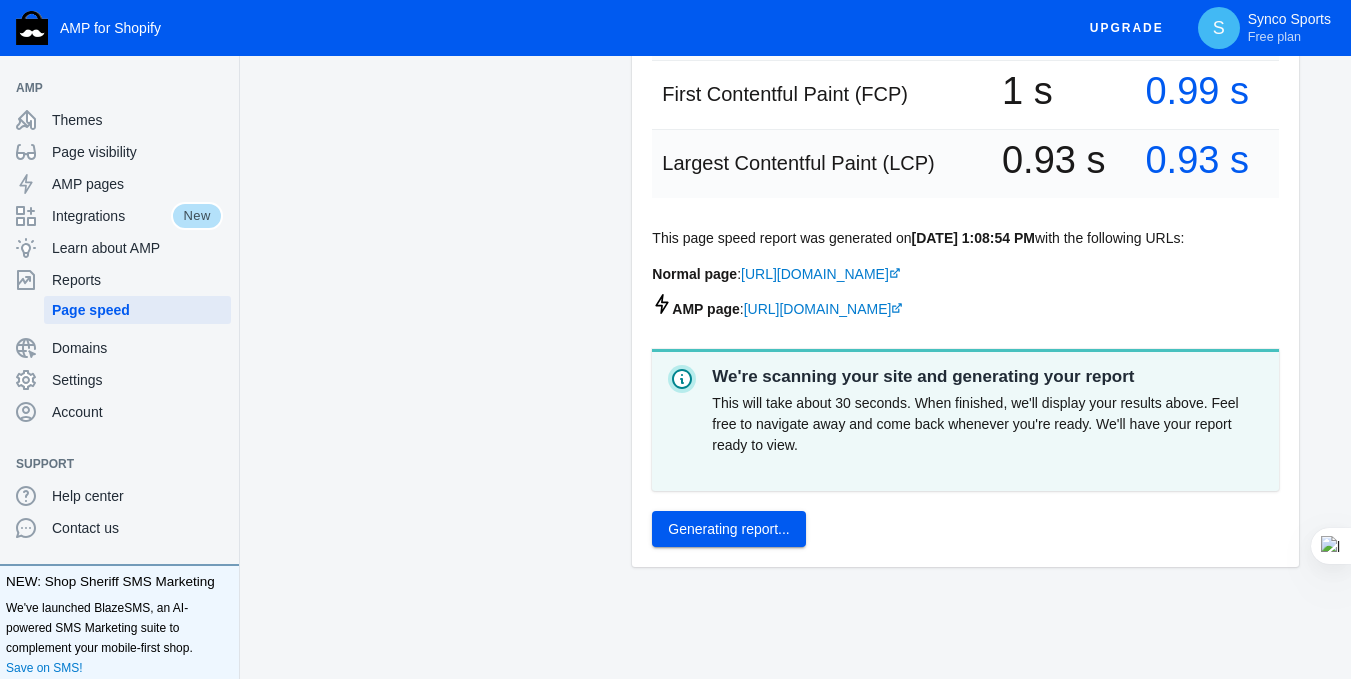type 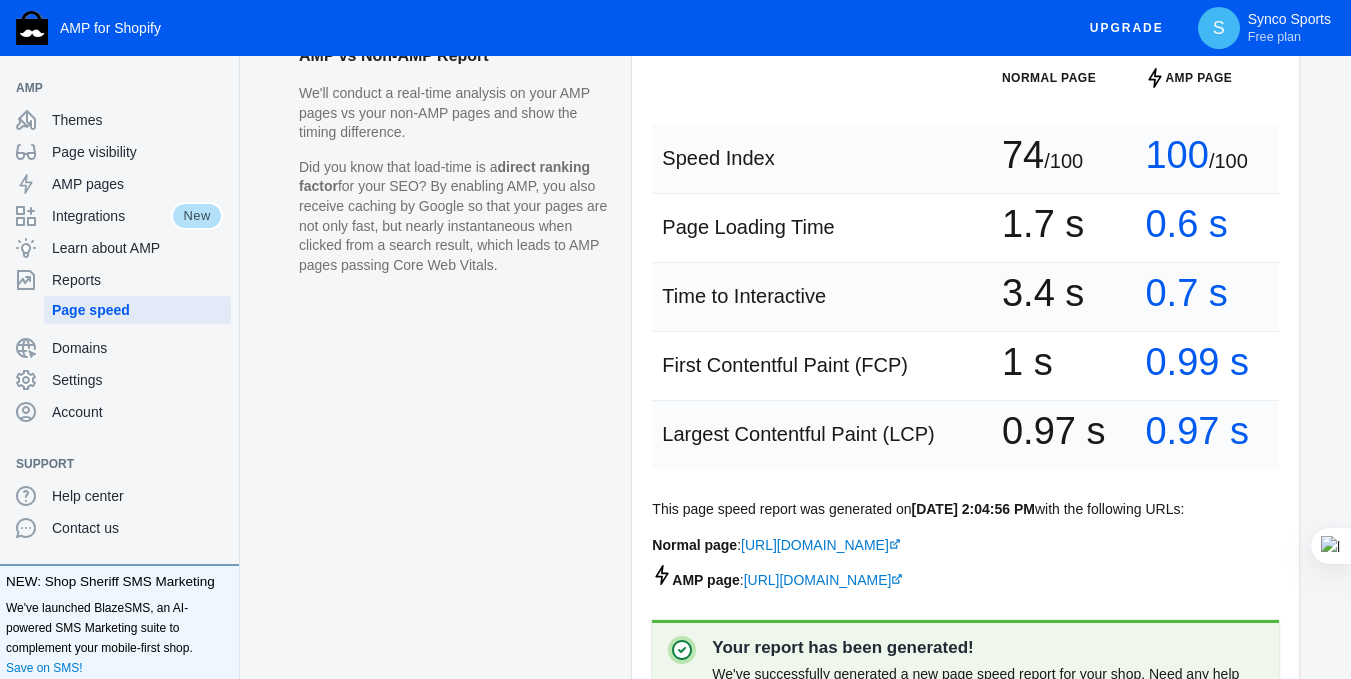 scroll, scrollTop: 585, scrollLeft: 0, axis: vertical 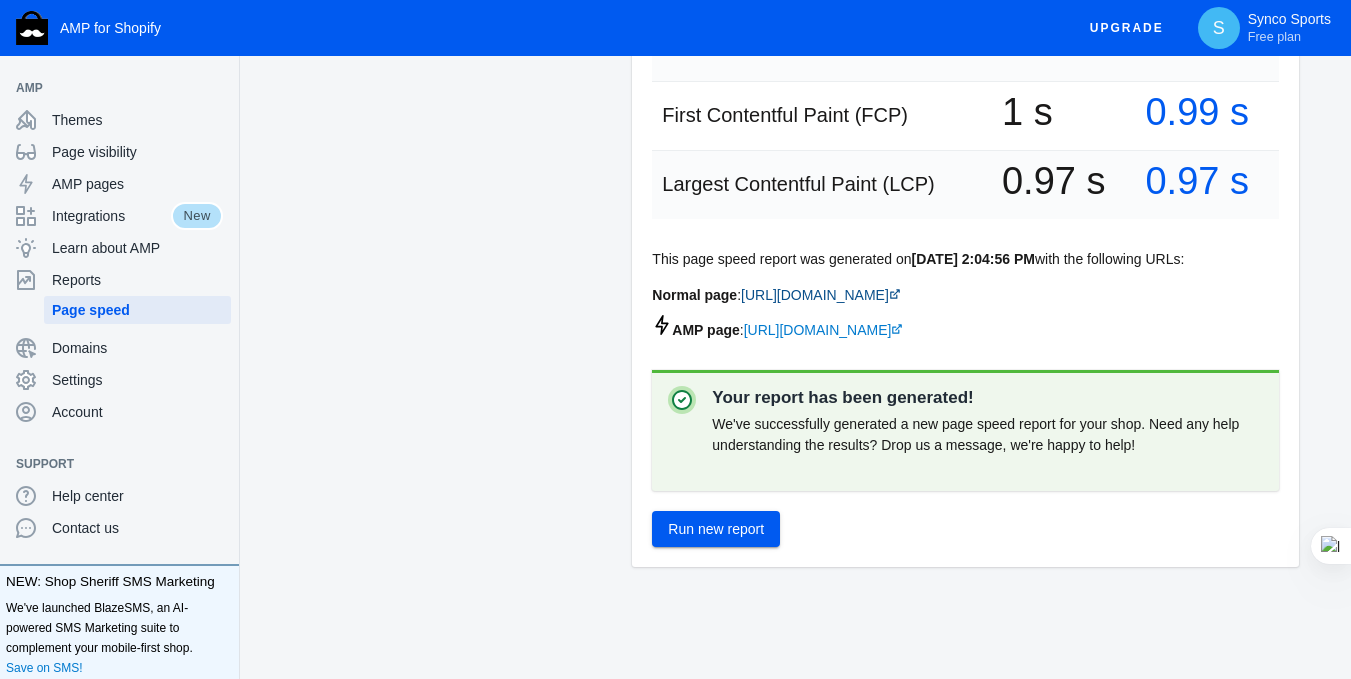 click 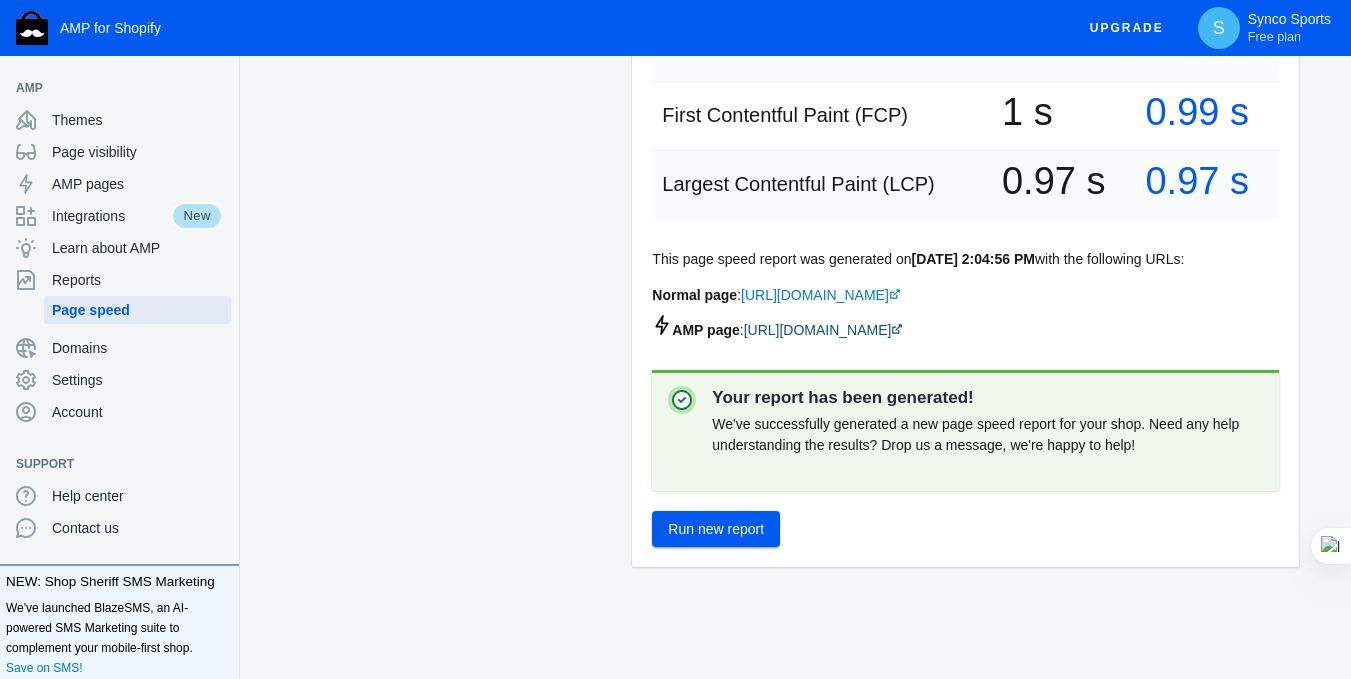 click on "https://syncoshop.com/a/s/products/synco-10386" 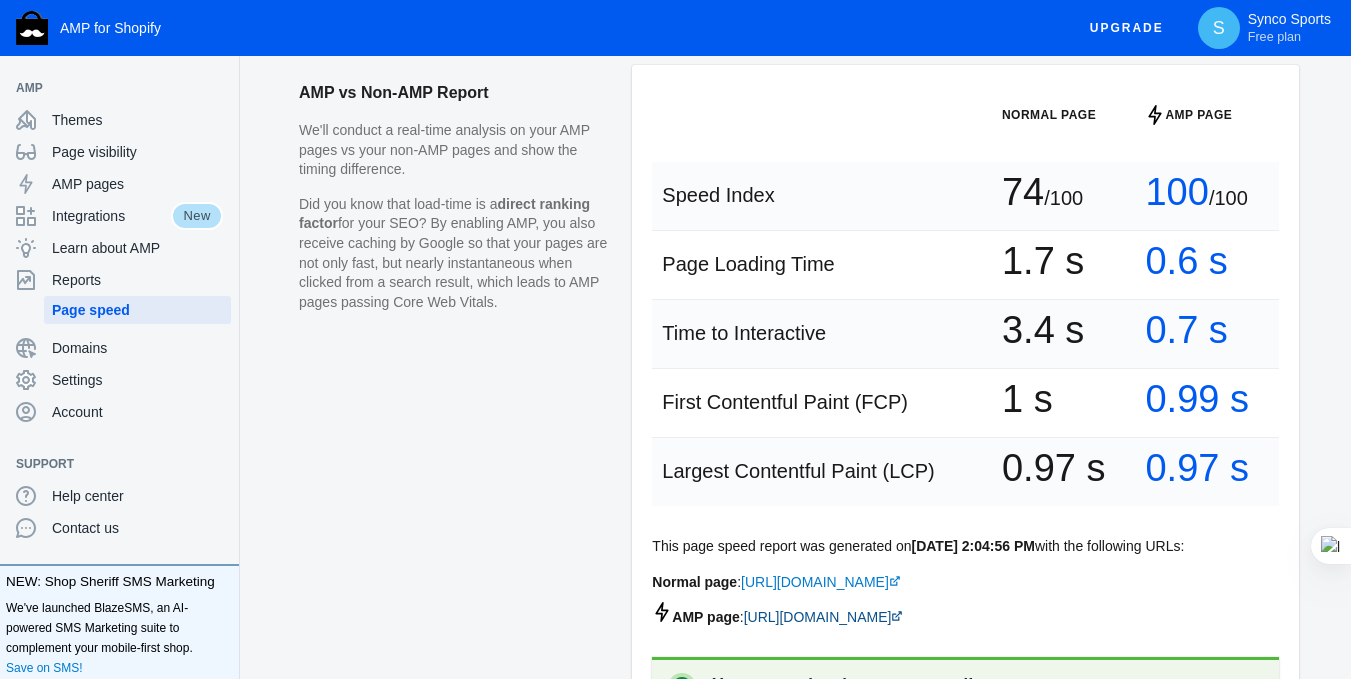 scroll, scrollTop: 485, scrollLeft: 0, axis: vertical 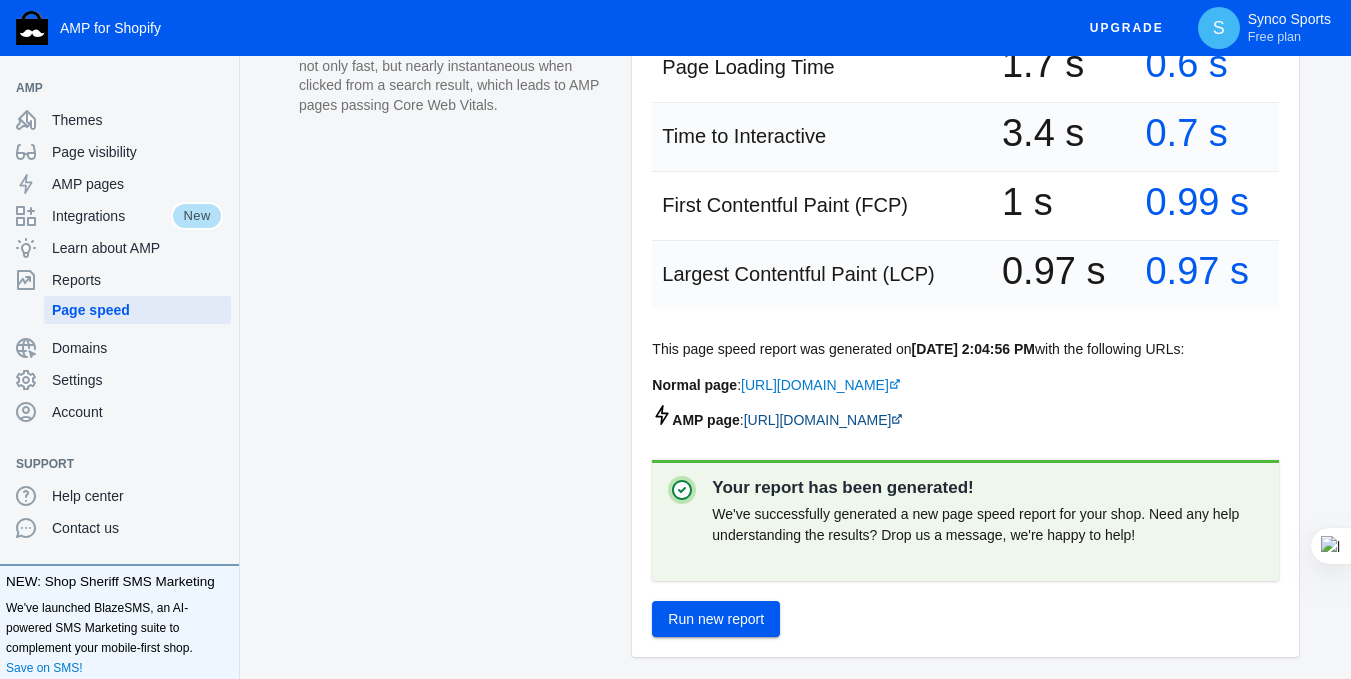 click 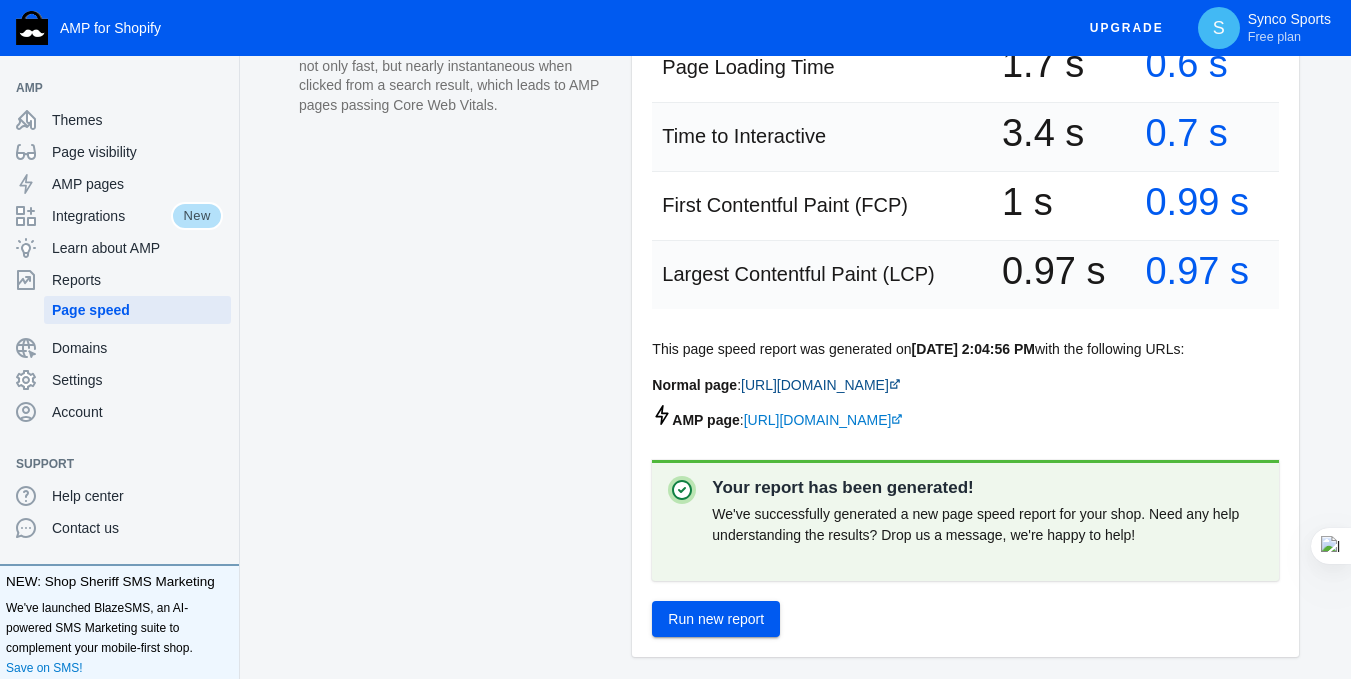 click 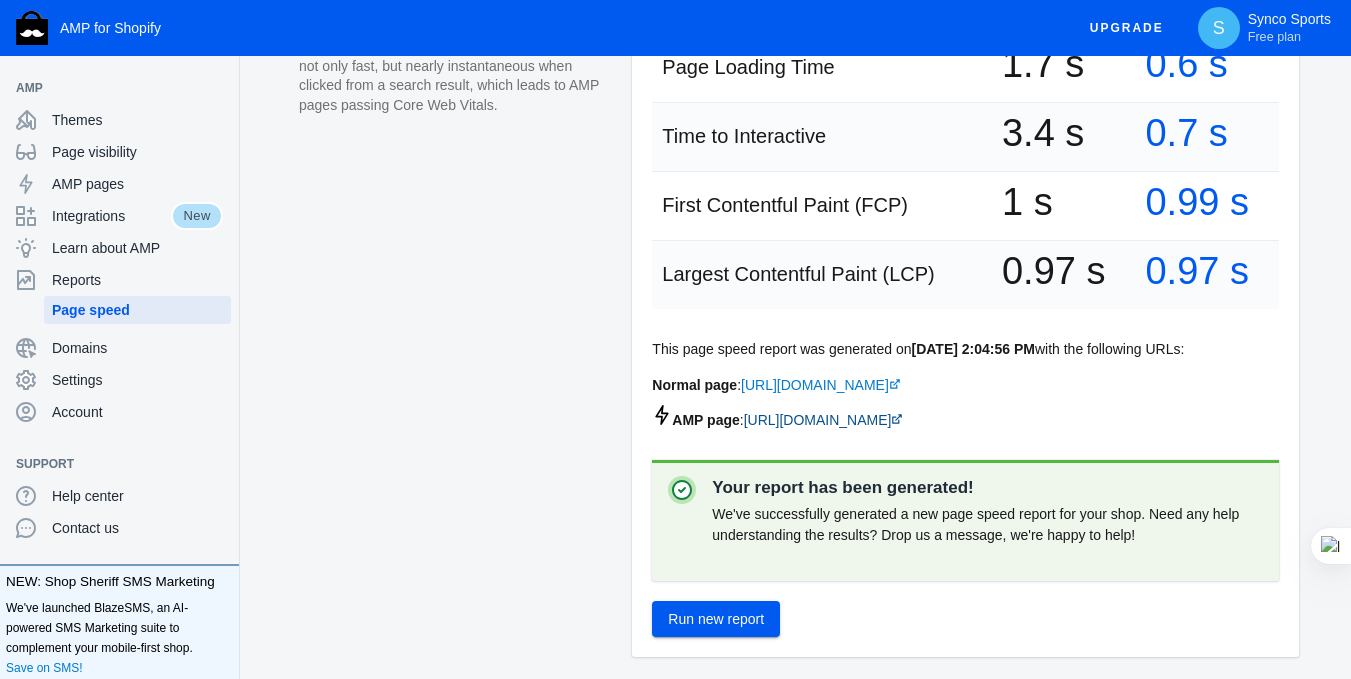 click 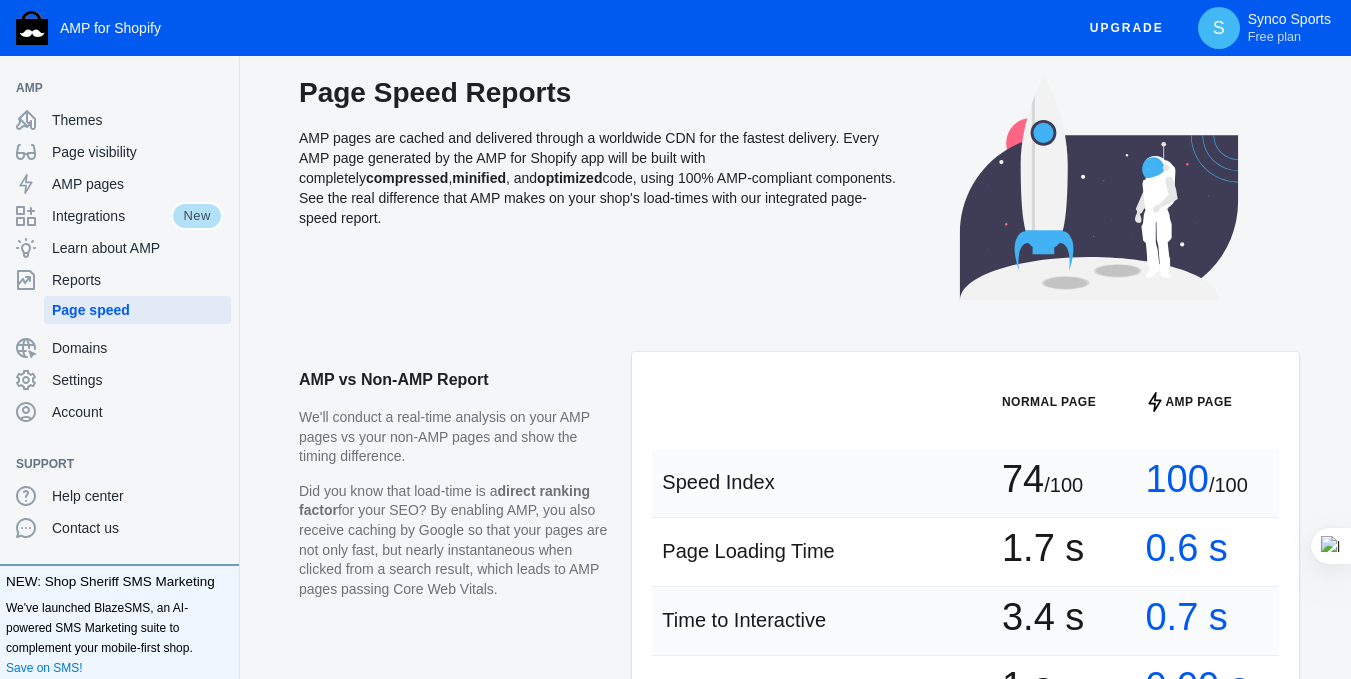scroll, scrollTop: 0, scrollLeft: 0, axis: both 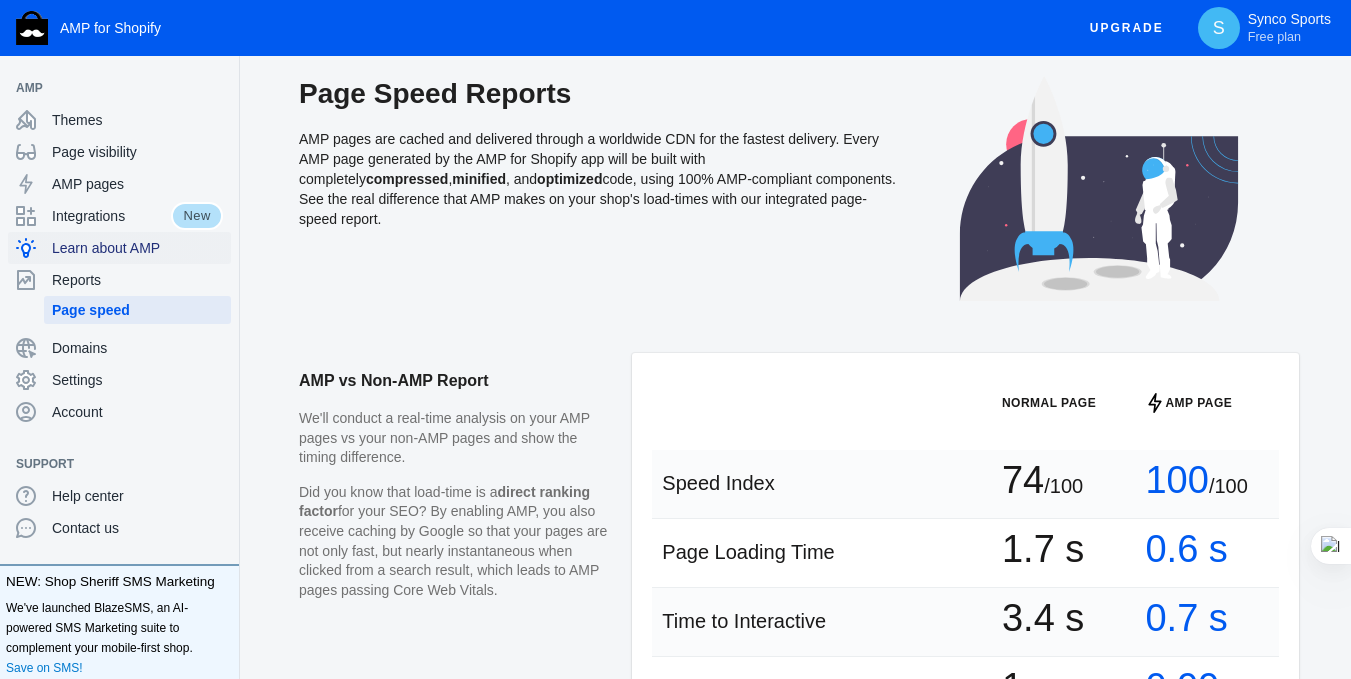 click on "Learn about AMP" 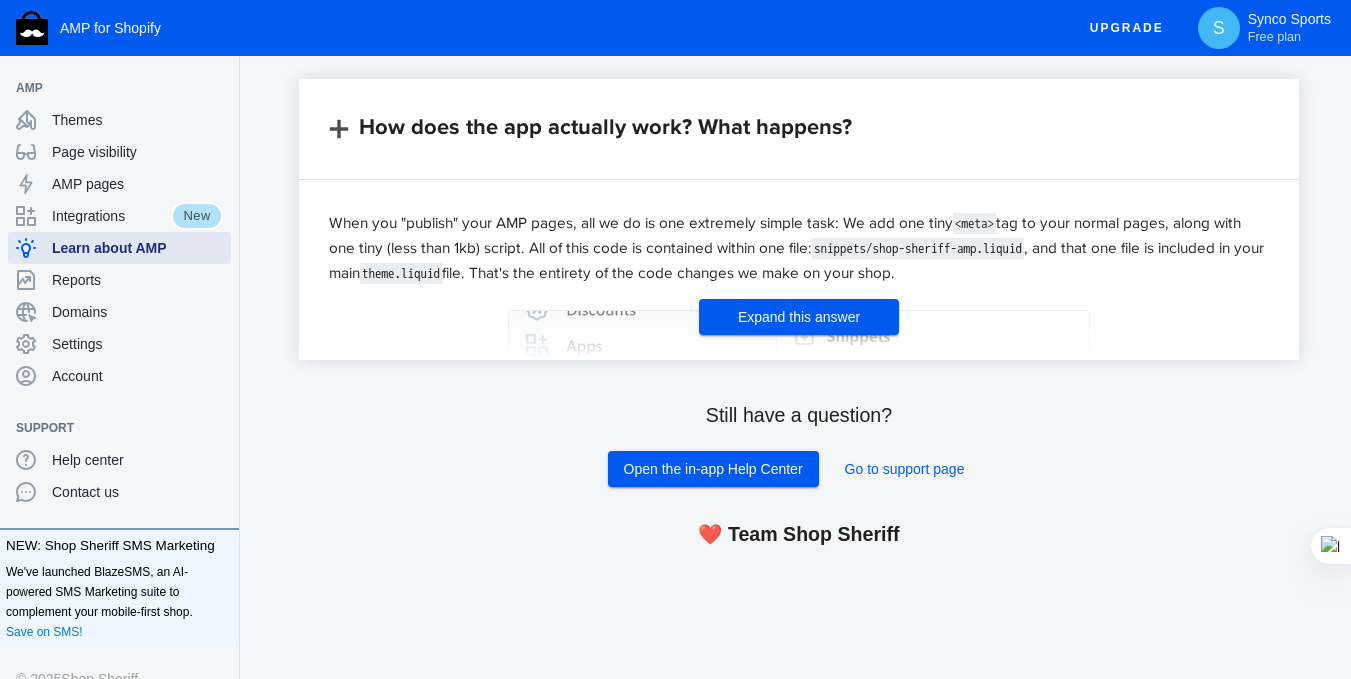 scroll, scrollTop: 1986, scrollLeft: 0, axis: vertical 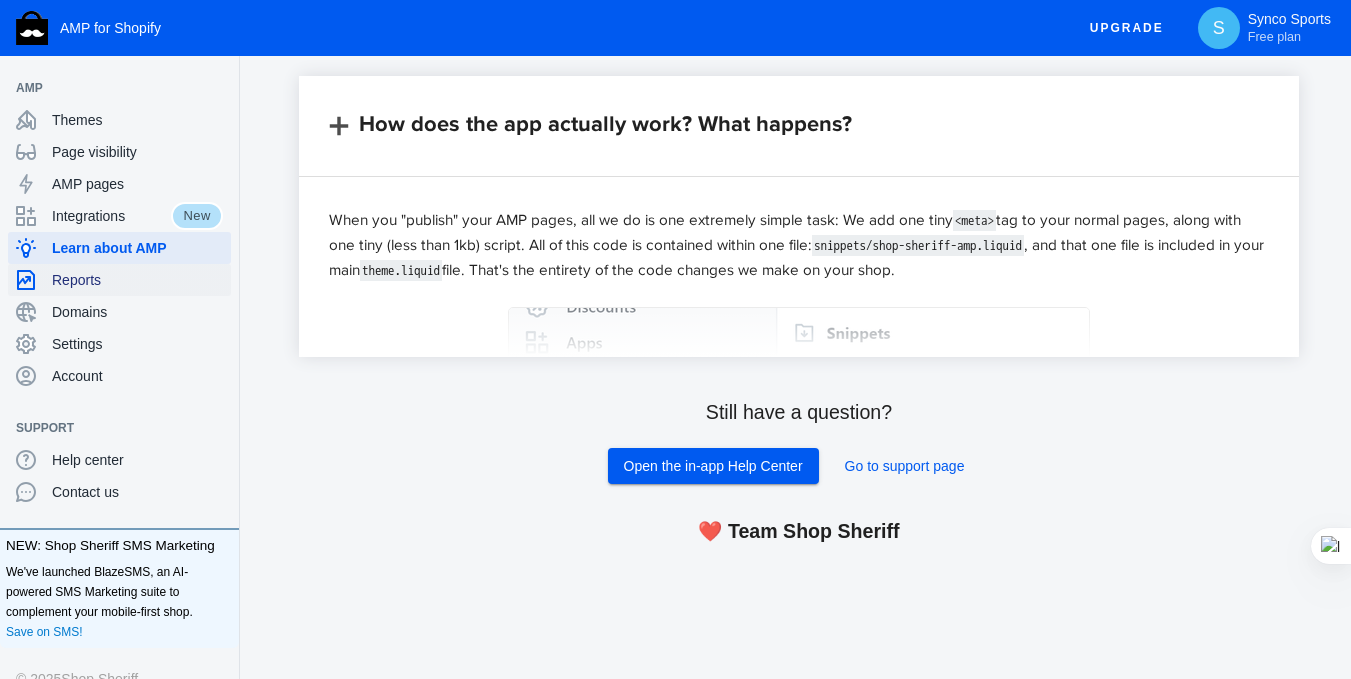 click on "Reports" at bounding box center [137, 280] 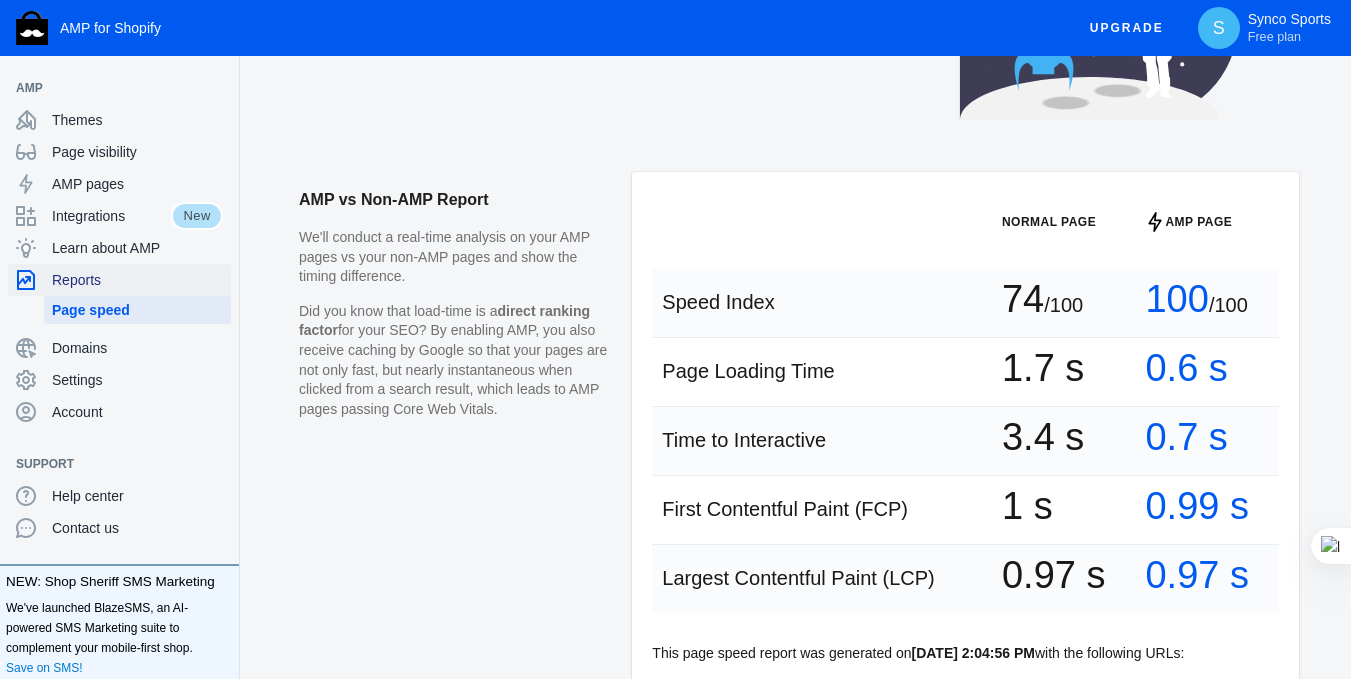 scroll, scrollTop: 200, scrollLeft: 0, axis: vertical 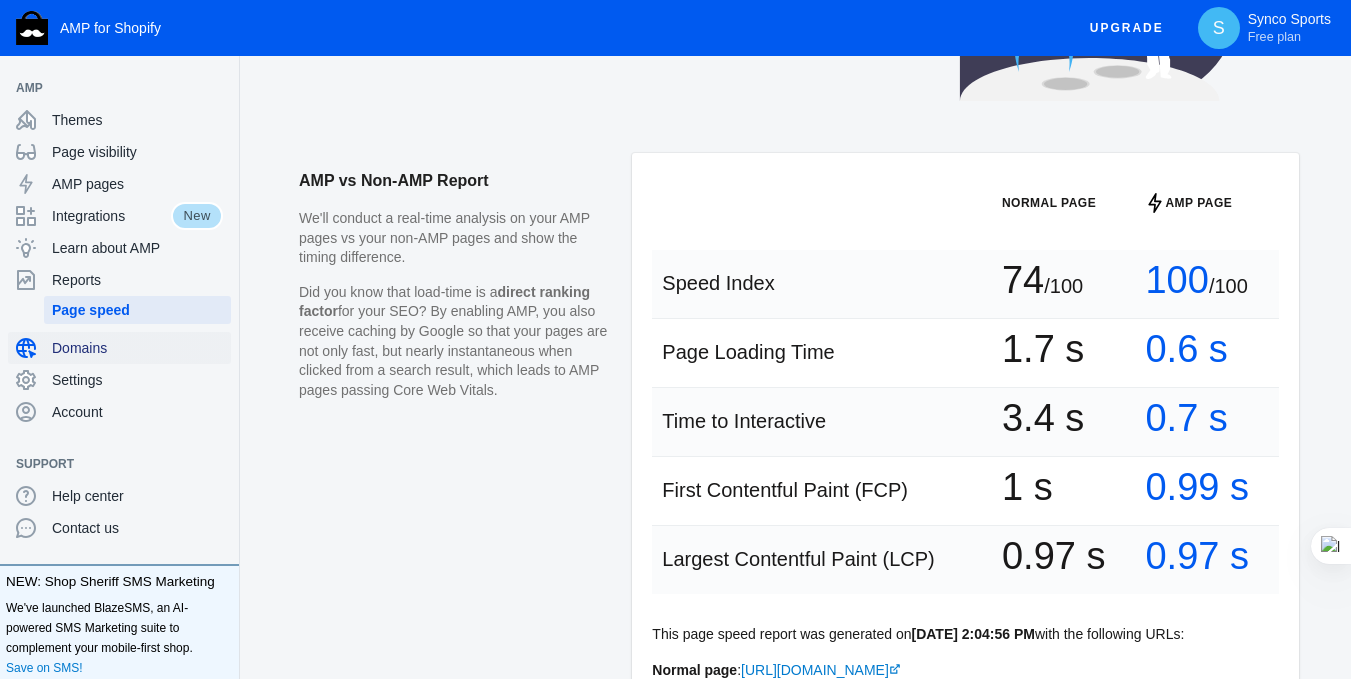 click on "Domains" at bounding box center [137, 348] 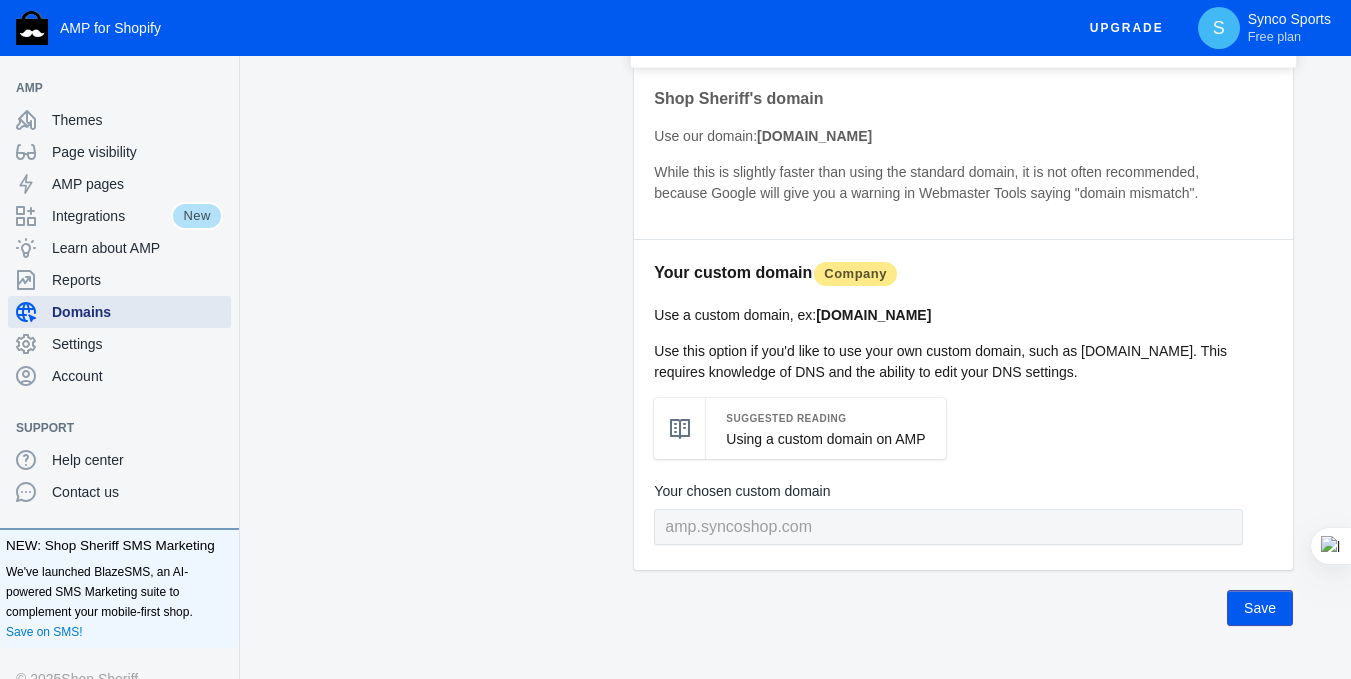 scroll, scrollTop: 284, scrollLeft: 0, axis: vertical 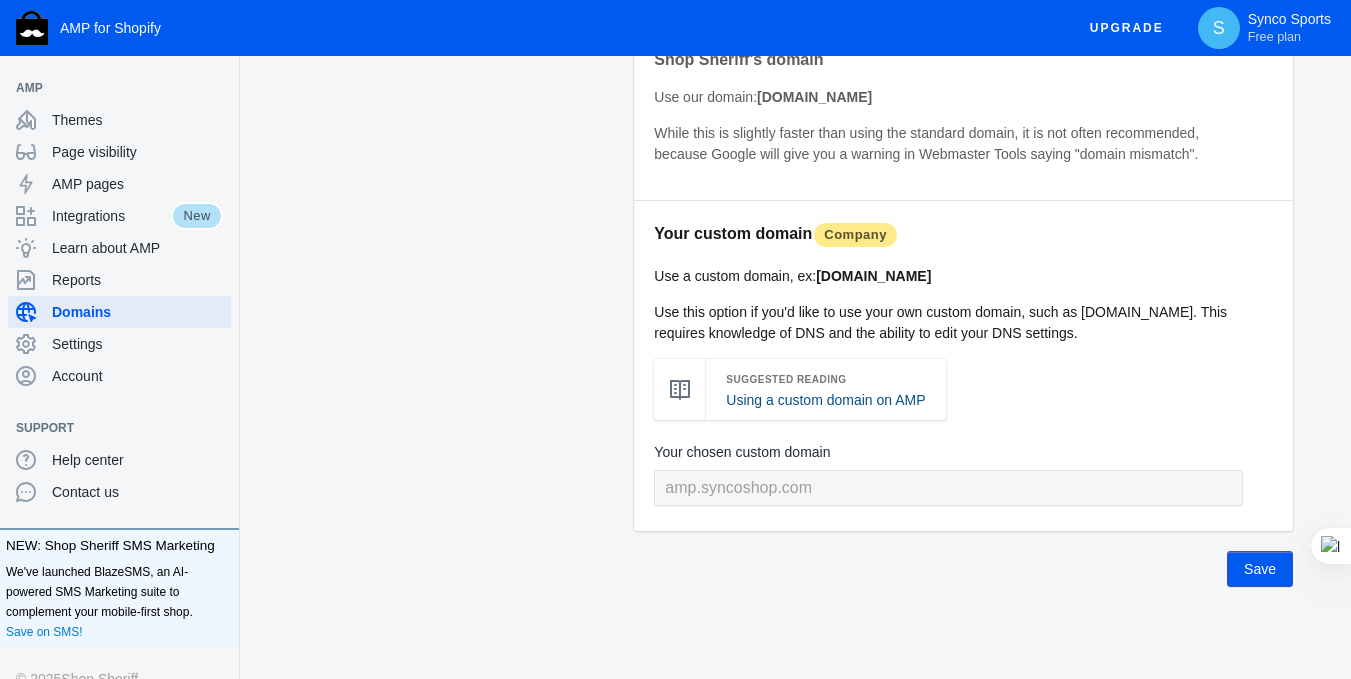 click on "Using a custom domain on AMP" 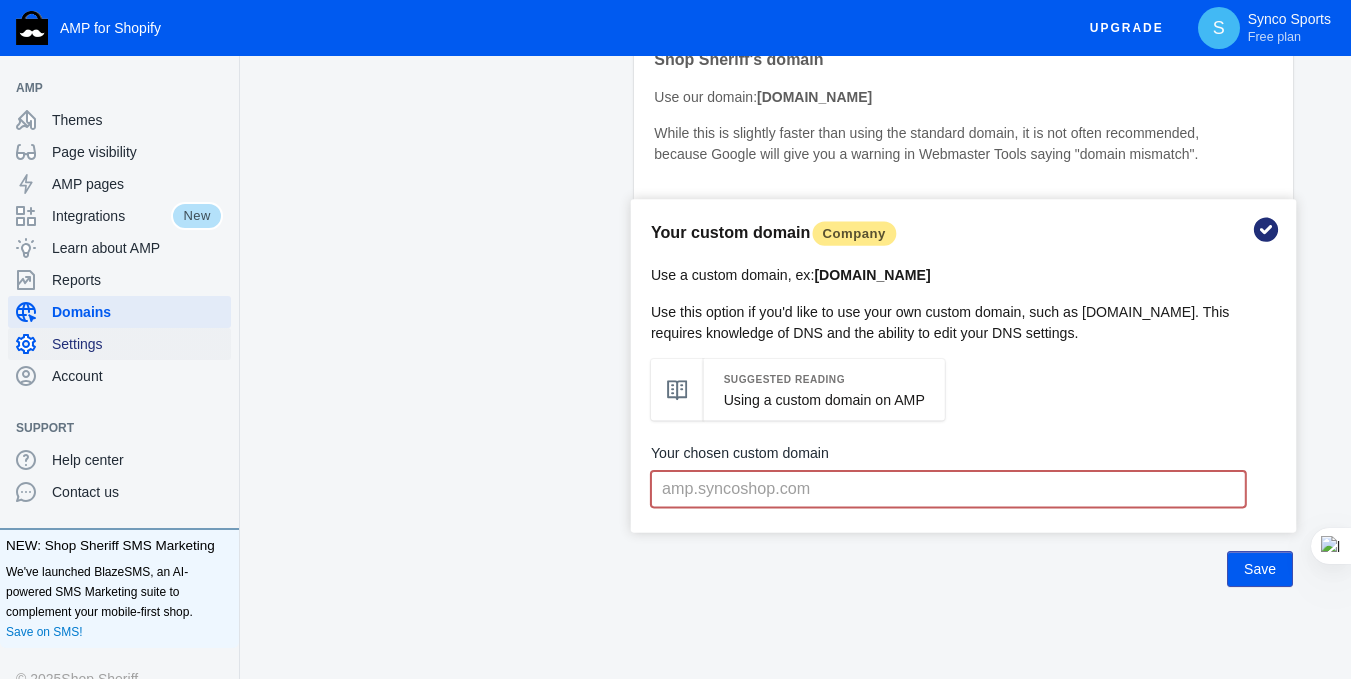 click on "Settings" at bounding box center (119, 344) 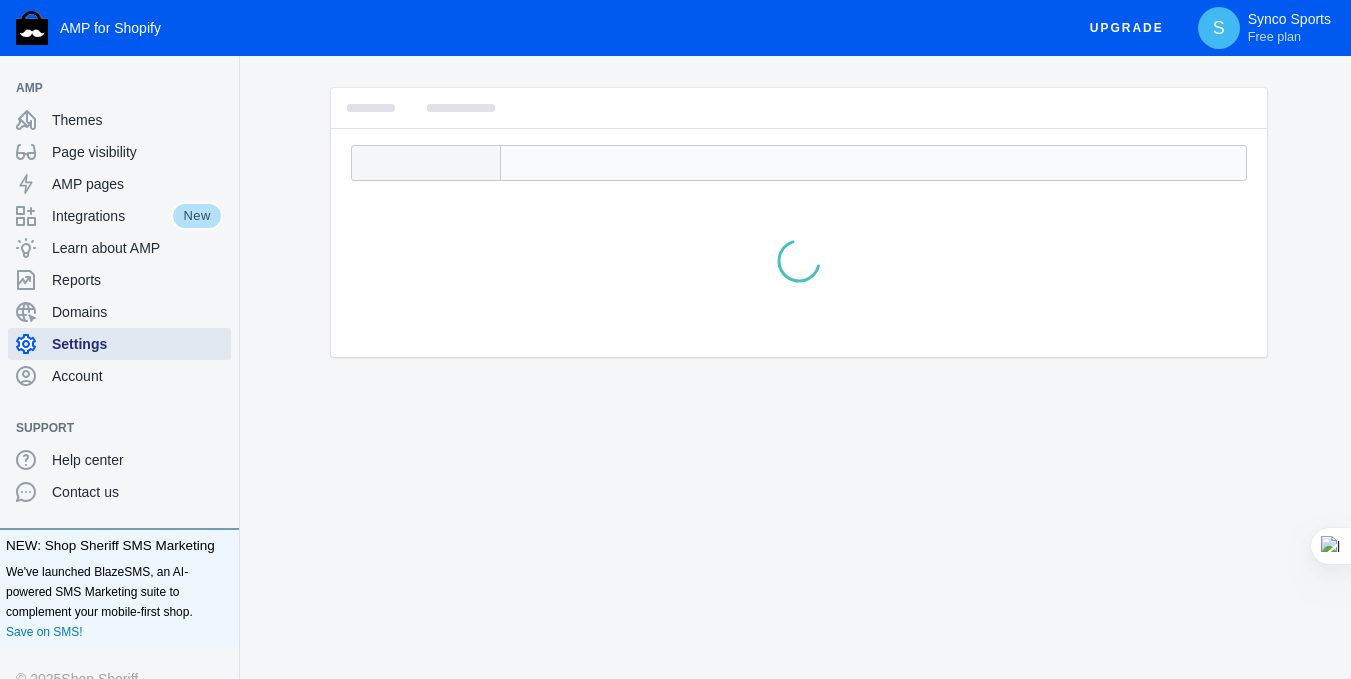 scroll, scrollTop: 0, scrollLeft: 0, axis: both 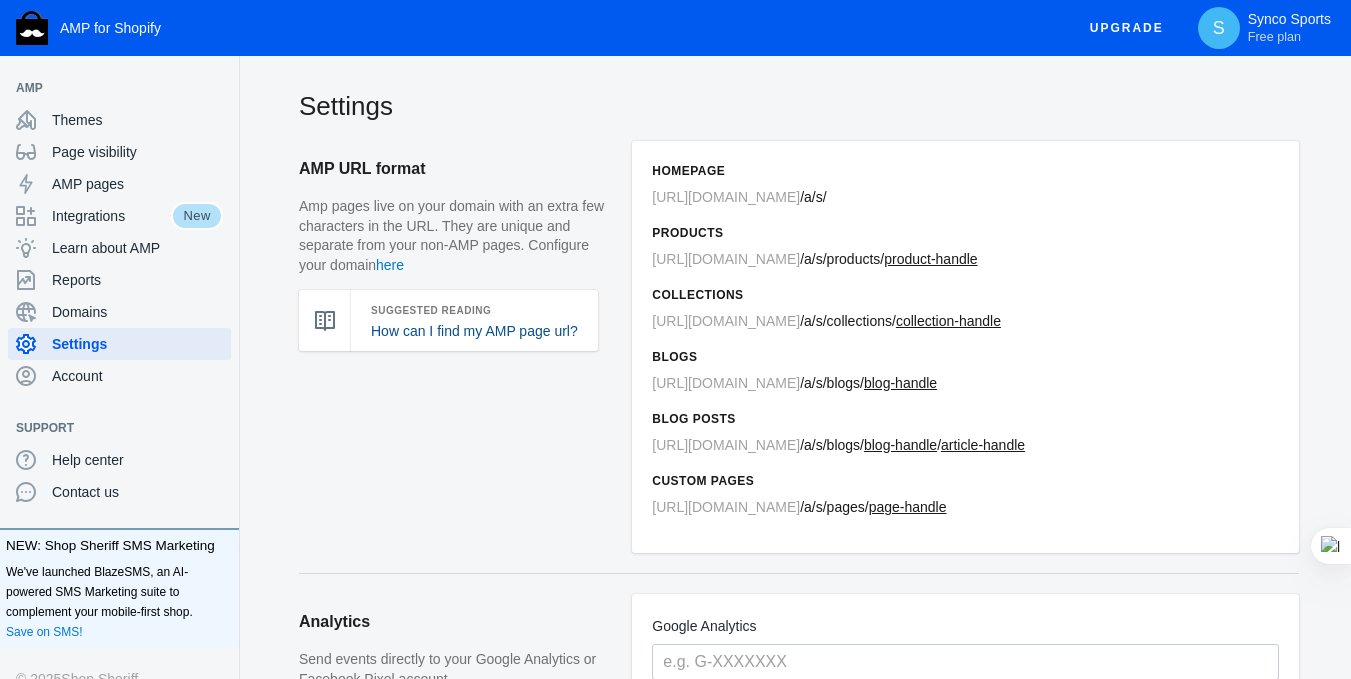 click on "How can I find my AMP page url?" 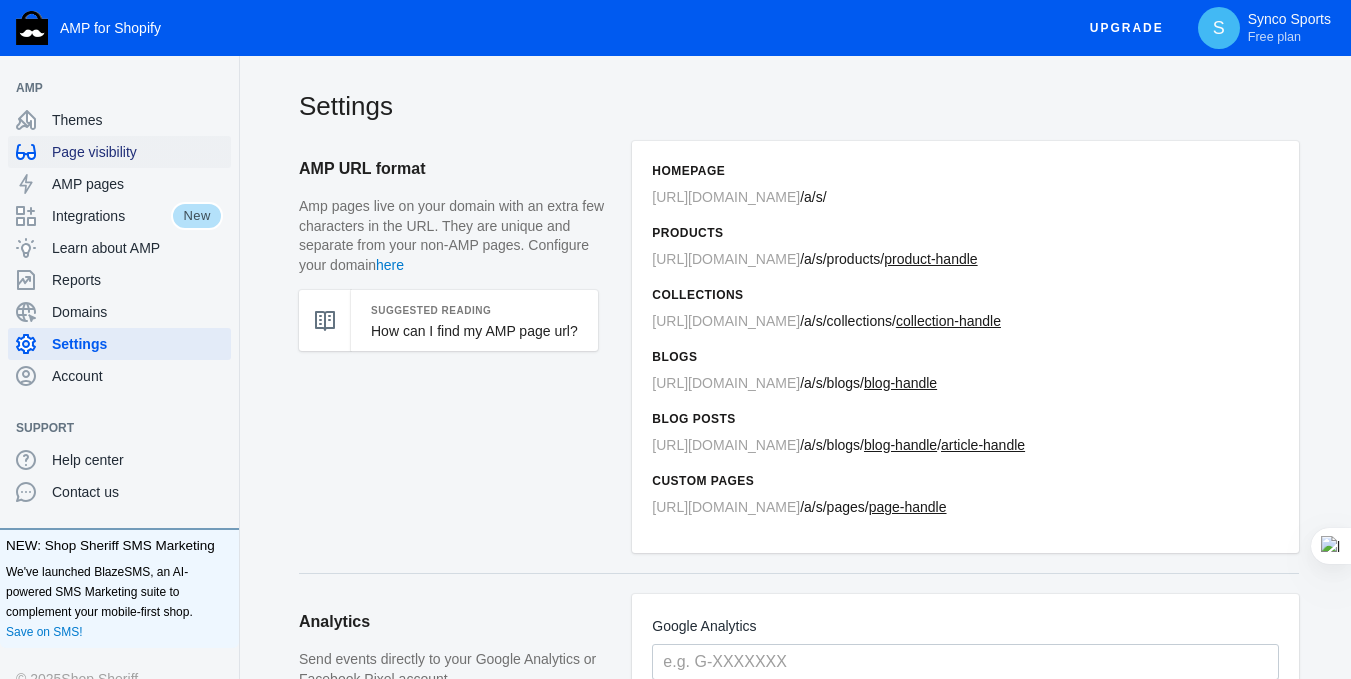 click on "Page visibility" at bounding box center (137, 152) 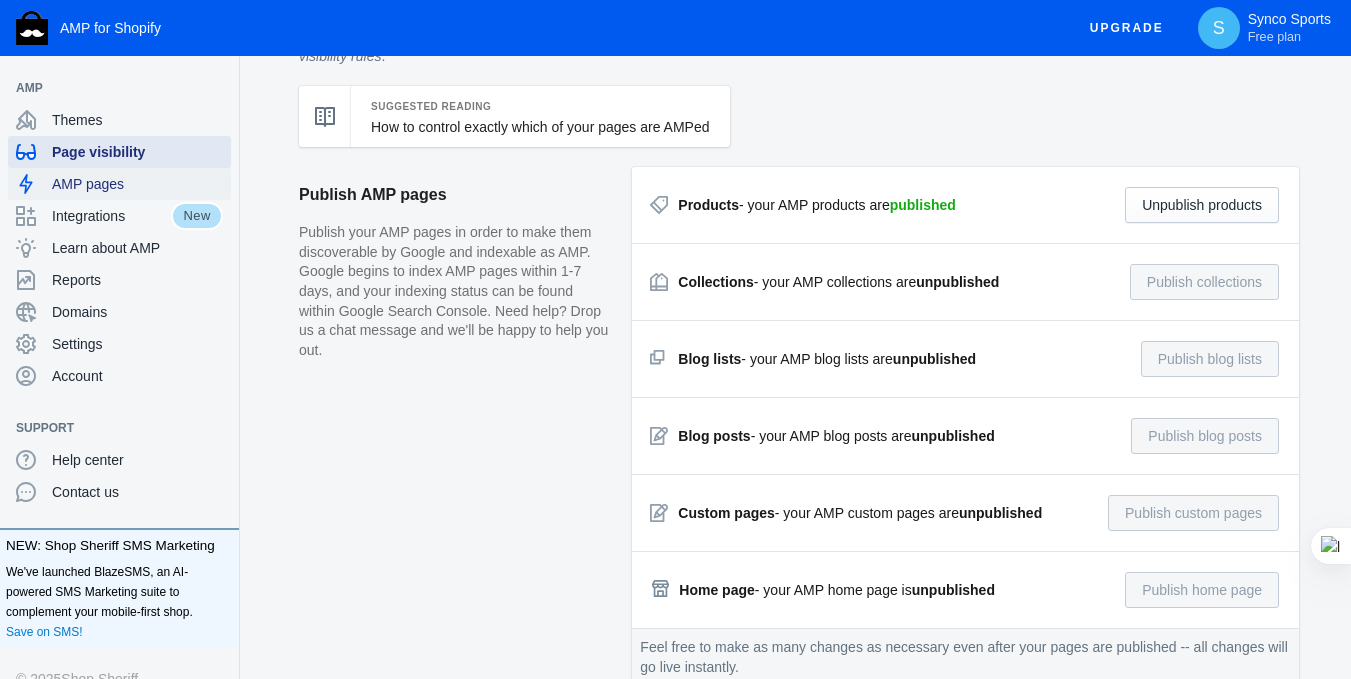scroll, scrollTop: 0, scrollLeft: 0, axis: both 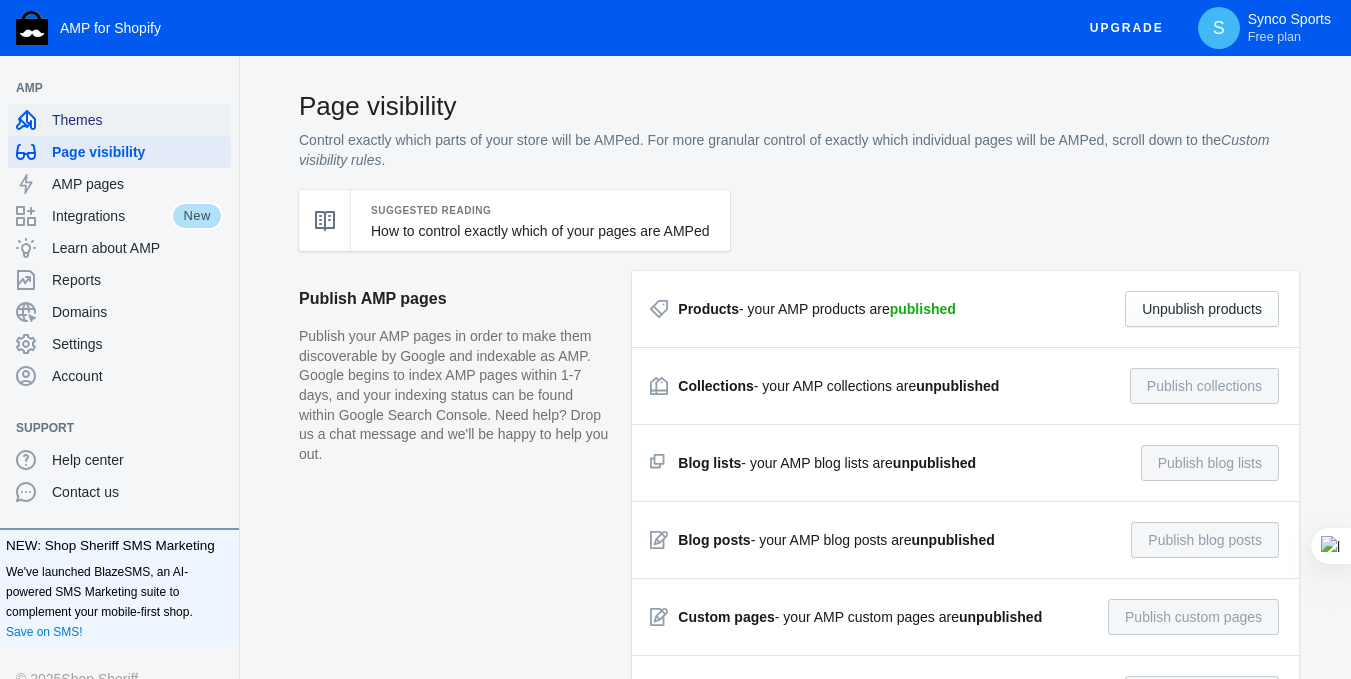 click on "Themes" 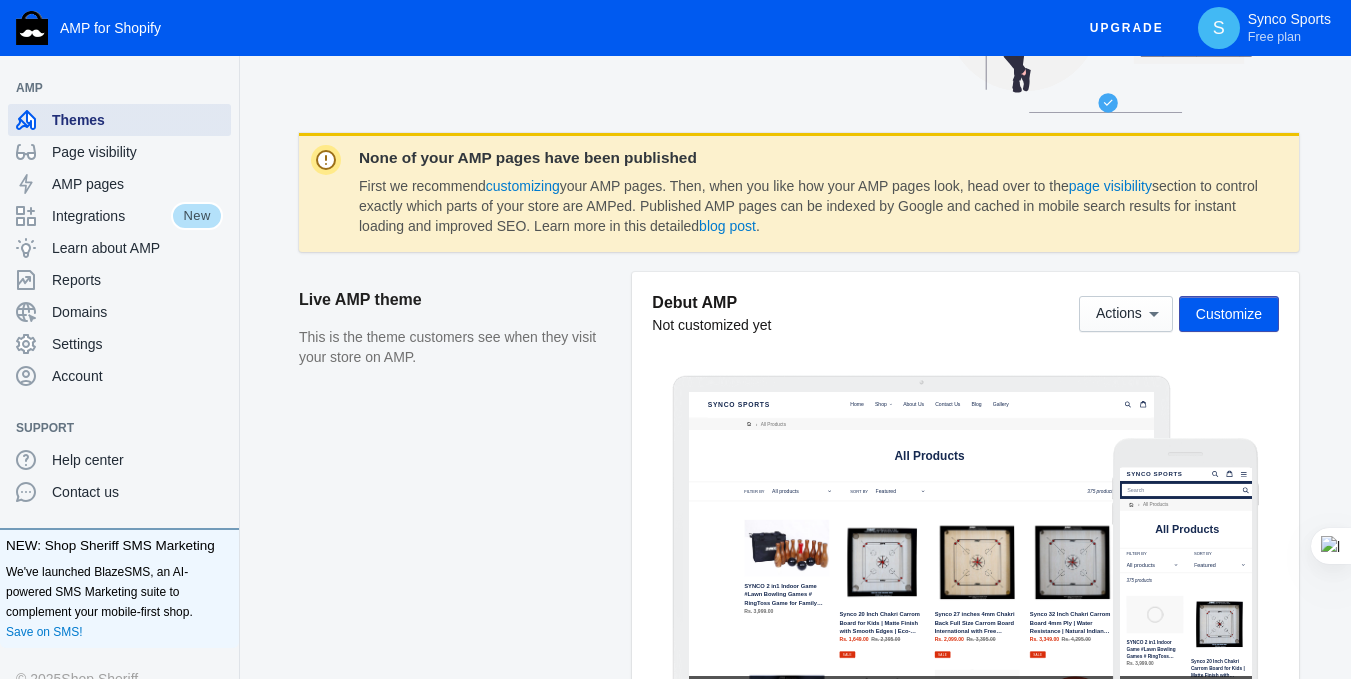 scroll, scrollTop: 0, scrollLeft: 0, axis: both 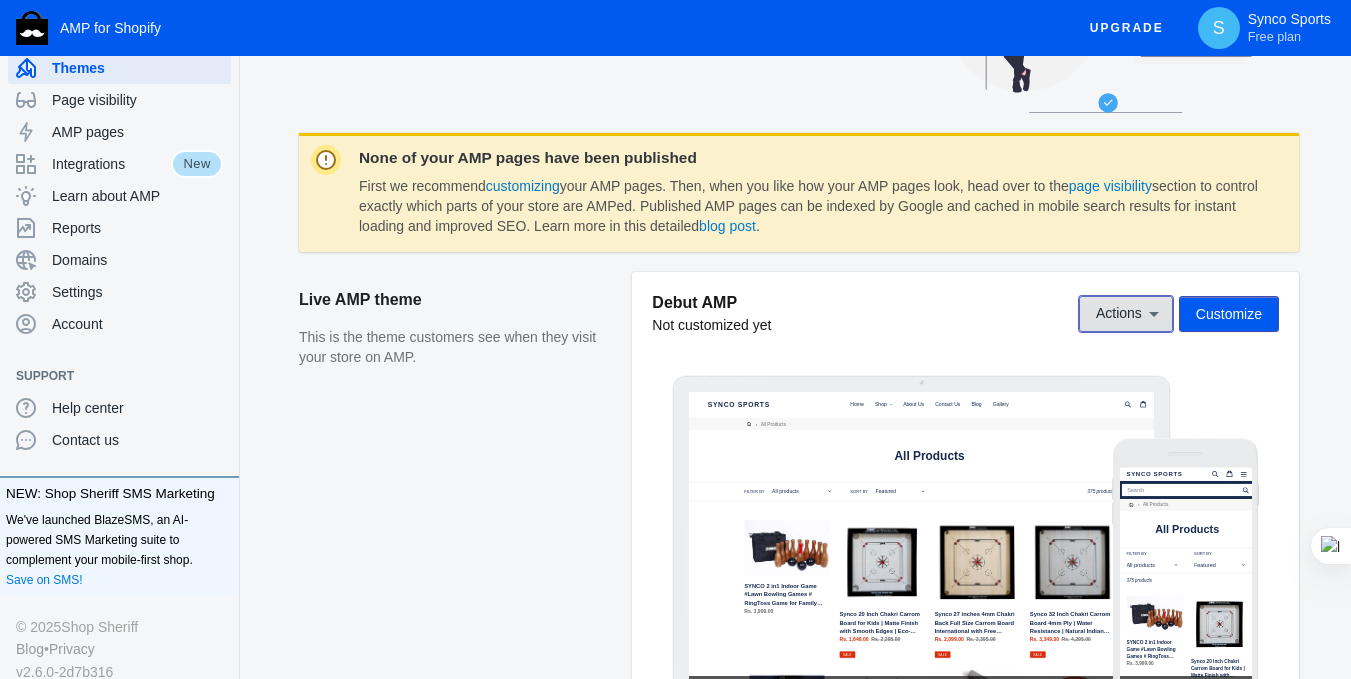 click on "Actions" at bounding box center (1119, 314) 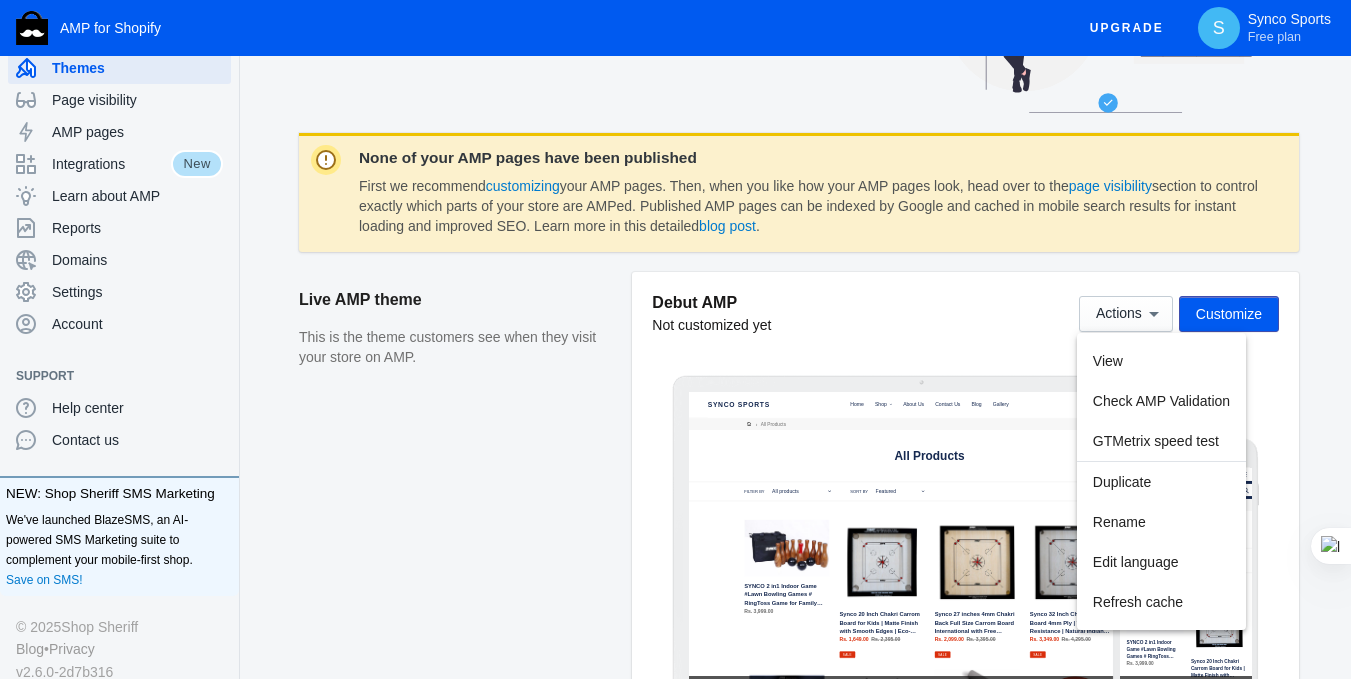 click at bounding box center [675, 339] 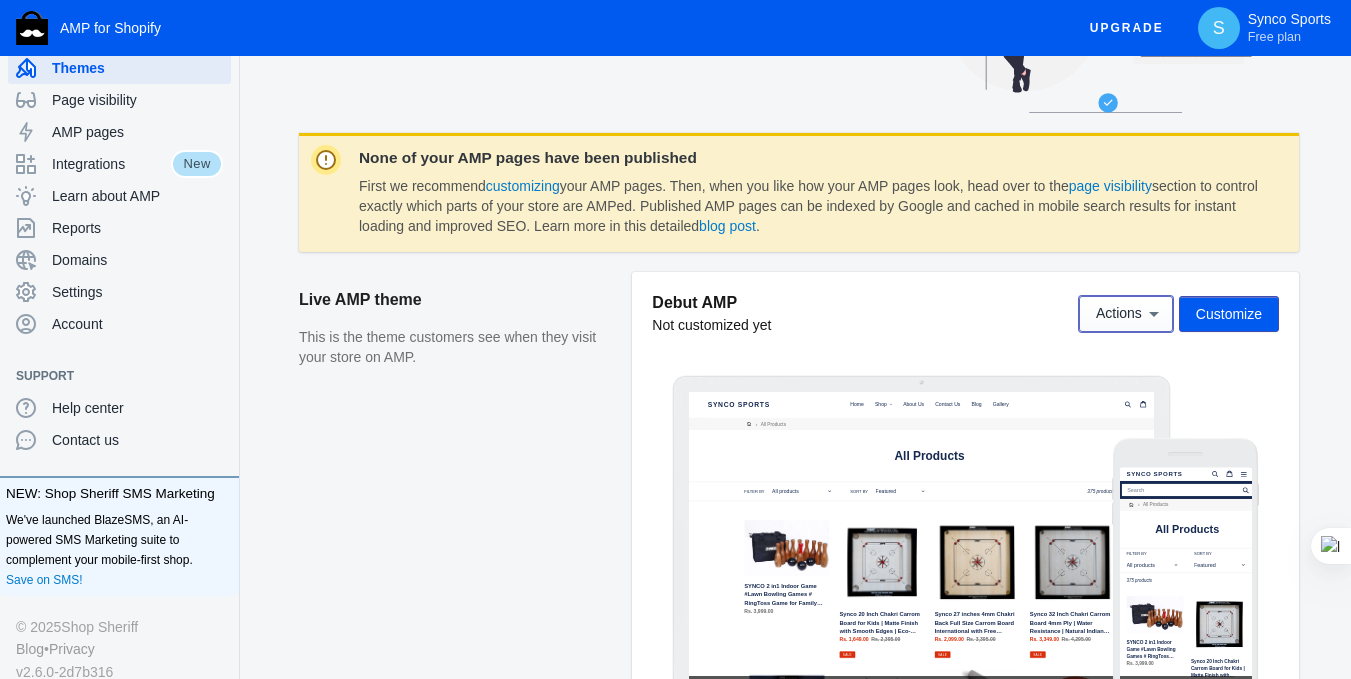click on "Actions" at bounding box center (1119, 314) 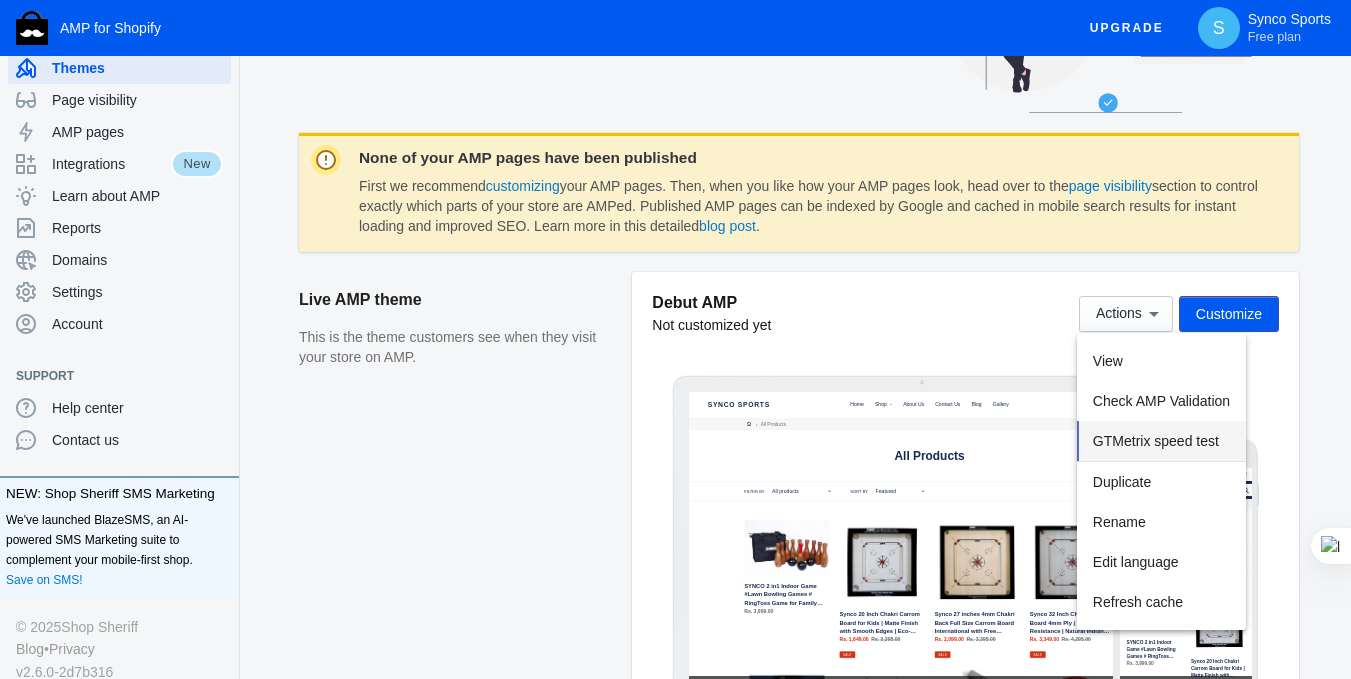 click on "GTMetrix speed test" at bounding box center [1156, 441] 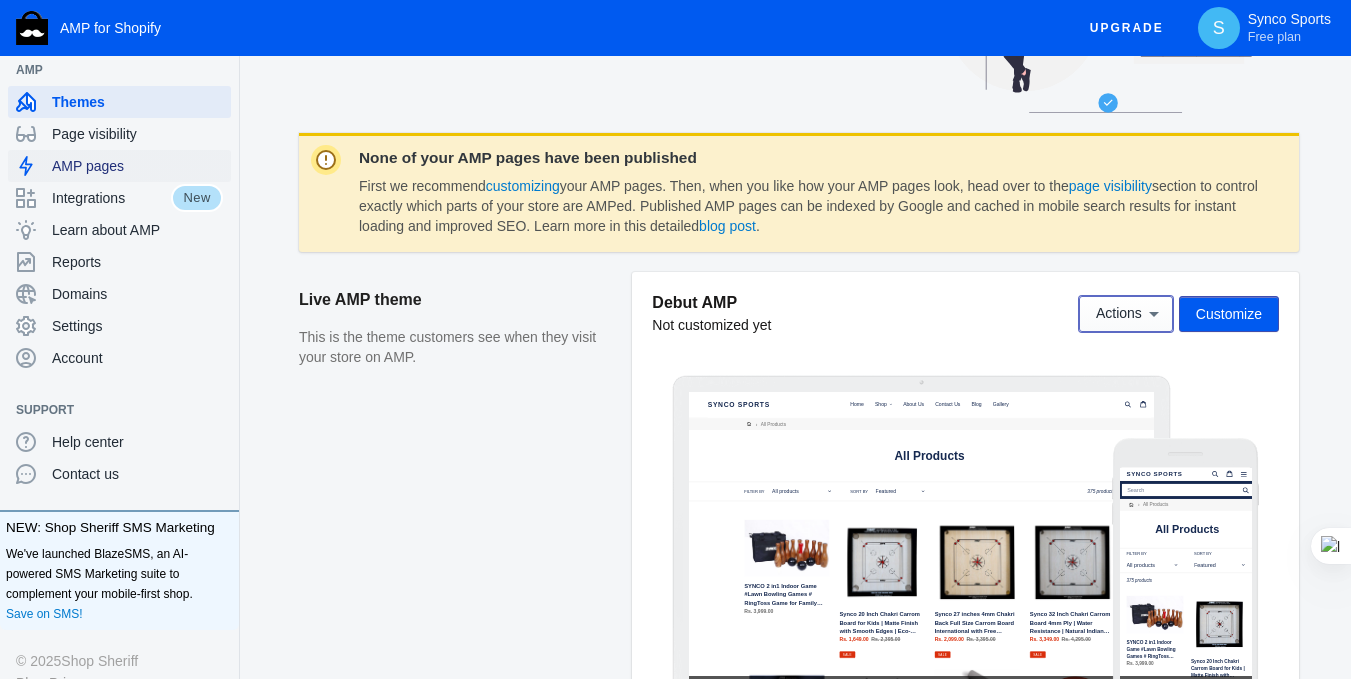 scroll, scrollTop: 0, scrollLeft: 0, axis: both 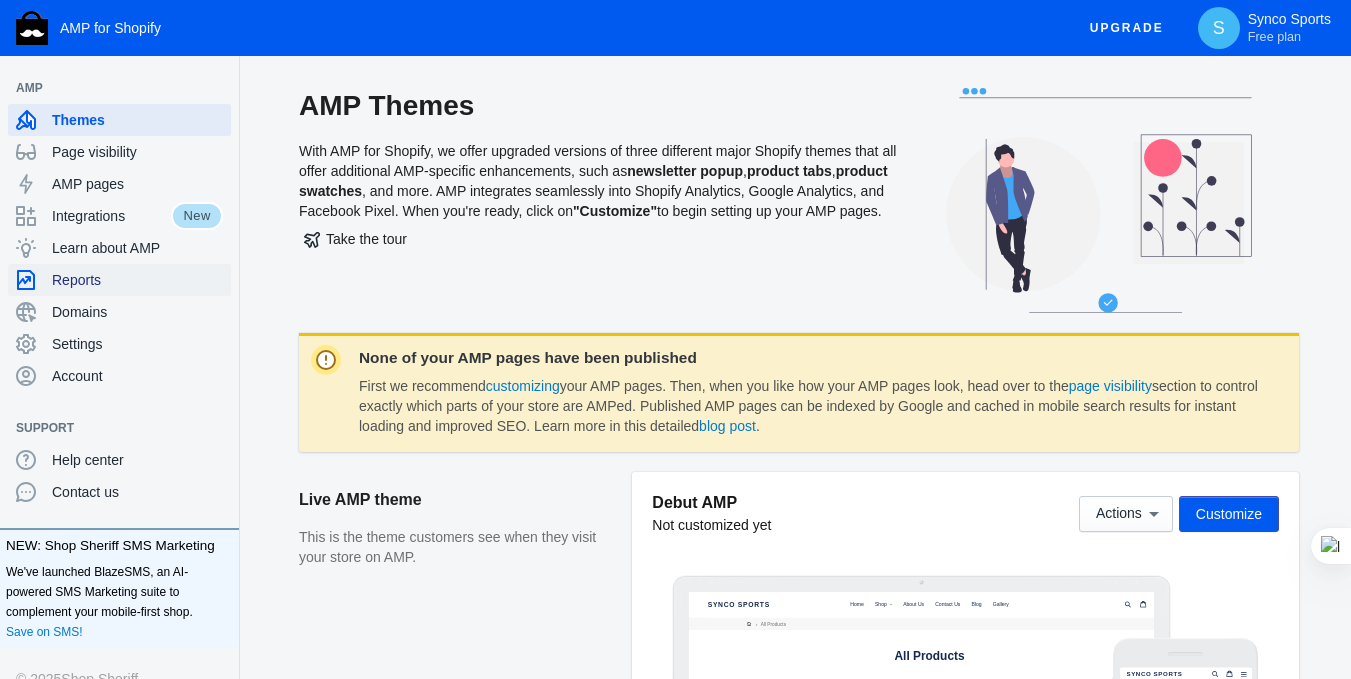 click on "Reports" at bounding box center (119, 280) 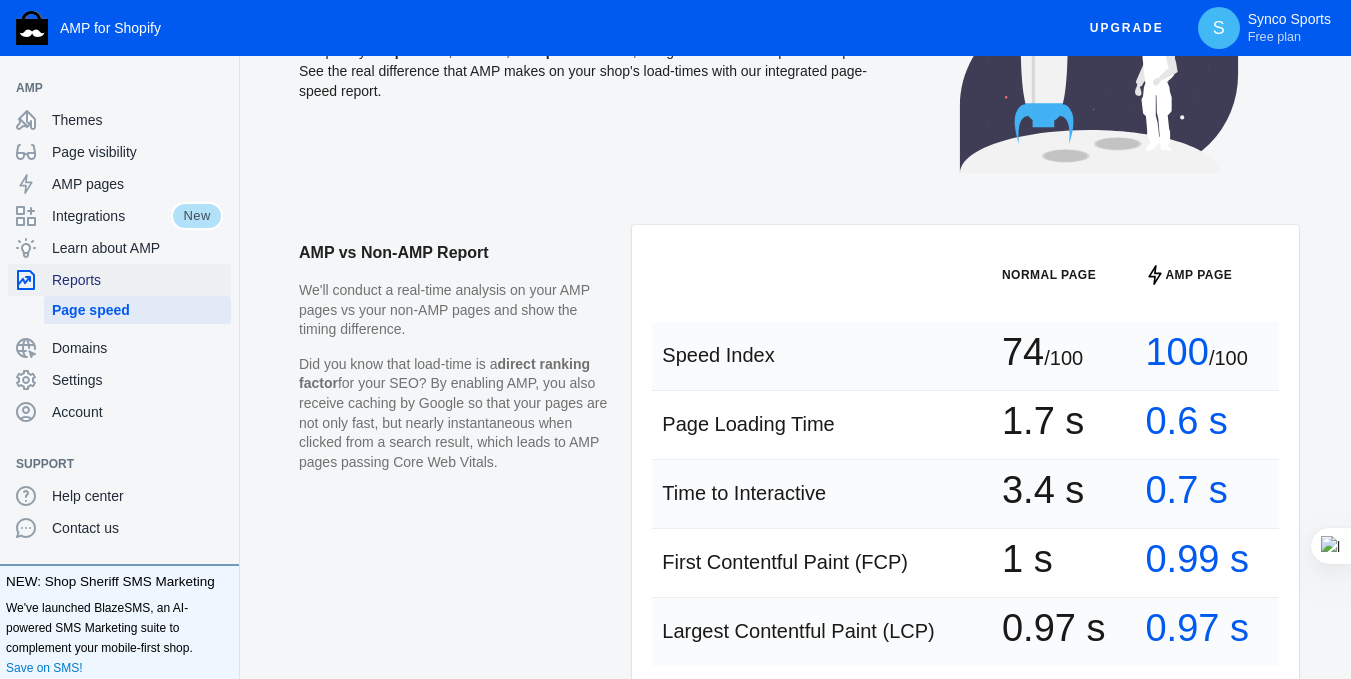 scroll, scrollTop: 444, scrollLeft: 0, axis: vertical 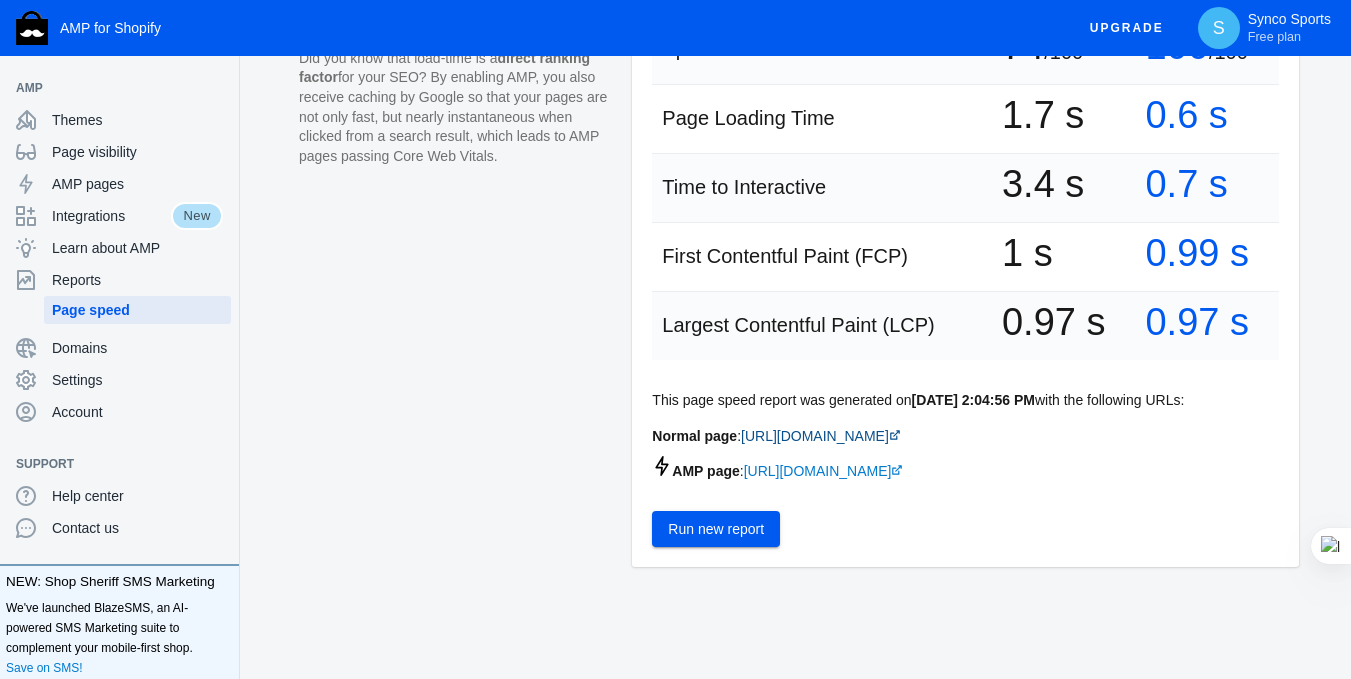 click 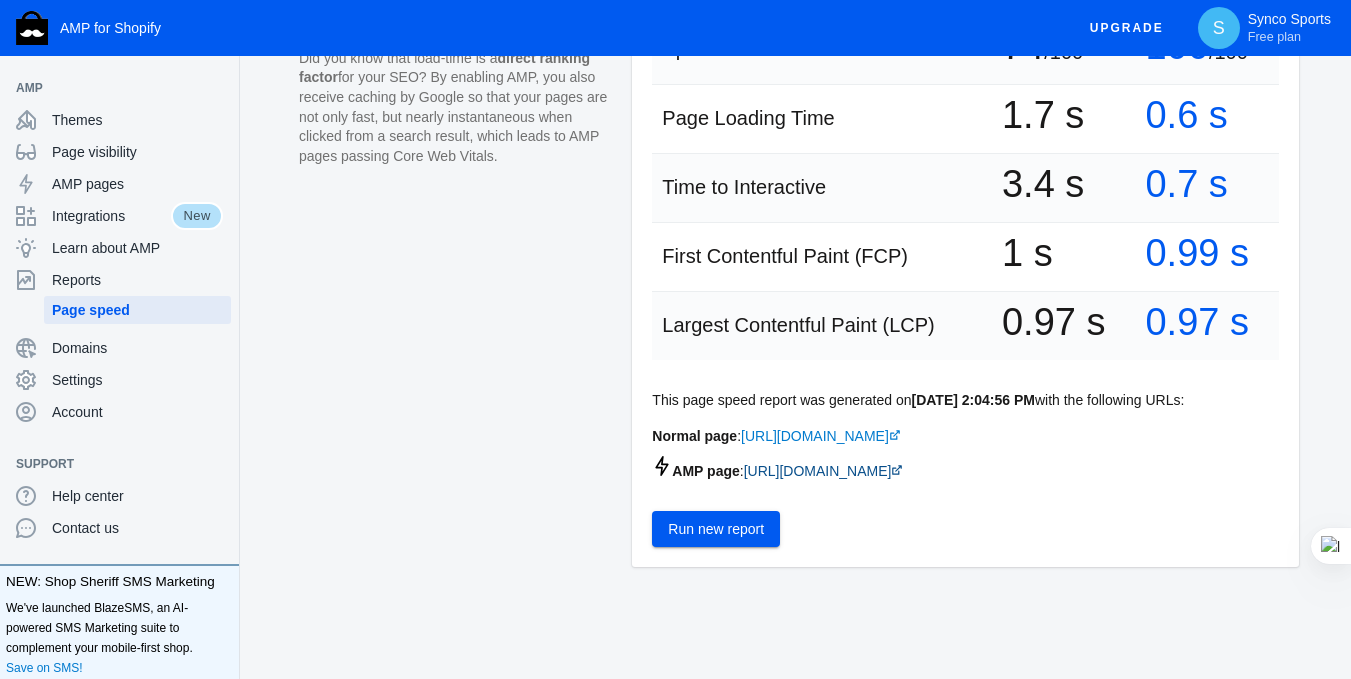 click 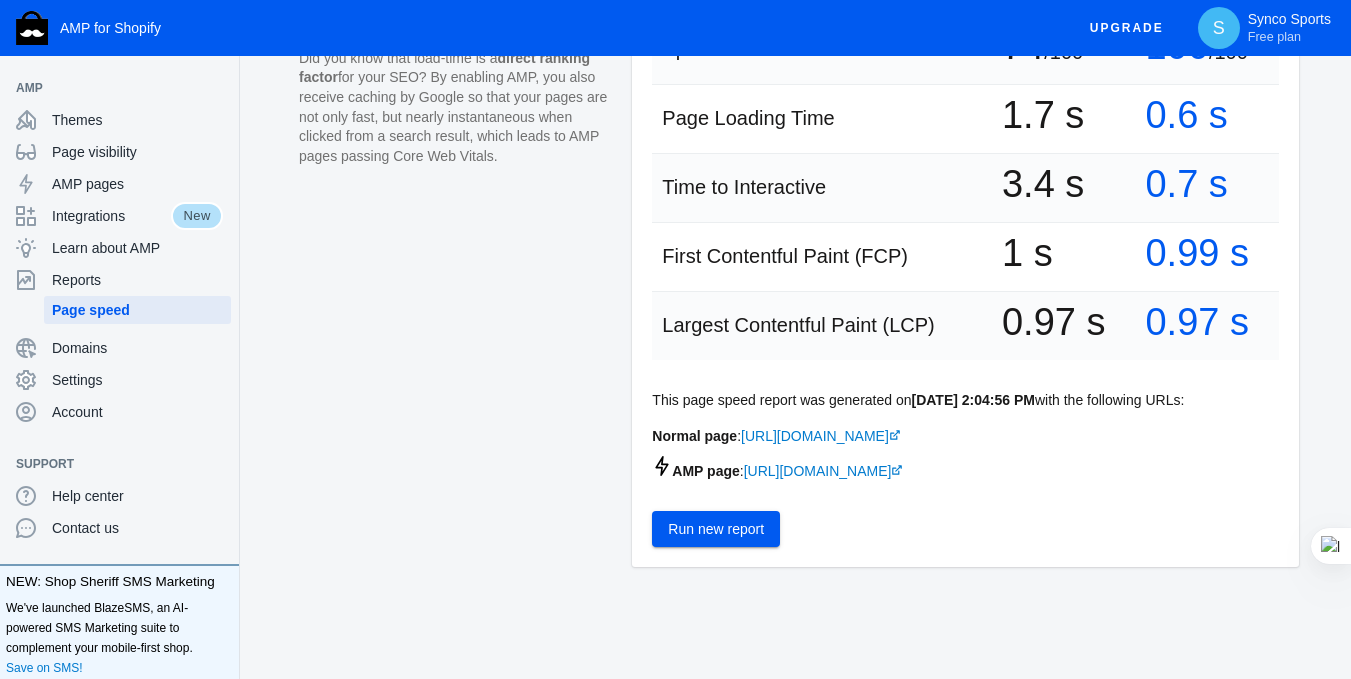 click on "AMP vs Non-AMP Report  We'll conduct a real-time analysis on your AMP pages vs your non-AMP pages and show the timing difference.   Did you know that load-time is a  direct ranking factor  for your SEO? By enabling AMP, you also receive caching by Google so that your pages are not only fast, but nearly instantaneous when clicked from a search result, which leads to AMP pages passing Core Web Vitals." 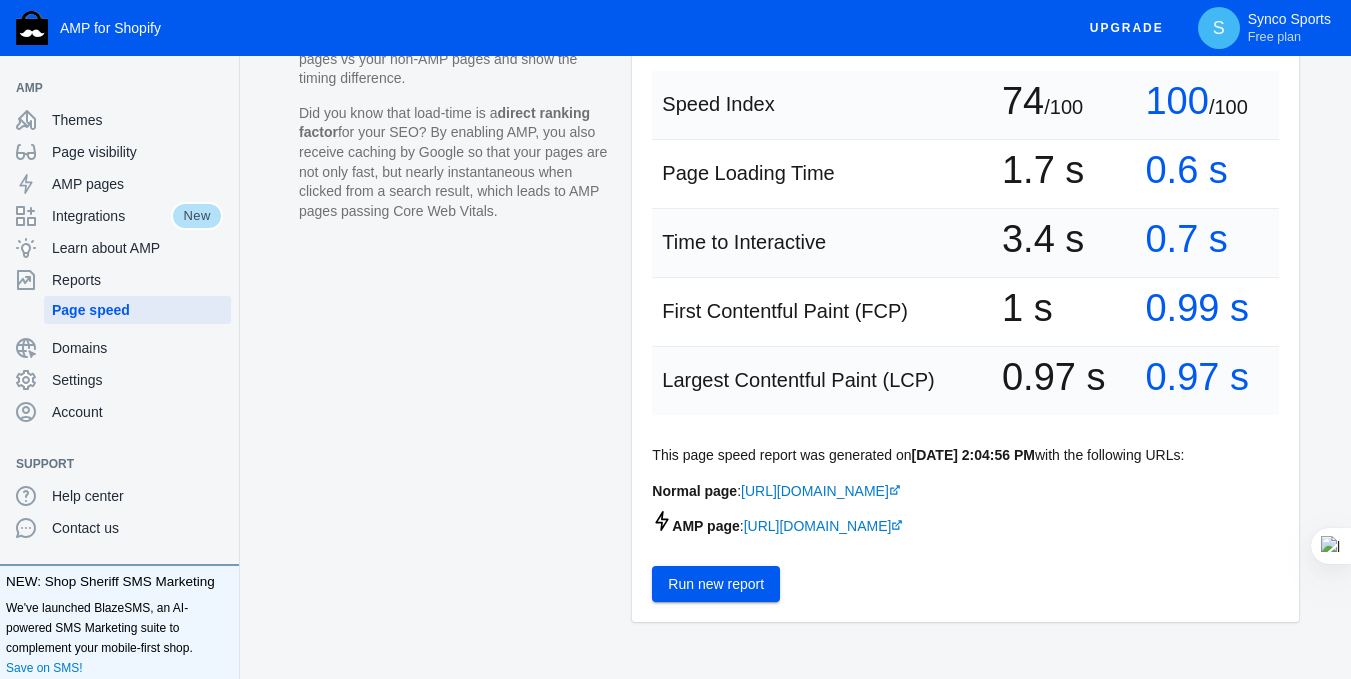 scroll, scrollTop: 344, scrollLeft: 0, axis: vertical 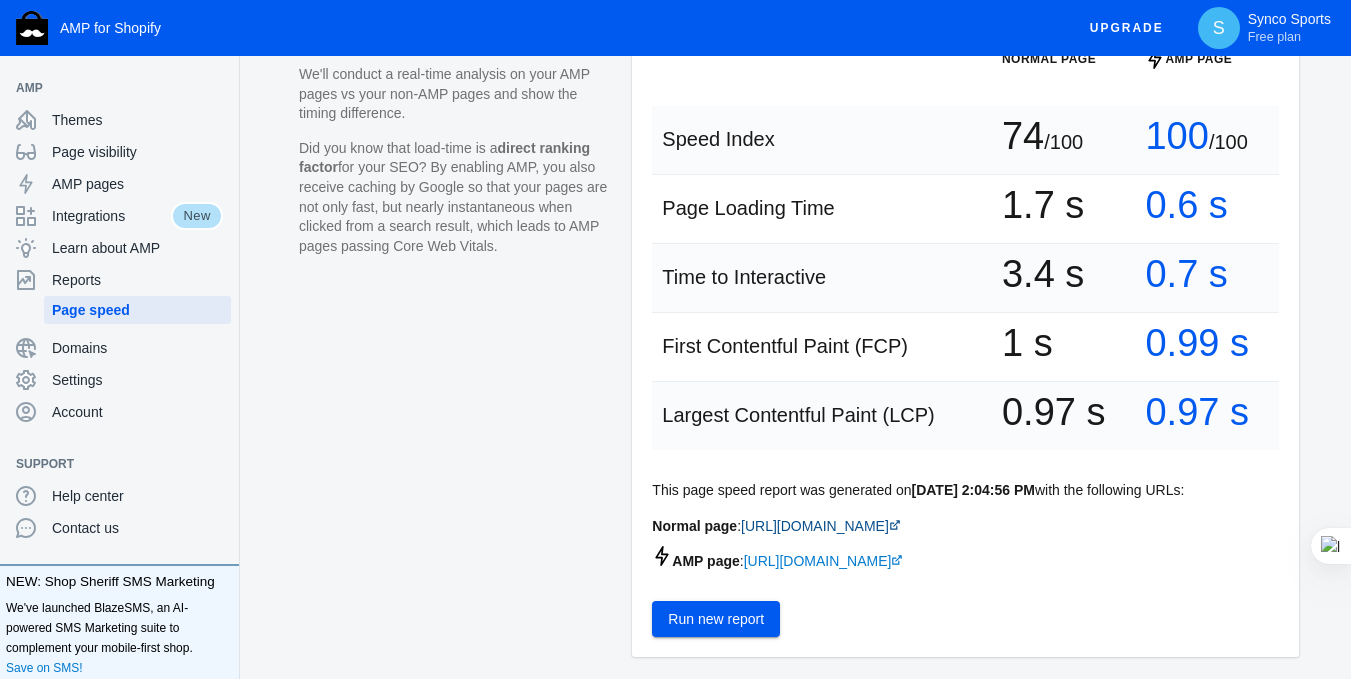 click 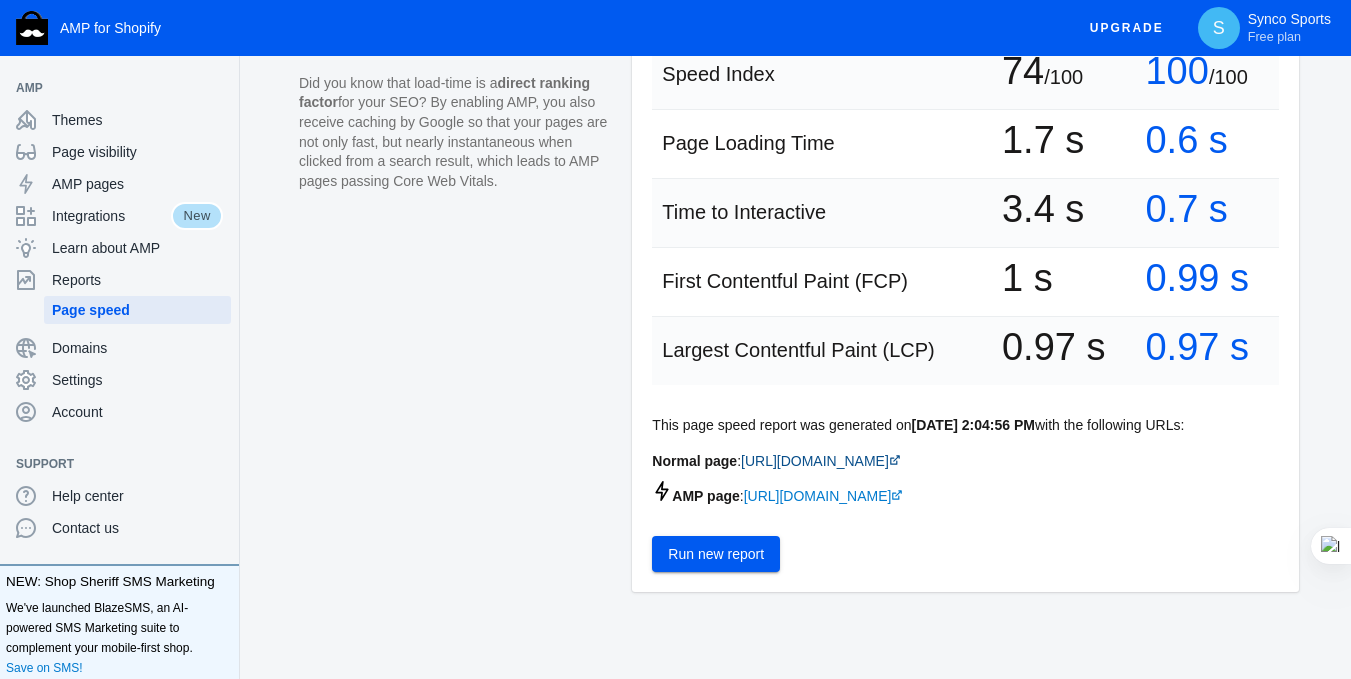 scroll, scrollTop: 444, scrollLeft: 0, axis: vertical 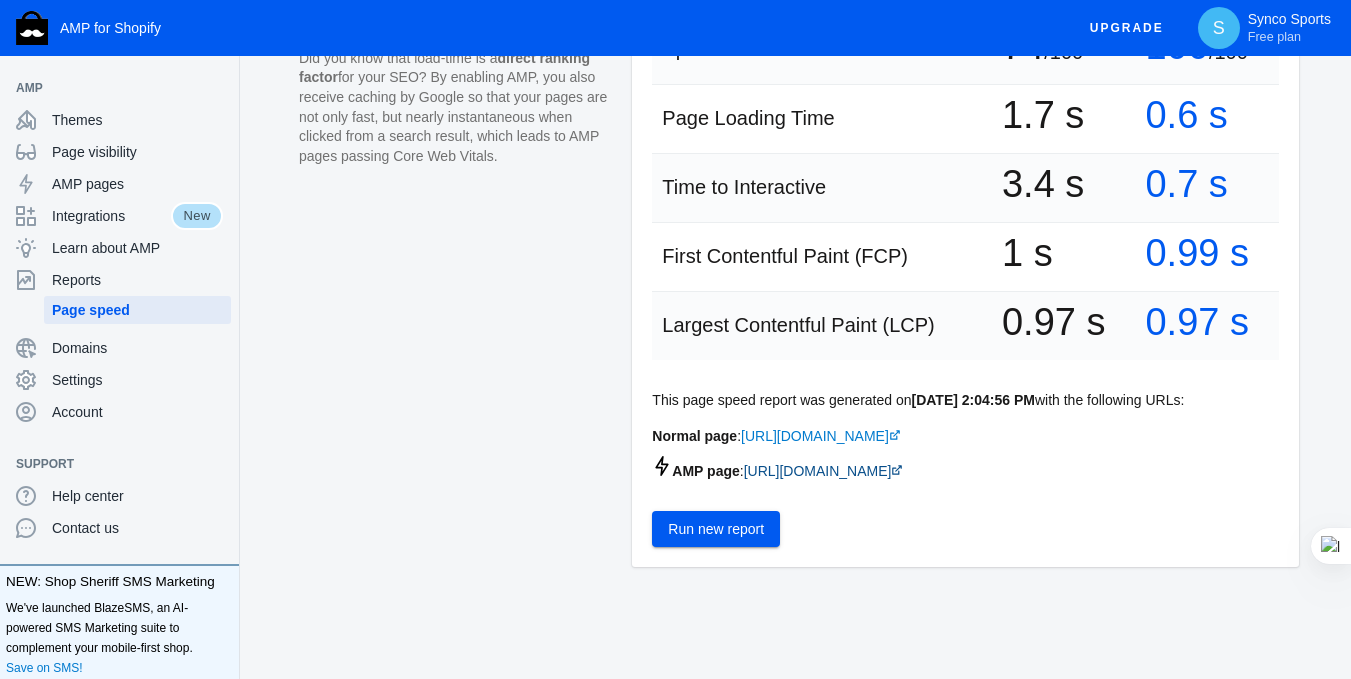 click 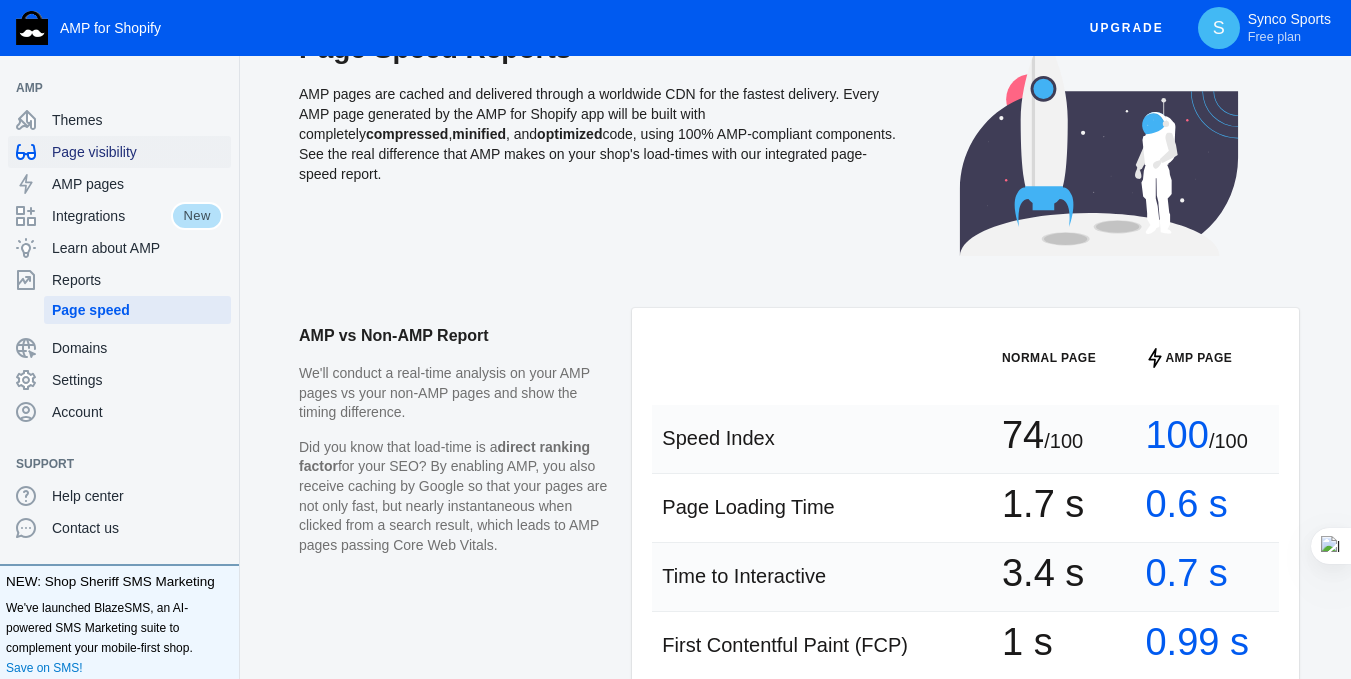 scroll, scrollTop: 44, scrollLeft: 0, axis: vertical 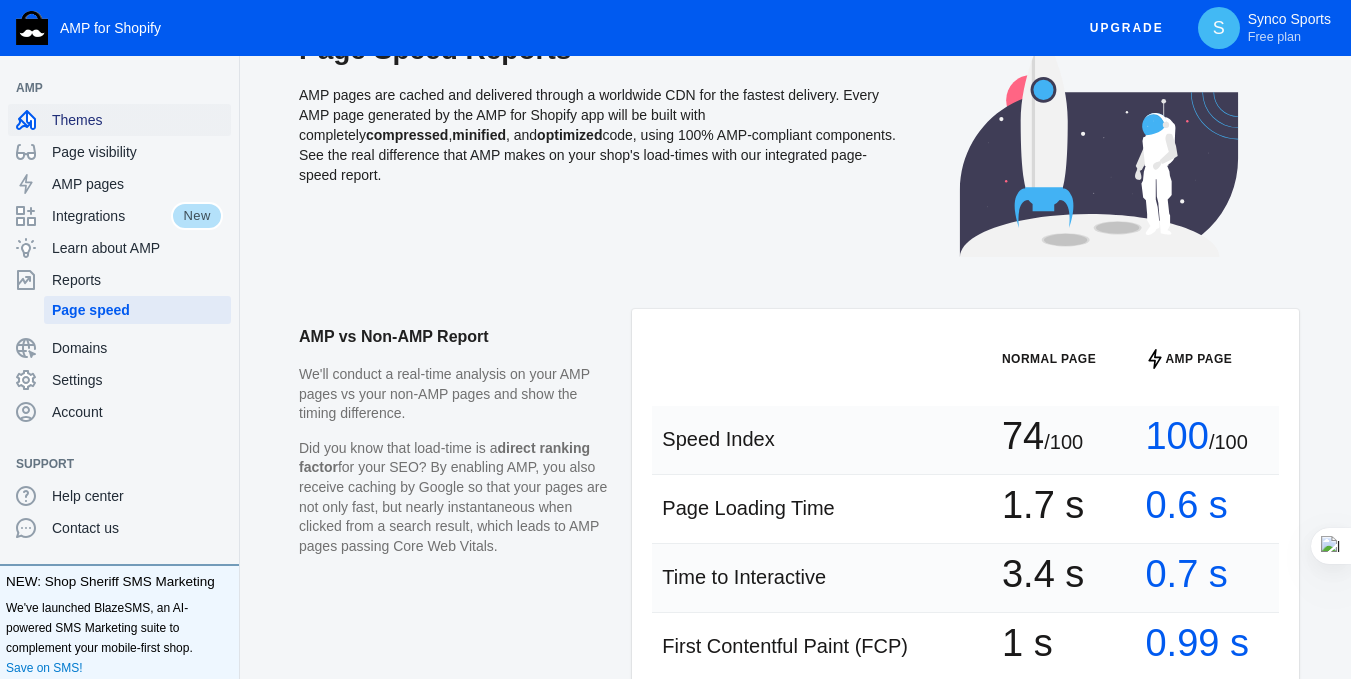 click on "Themes" 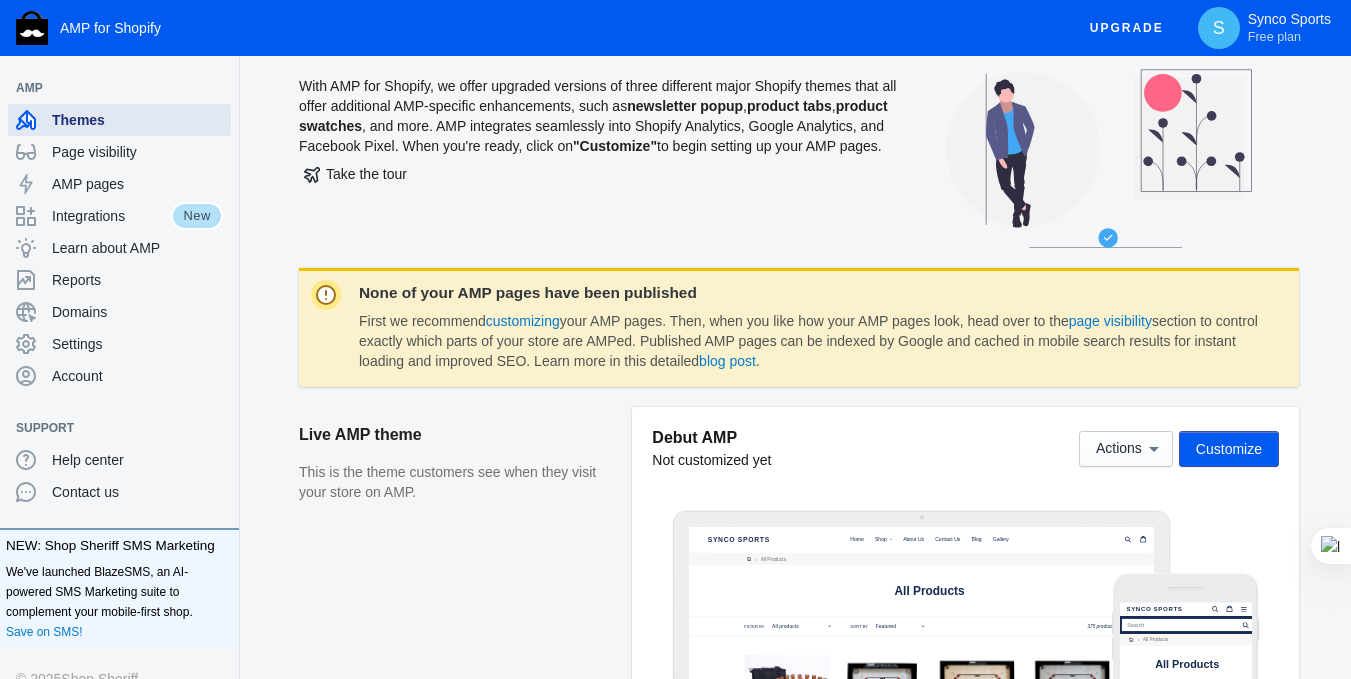 scroll, scrollTop: 100, scrollLeft: 0, axis: vertical 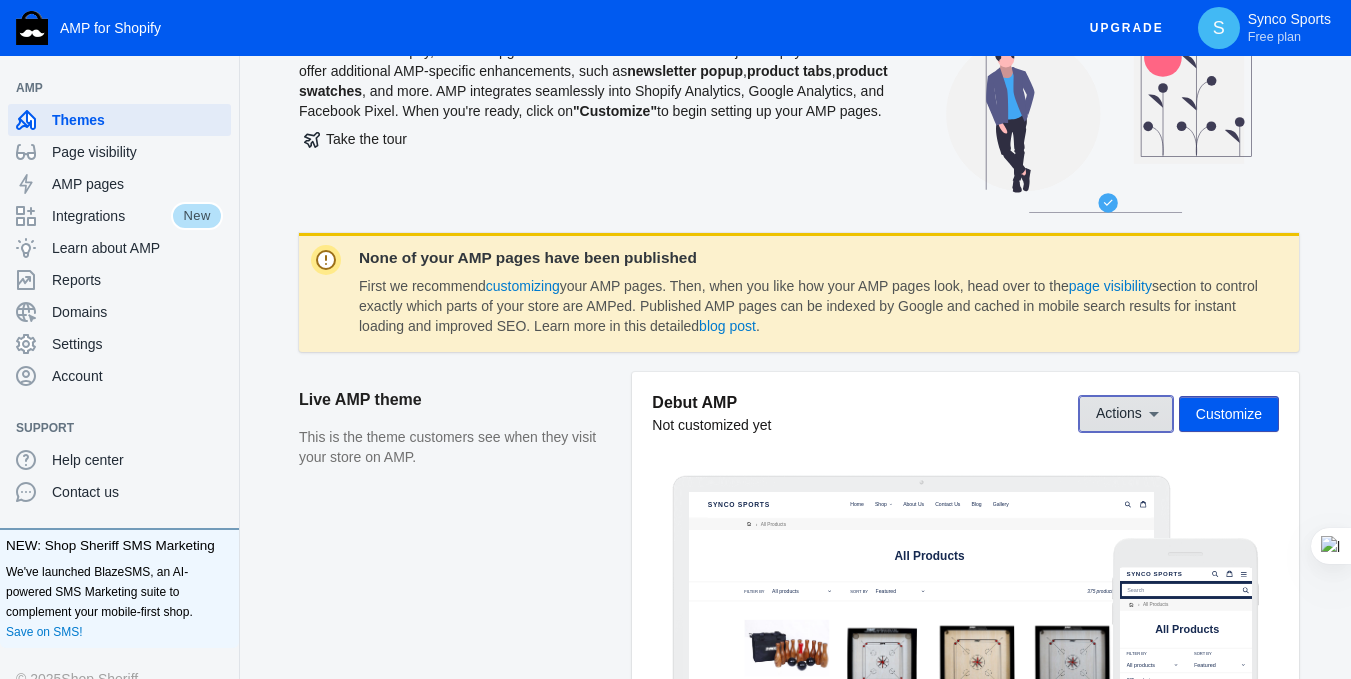 click on "Actions" at bounding box center [1126, 414] 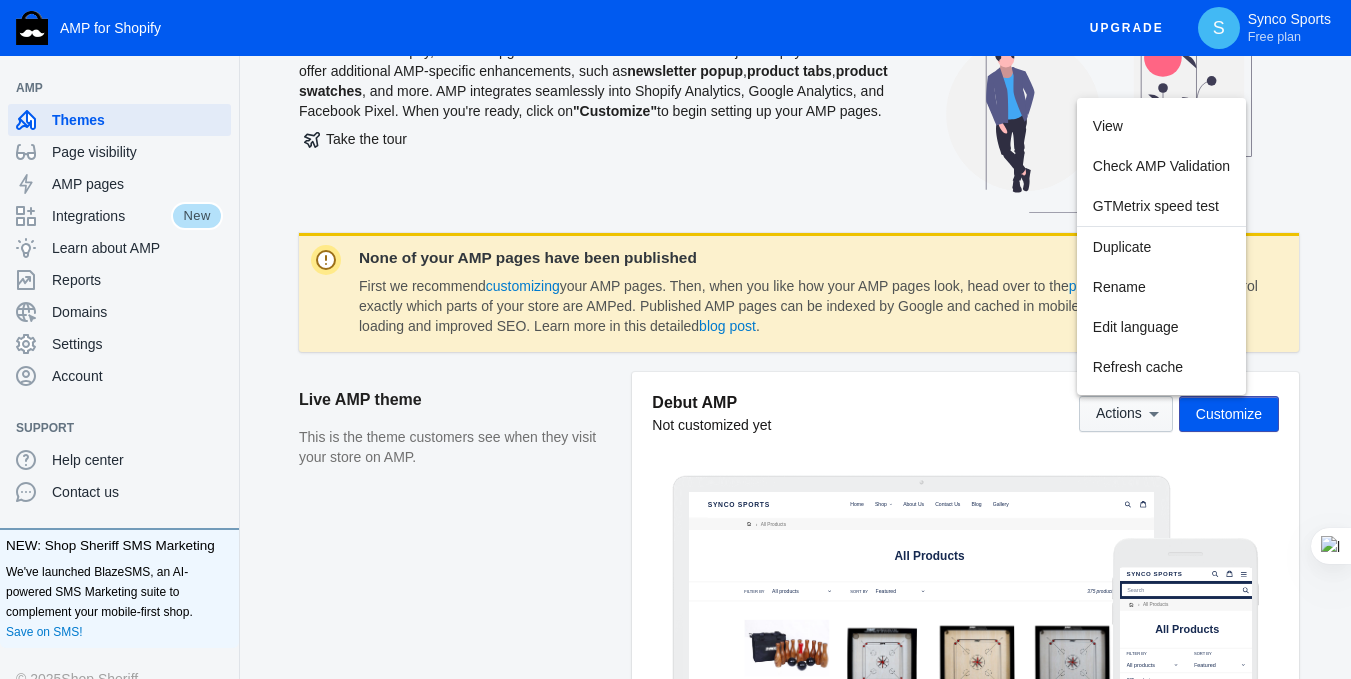 click at bounding box center (675, 339) 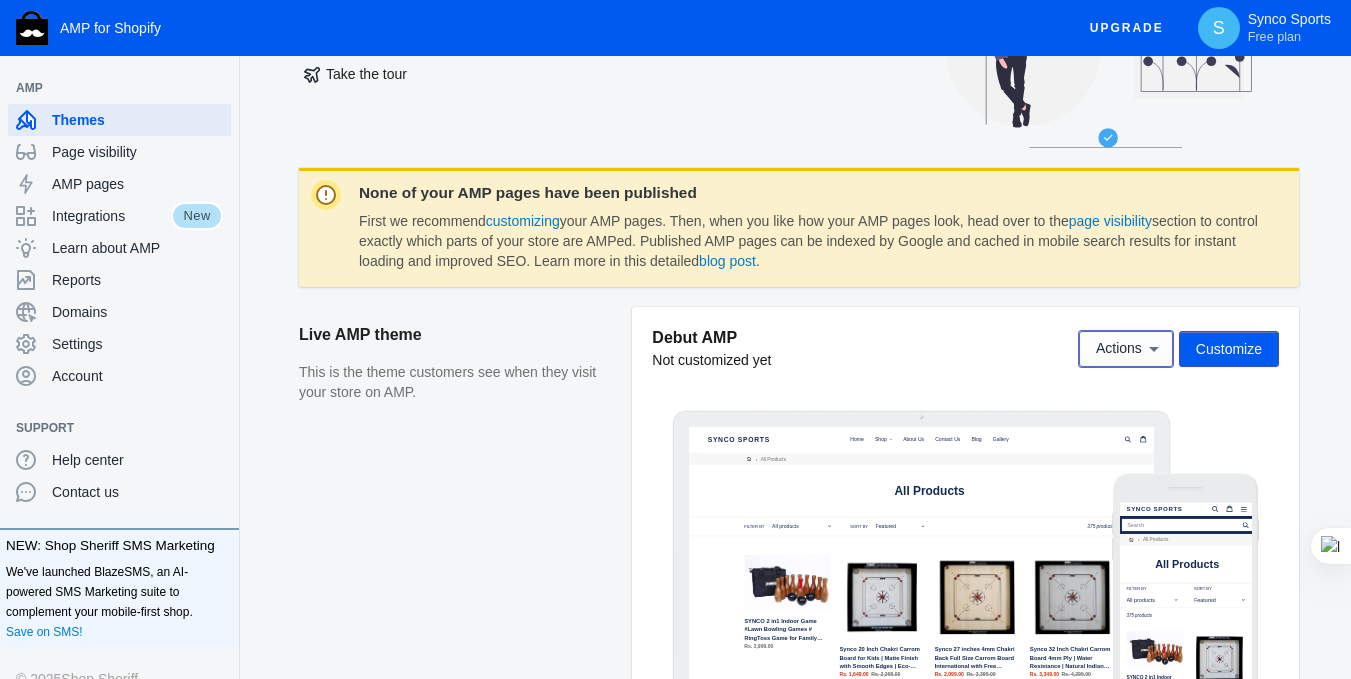 scroll, scrollTop: 200, scrollLeft: 0, axis: vertical 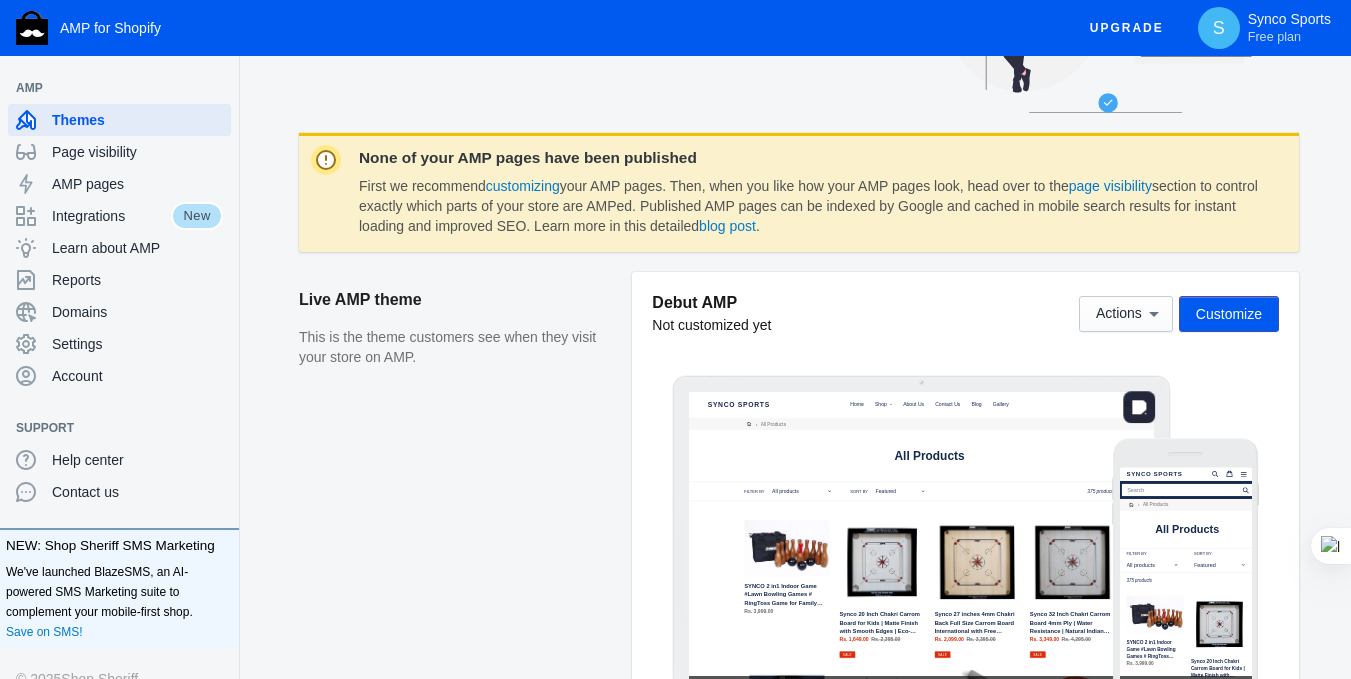 click at bounding box center [922, 543] 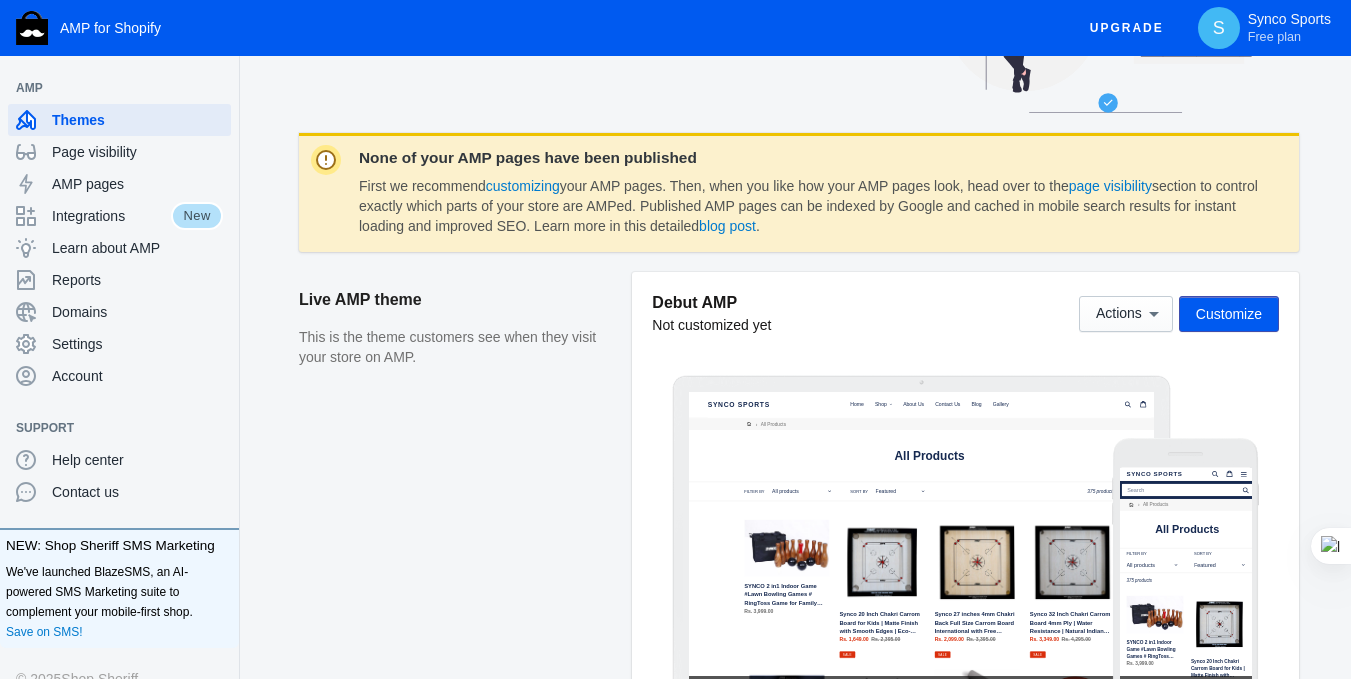 click on "Customize" at bounding box center [1229, 314] 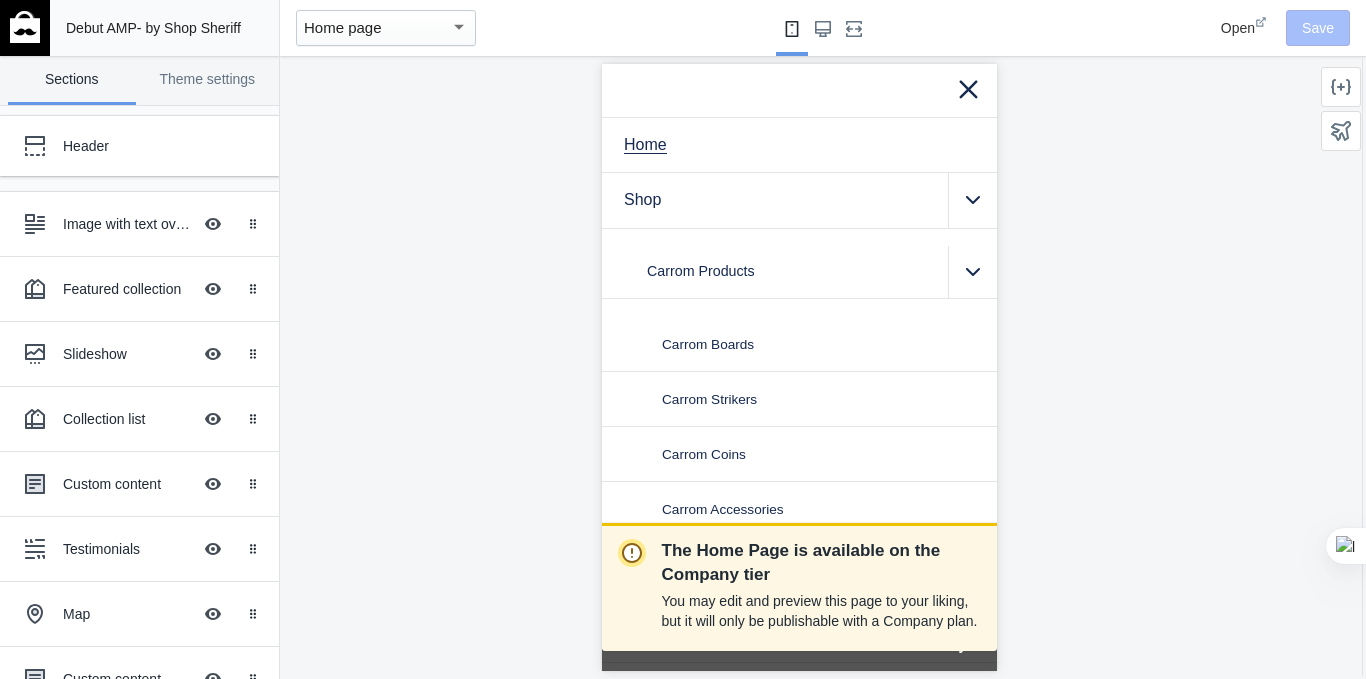 scroll, scrollTop: 0, scrollLeft: 0, axis: both 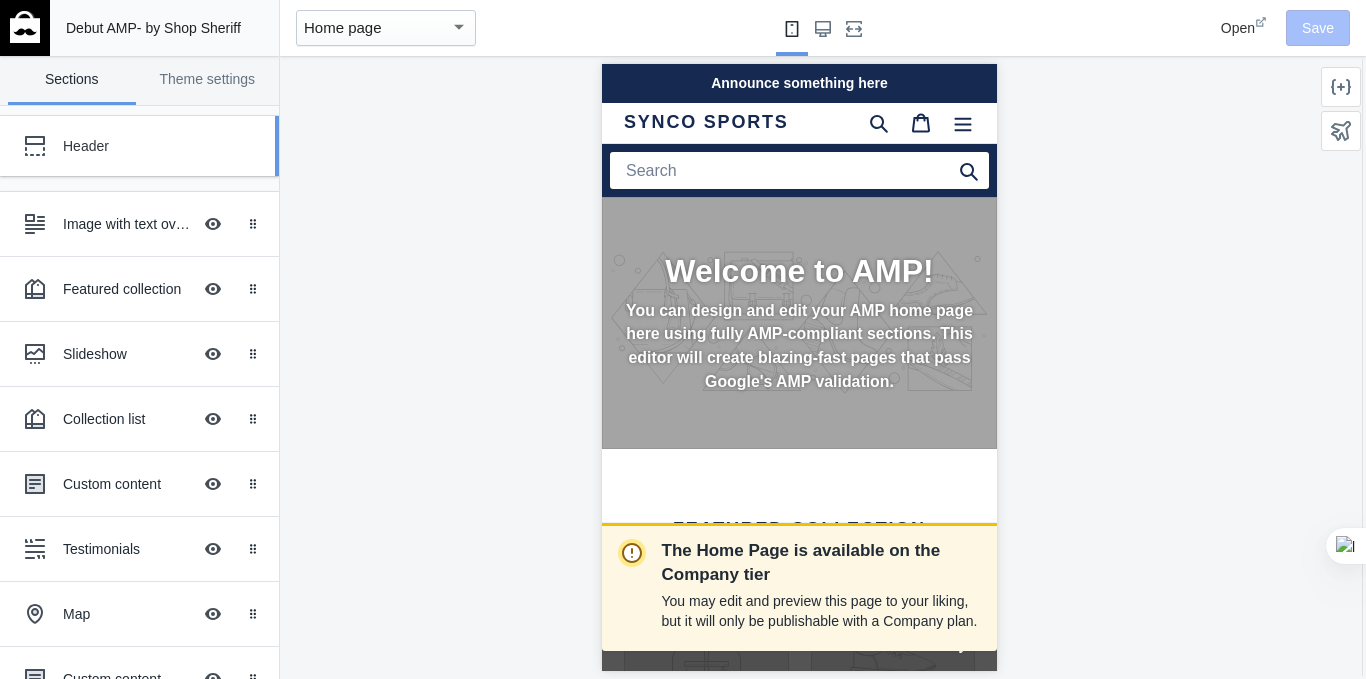 click on "Header" at bounding box center [149, 146] 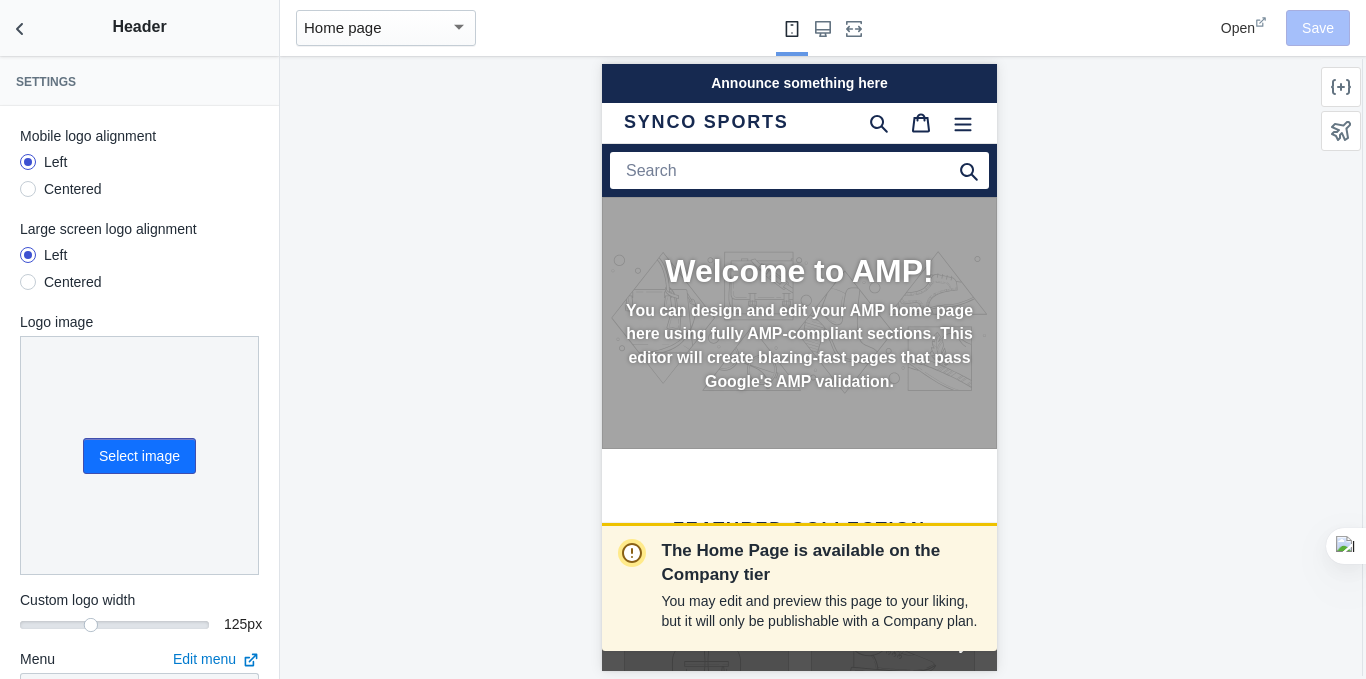 scroll, scrollTop: 0, scrollLeft: 336, axis: horizontal 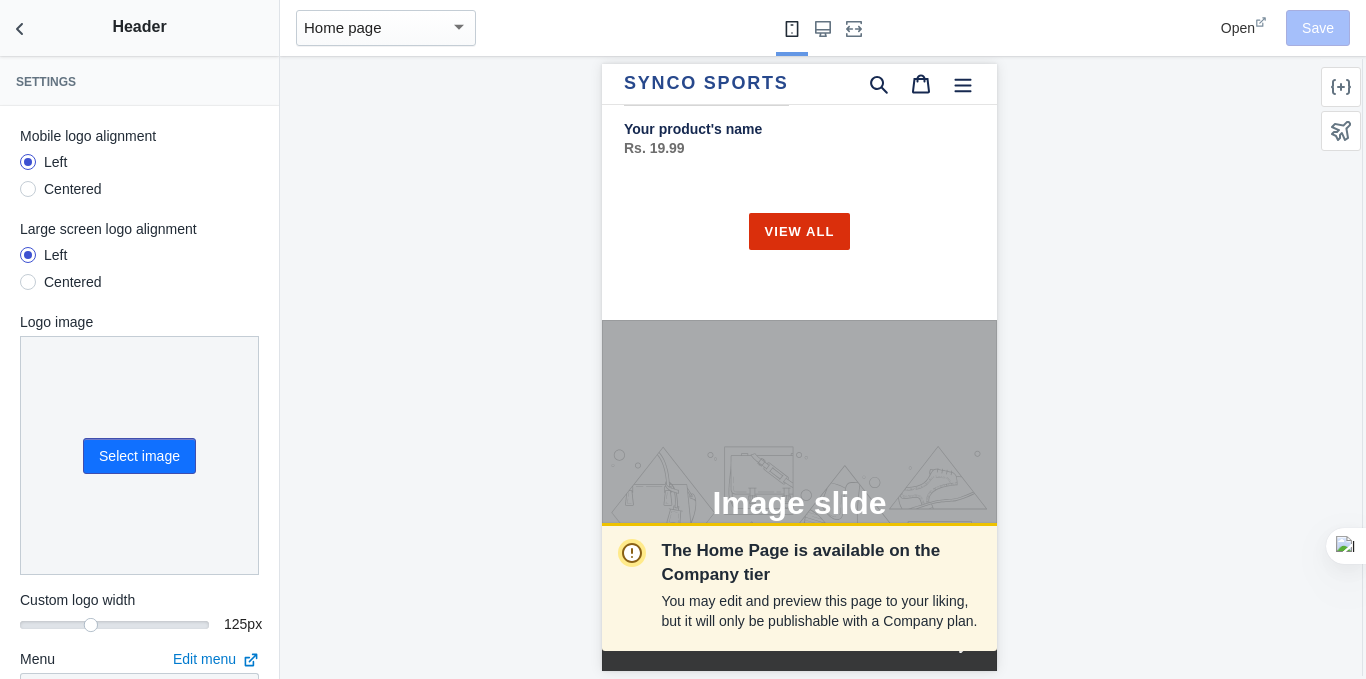 click on "Synco Sports" at bounding box center [740, 84] 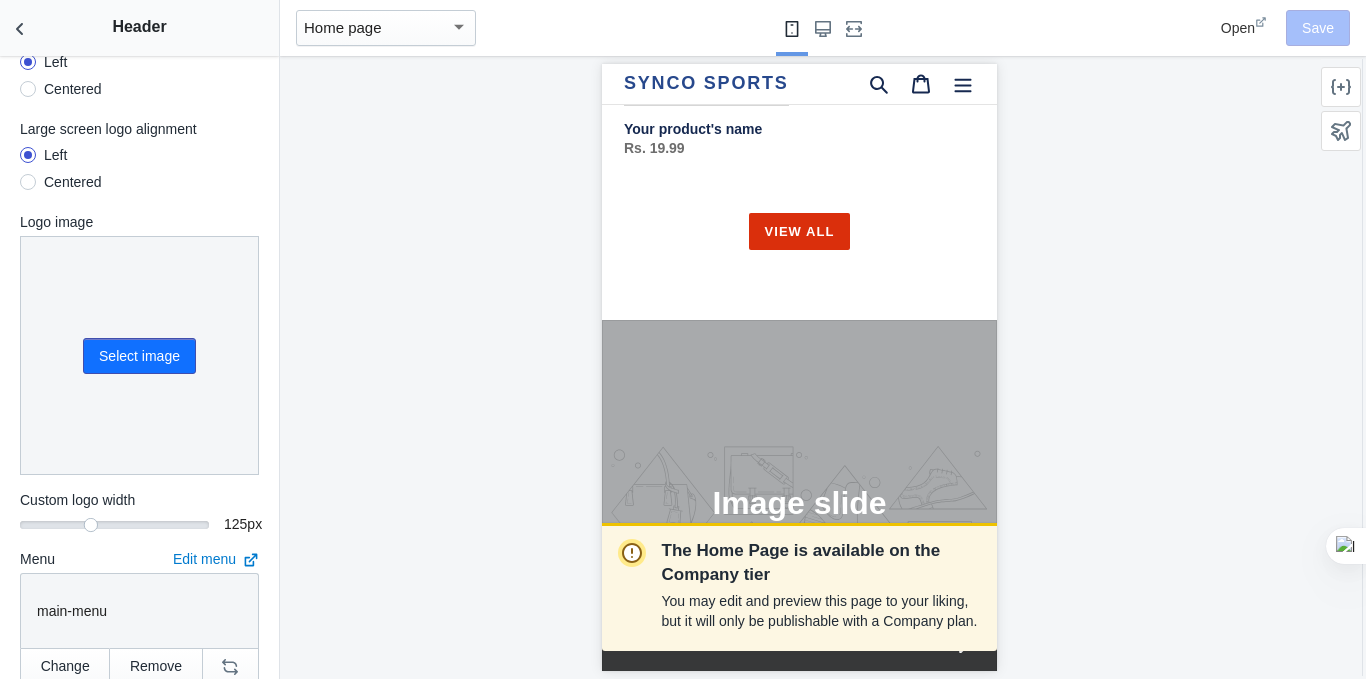 scroll, scrollTop: 0, scrollLeft: 336, axis: horizontal 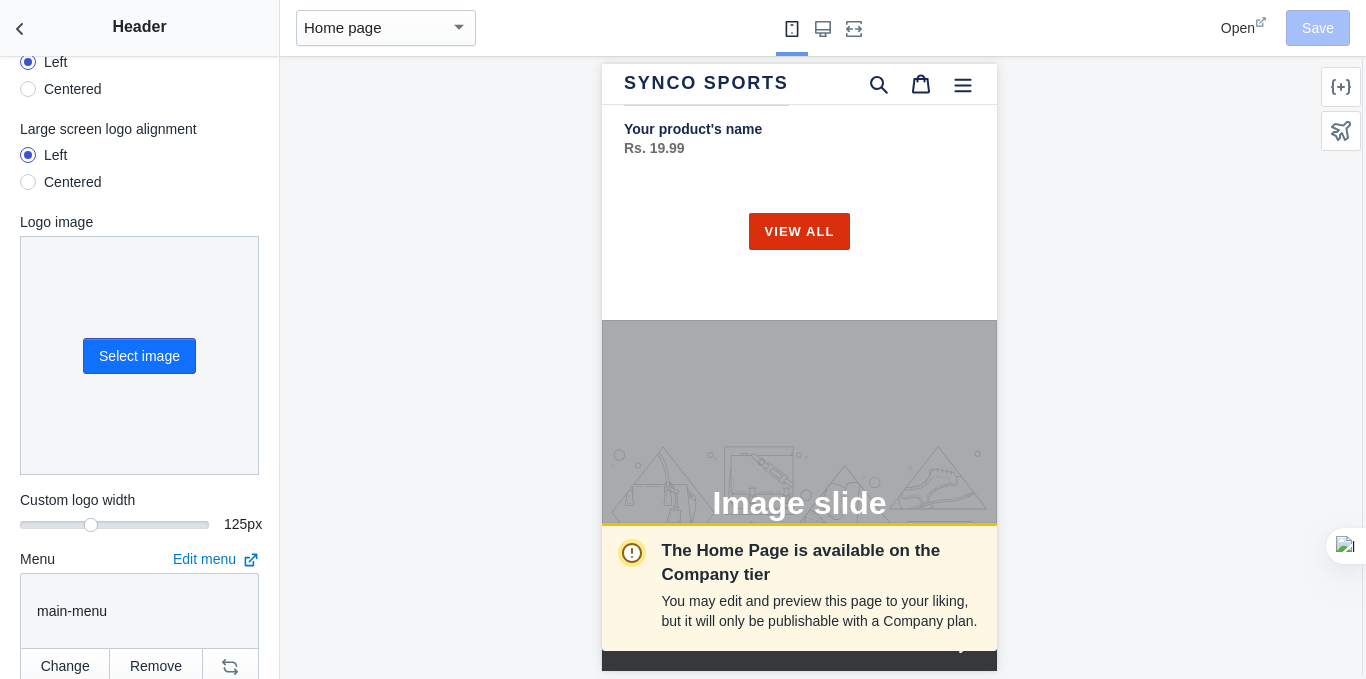 click on "Your product's name" at bounding box center [705, 57] 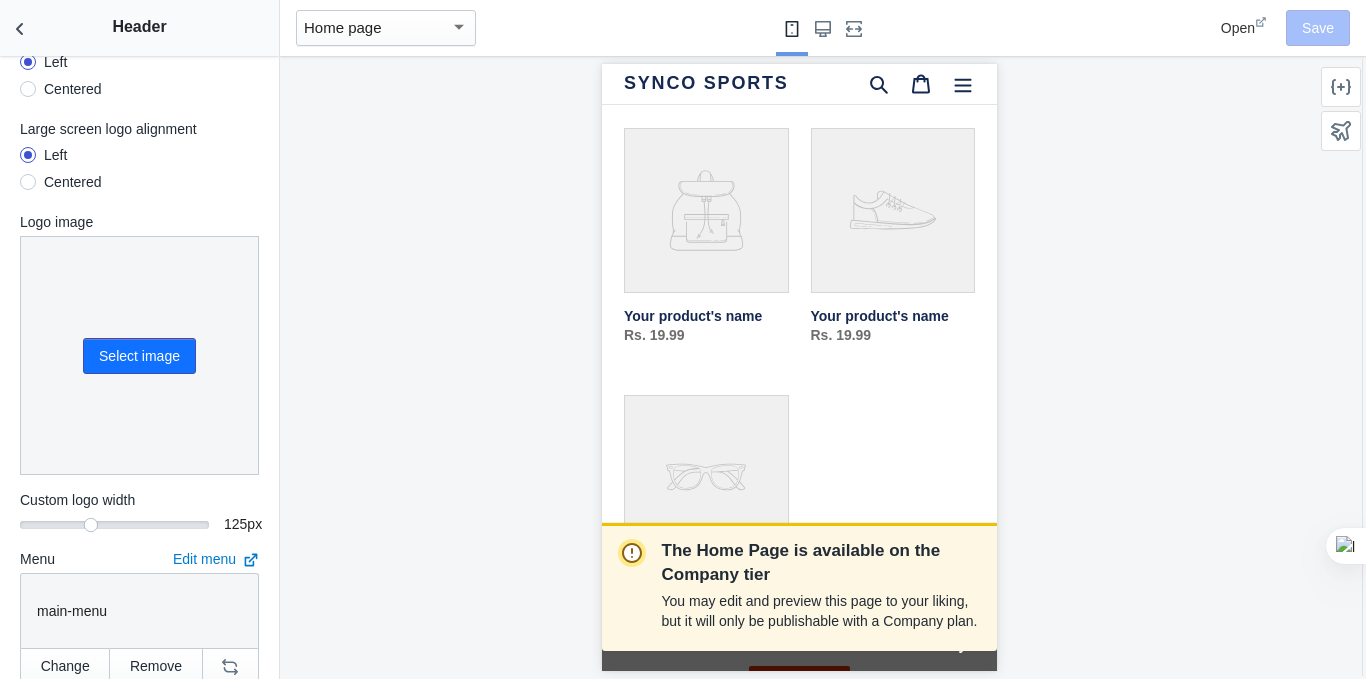 scroll, scrollTop: 400, scrollLeft: 0, axis: vertical 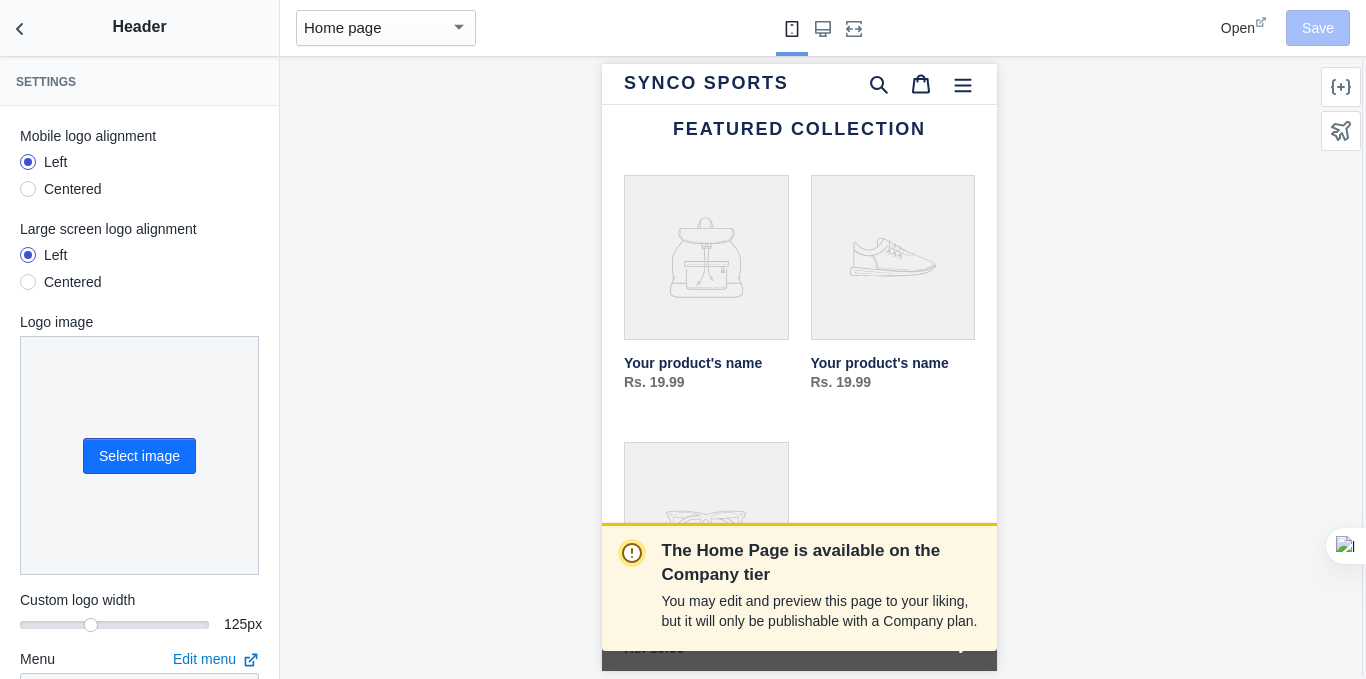 click on "The Home Page is available on the Company tier  You may edit and preview this page to your liking, but it will only be publishable with a Company plan." 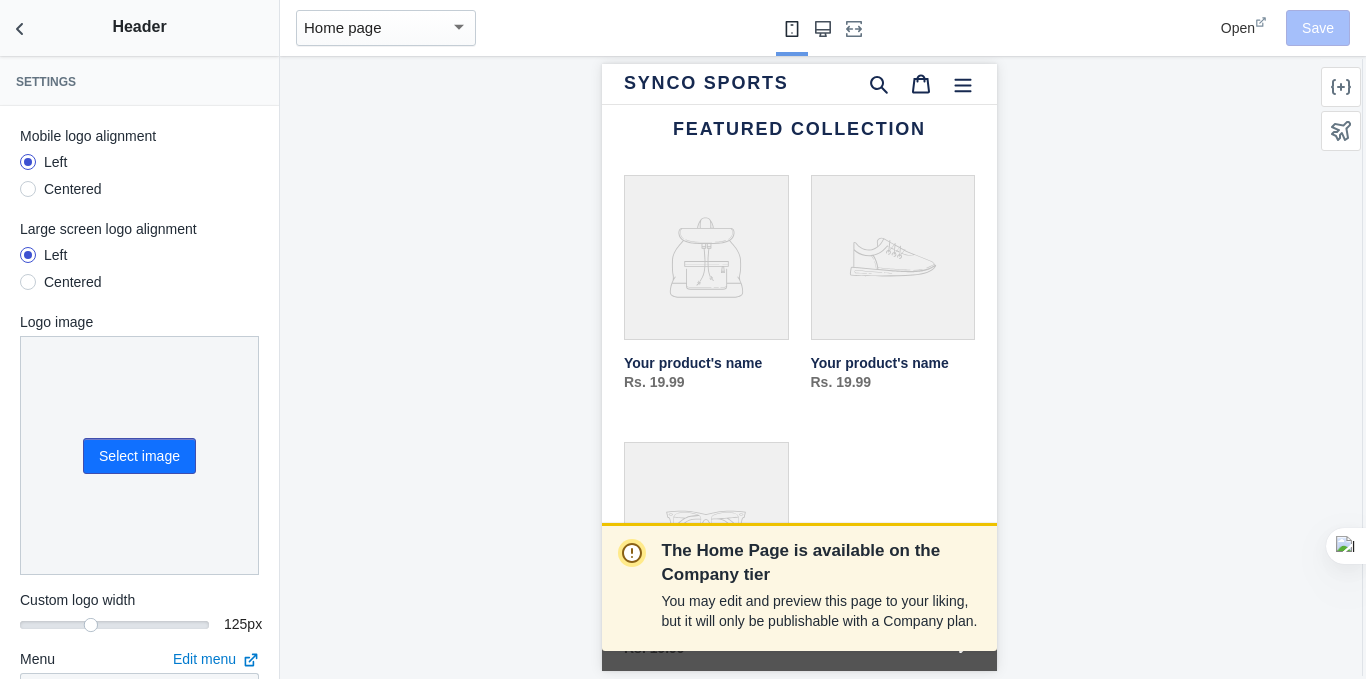 click 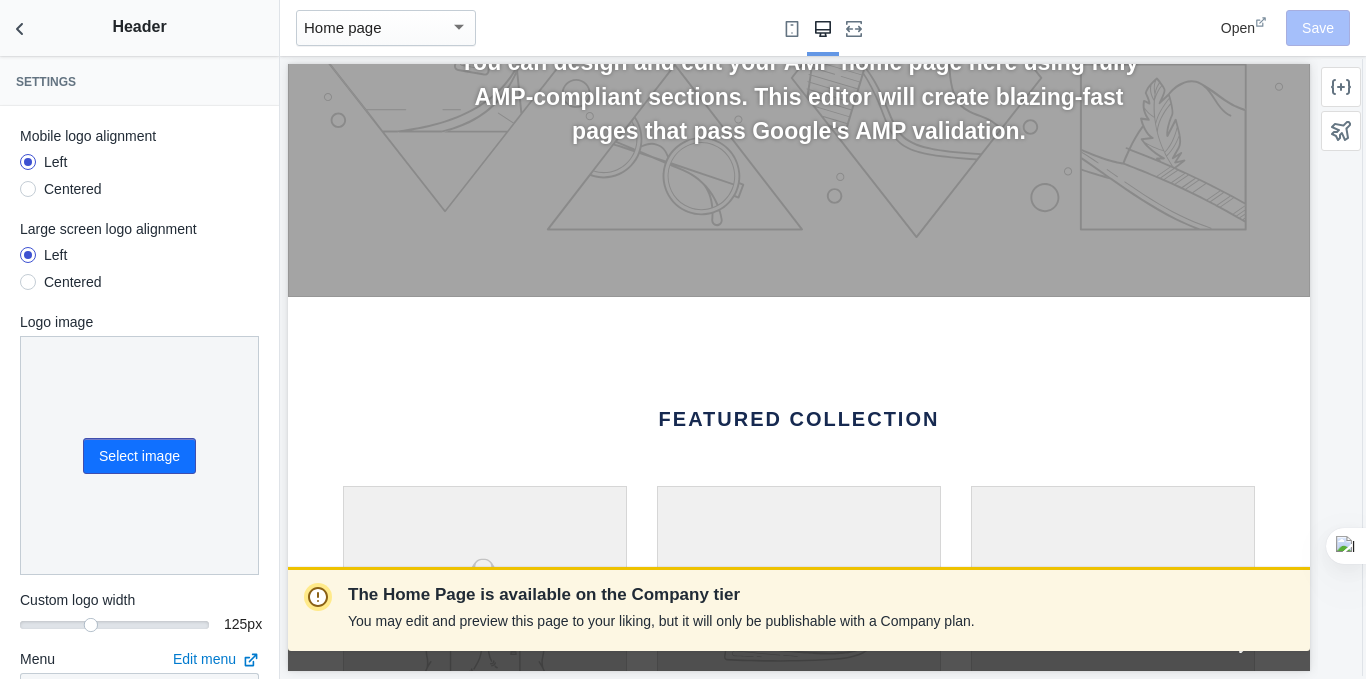 scroll, scrollTop: 0, scrollLeft: 897, axis: horizontal 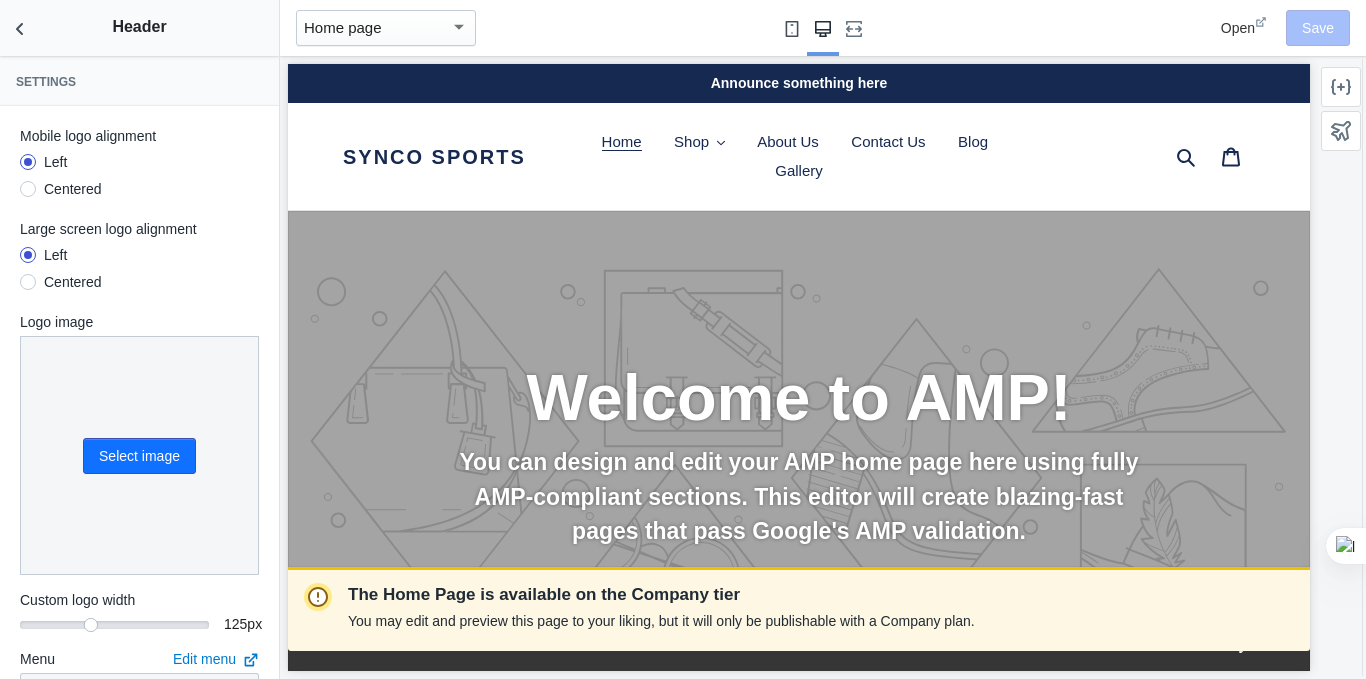 click 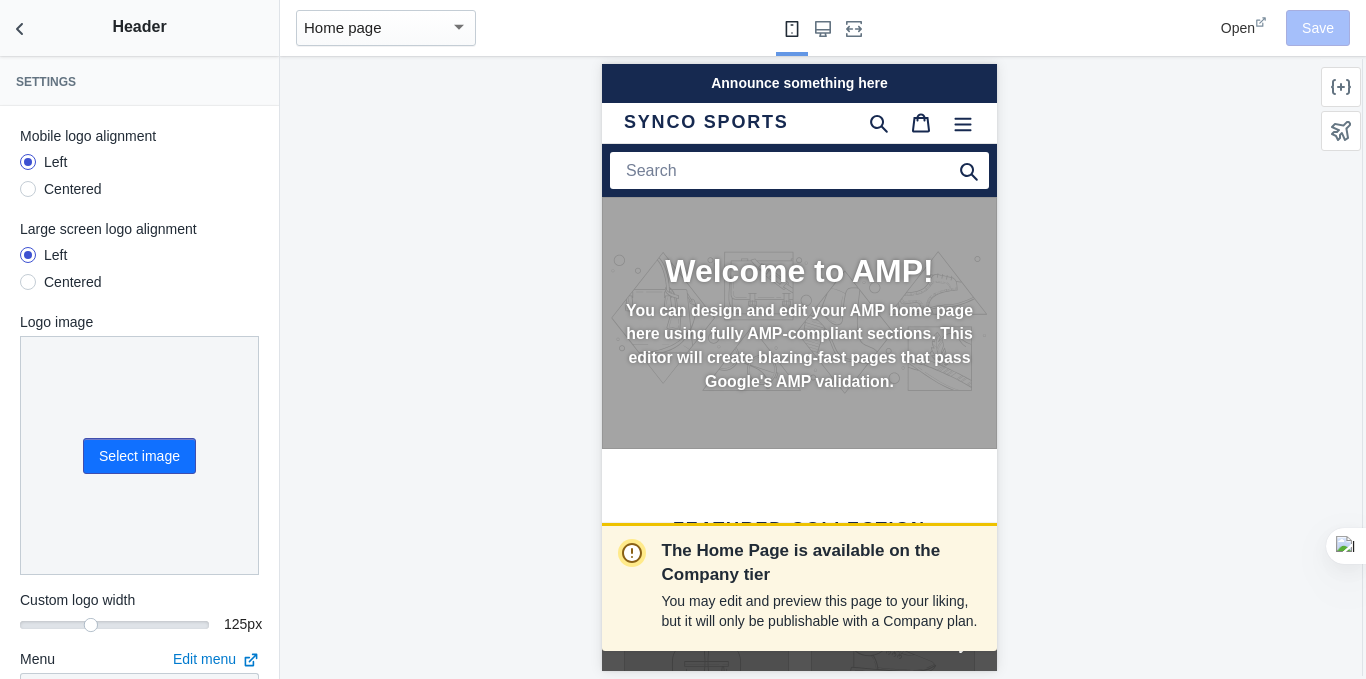 scroll, scrollTop: 0, scrollLeft: 336, axis: horizontal 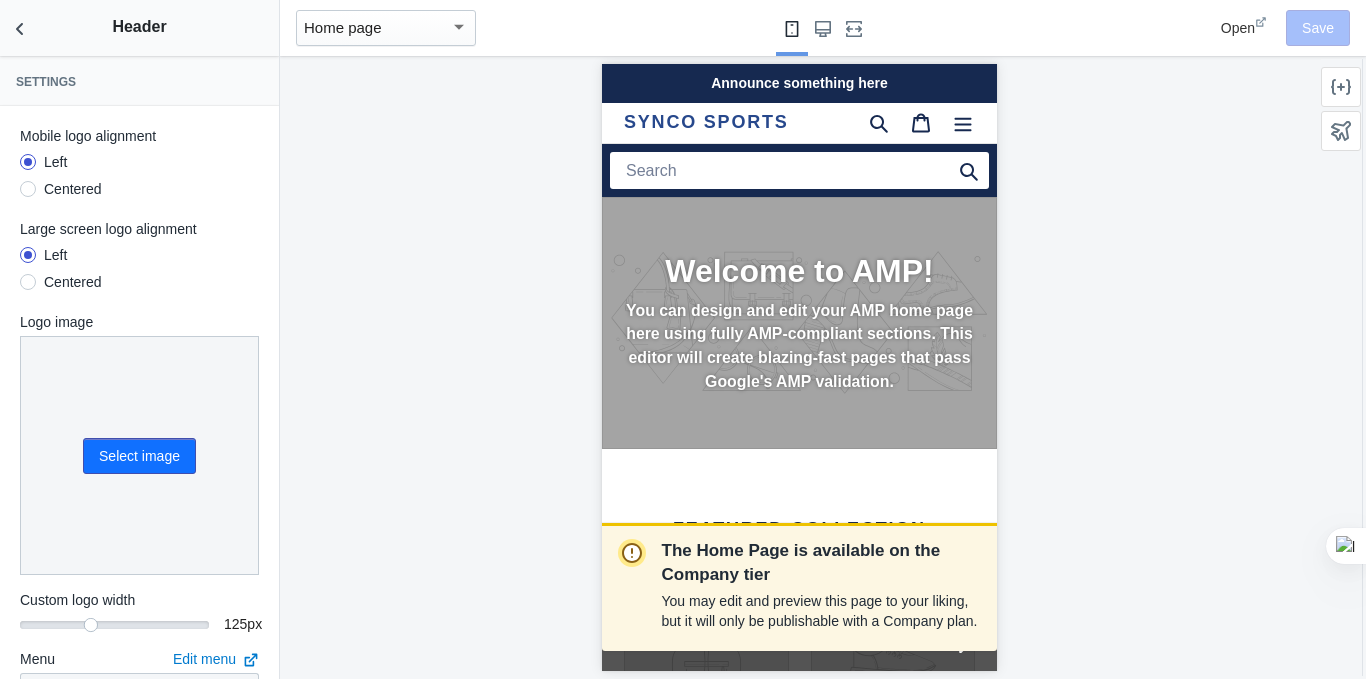 click on "Synco Sports" at bounding box center (740, 123) 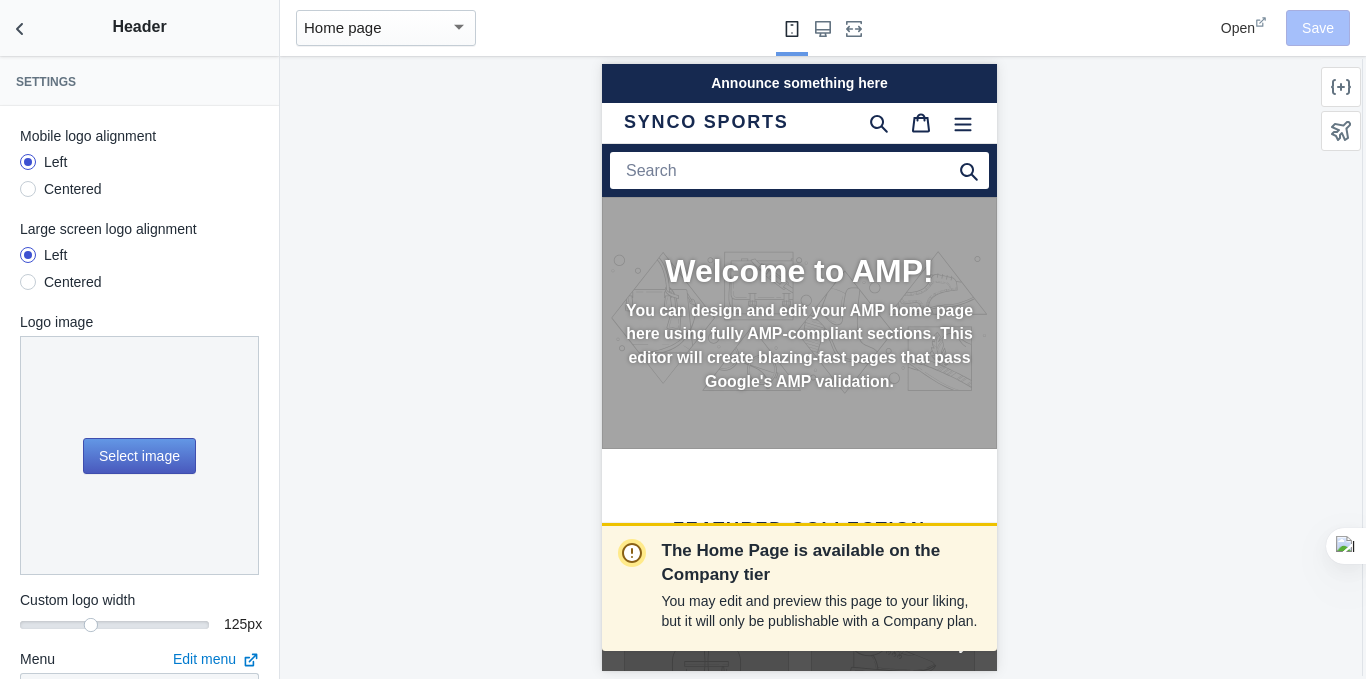 click on "Select image" at bounding box center (139, 456) 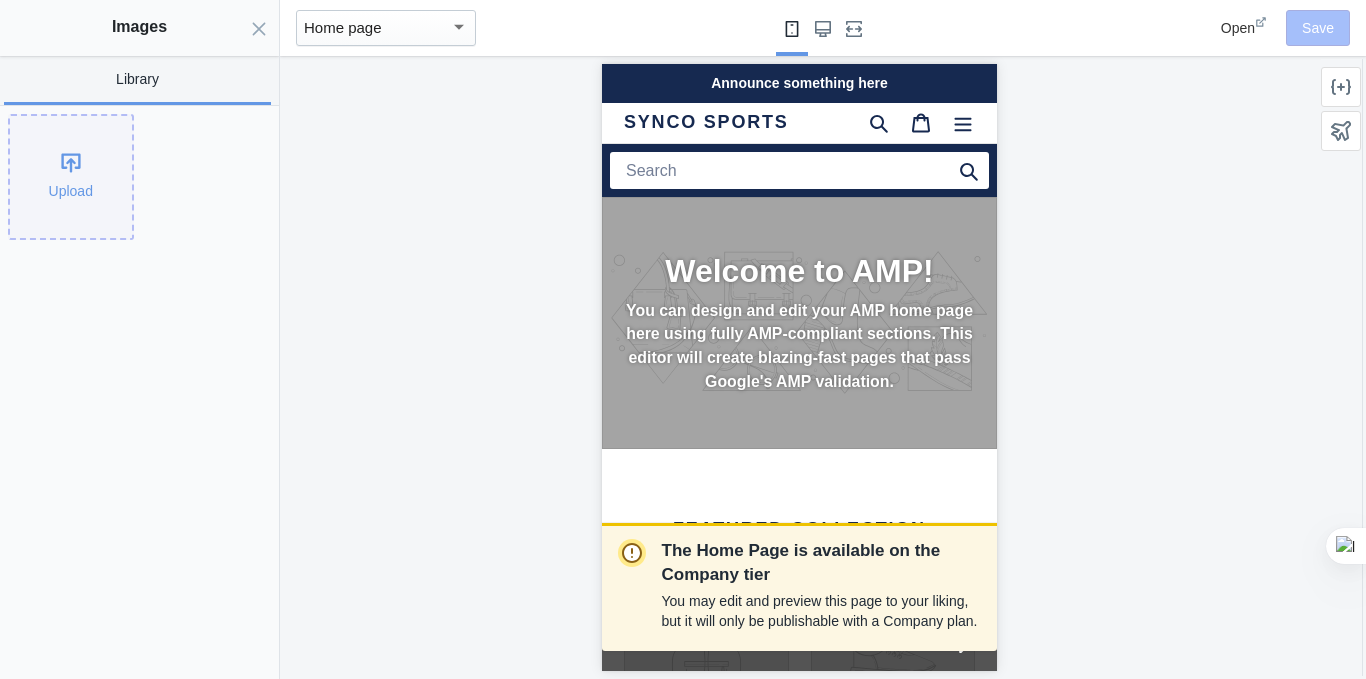 click on "Upload" 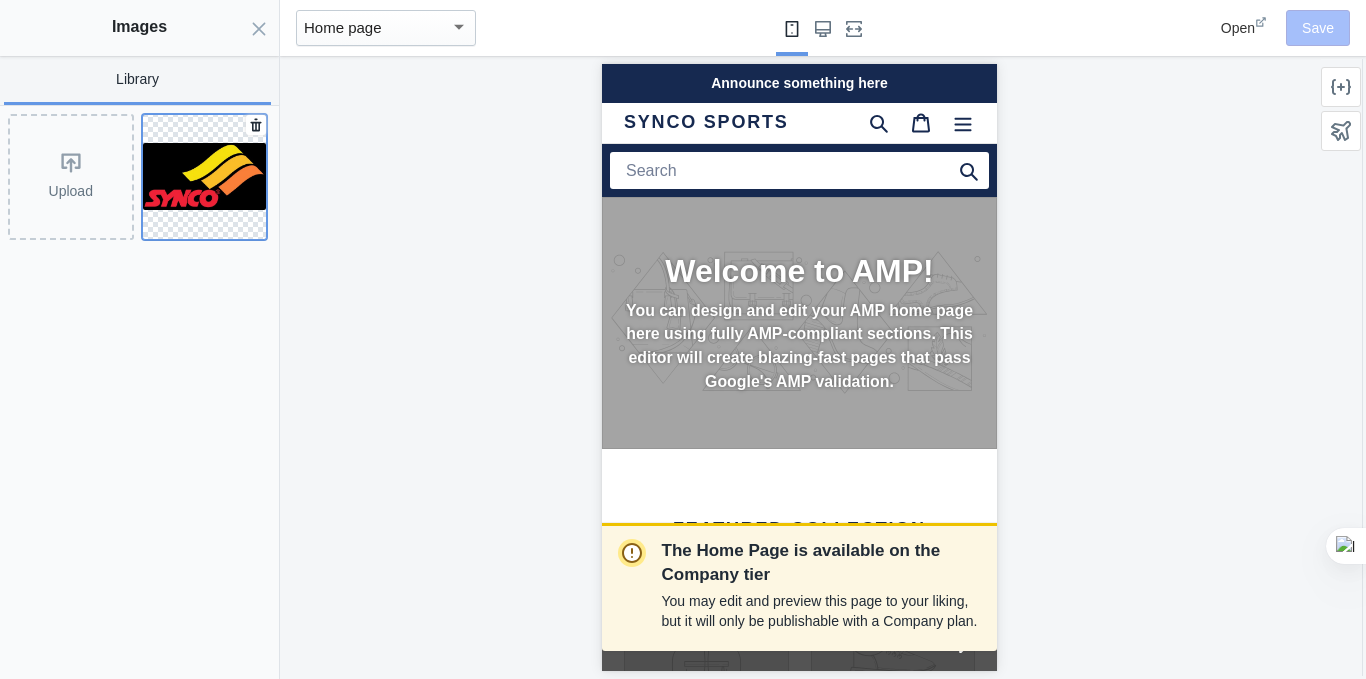 click 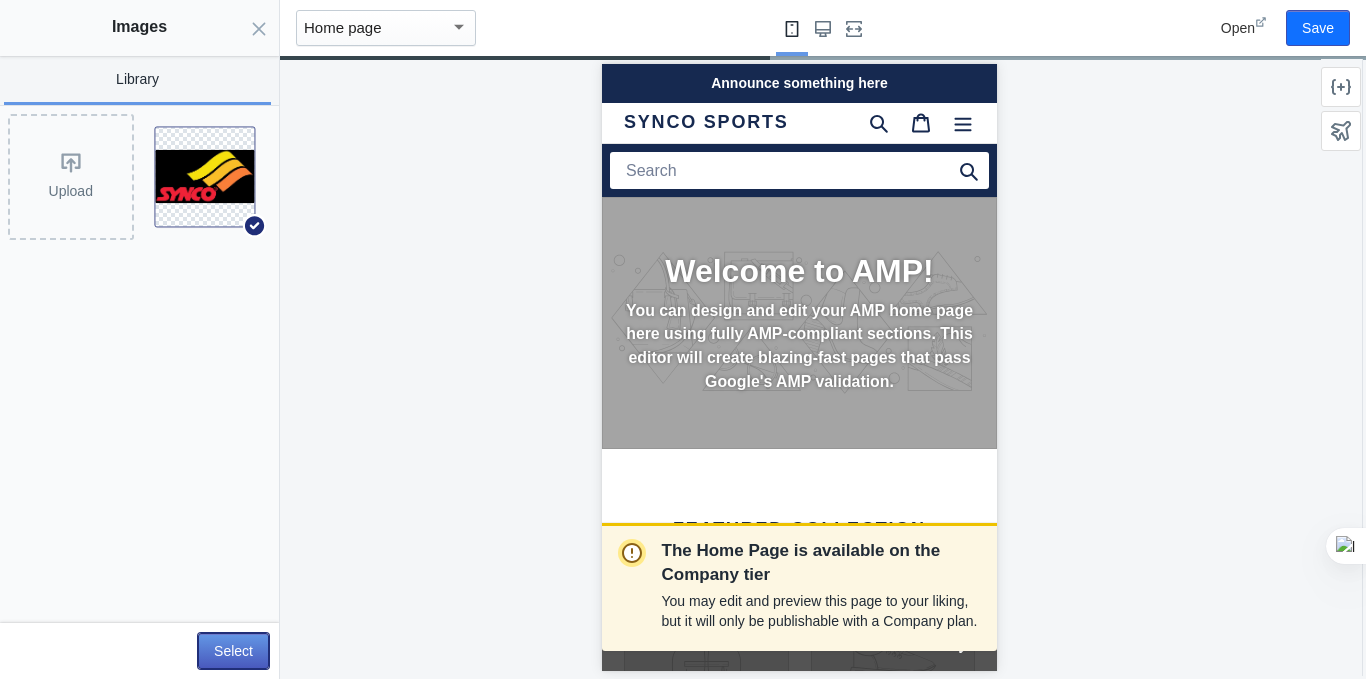 click on "Select" 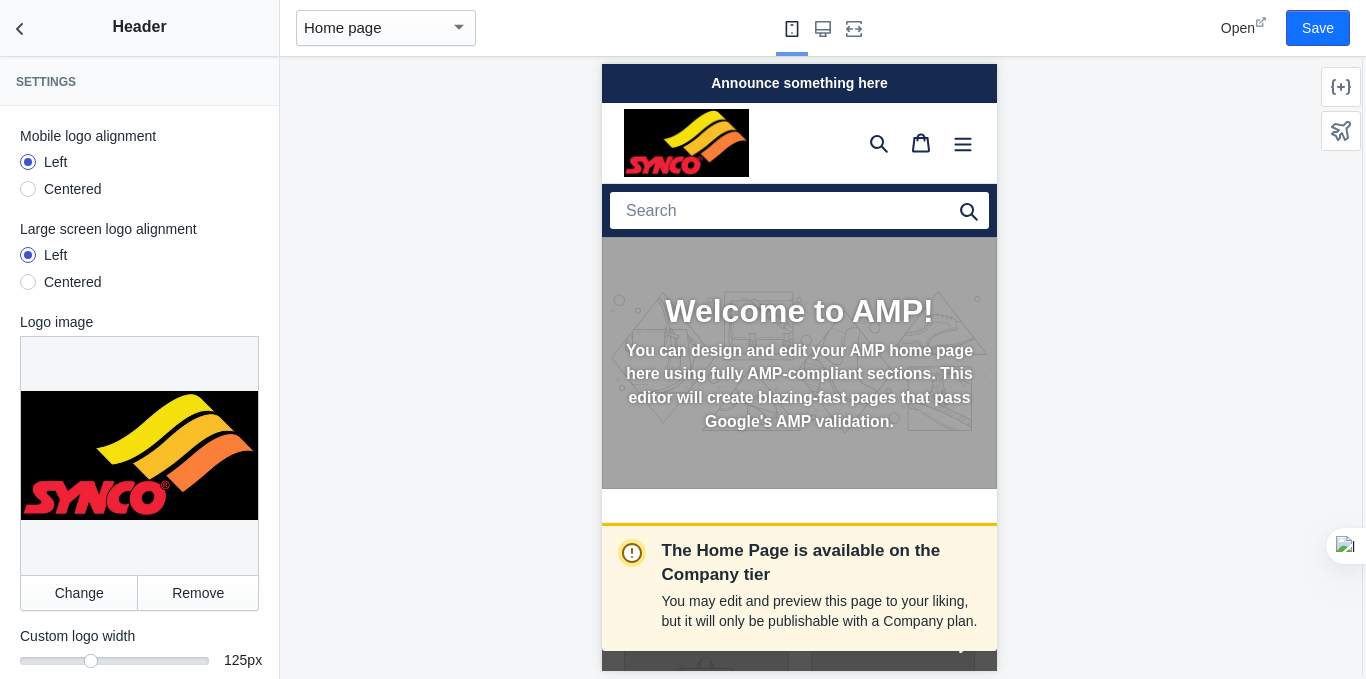 scroll, scrollTop: 0, scrollLeft: 0, axis: both 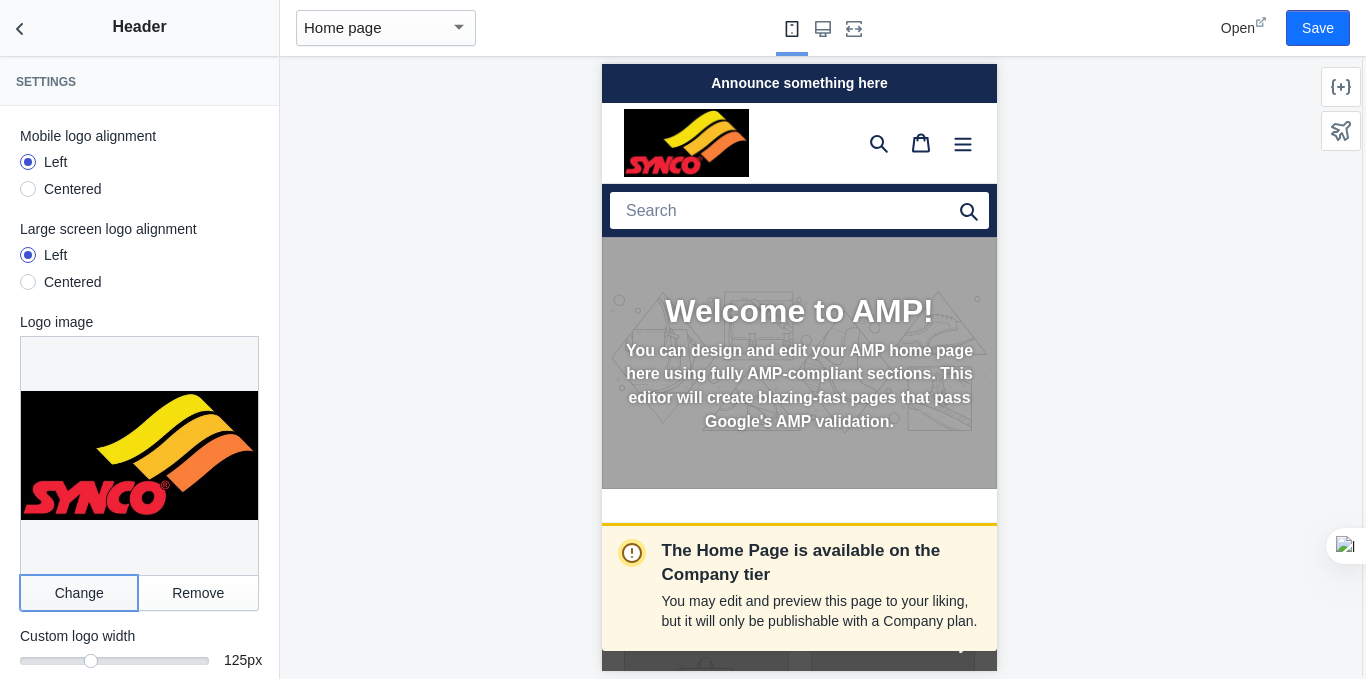 click on "Change" at bounding box center [79, 593] 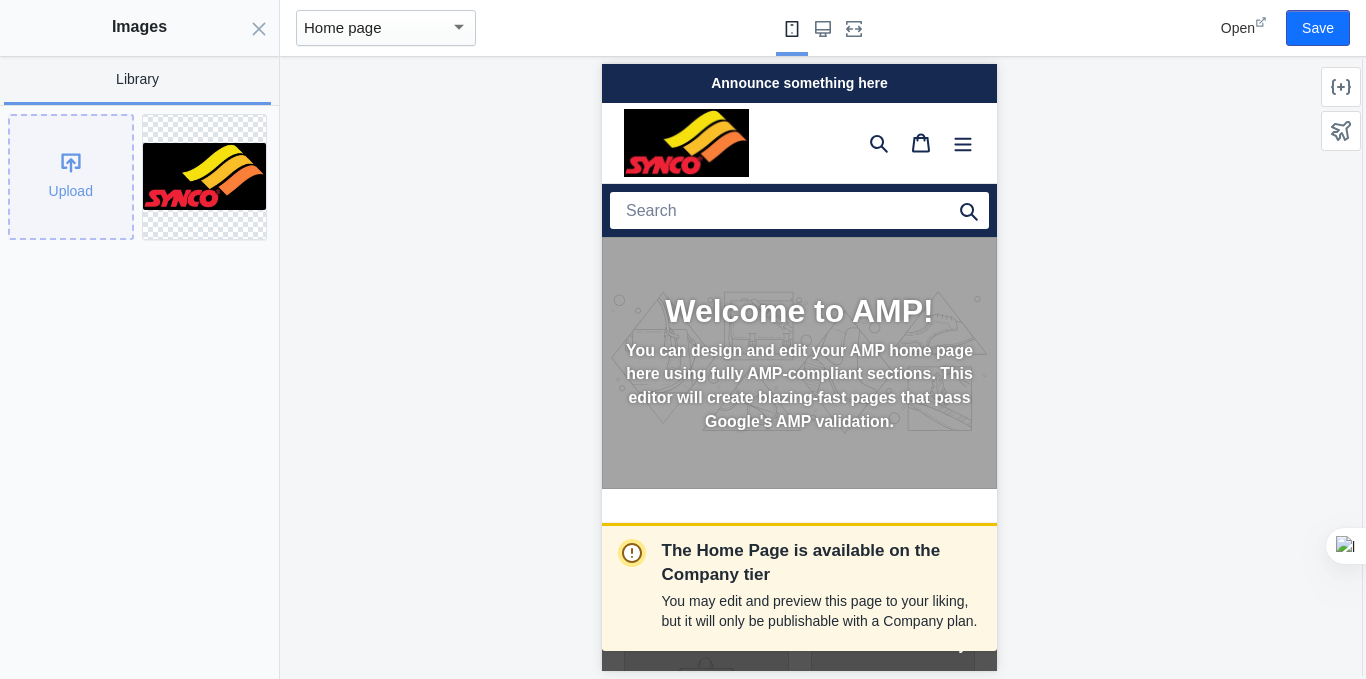 click on "Upload" 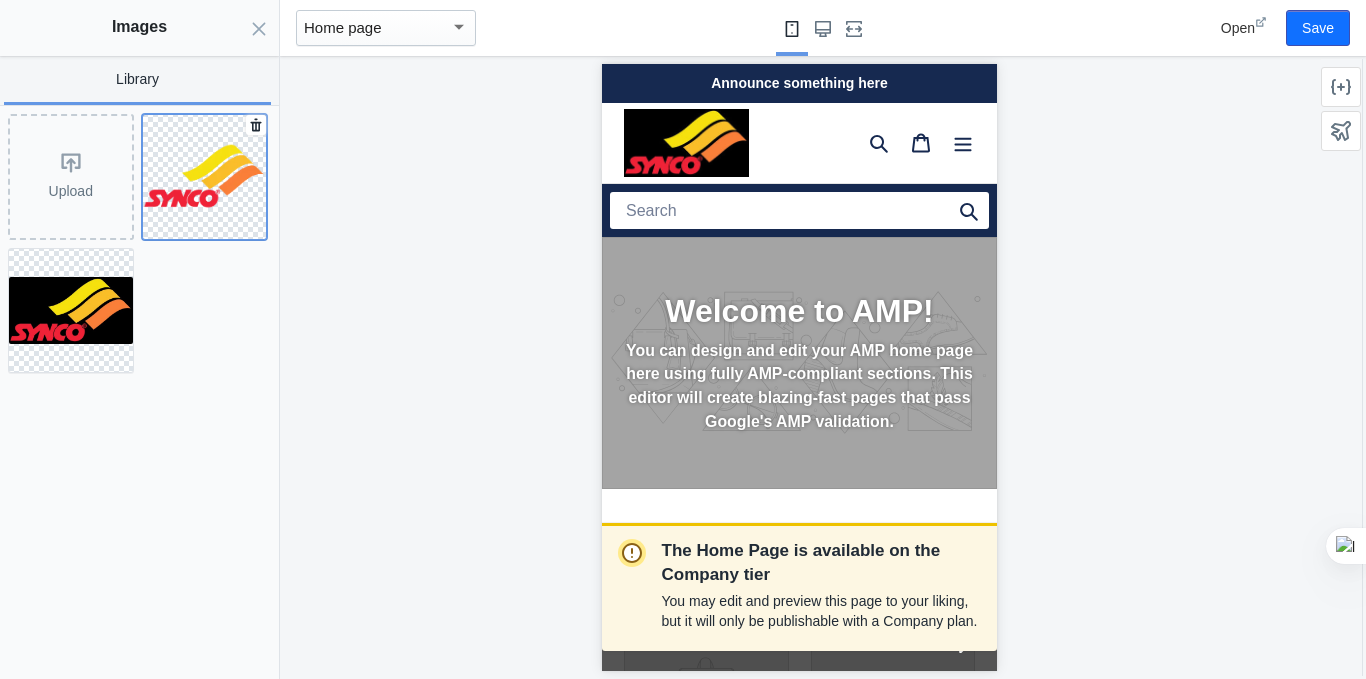 click 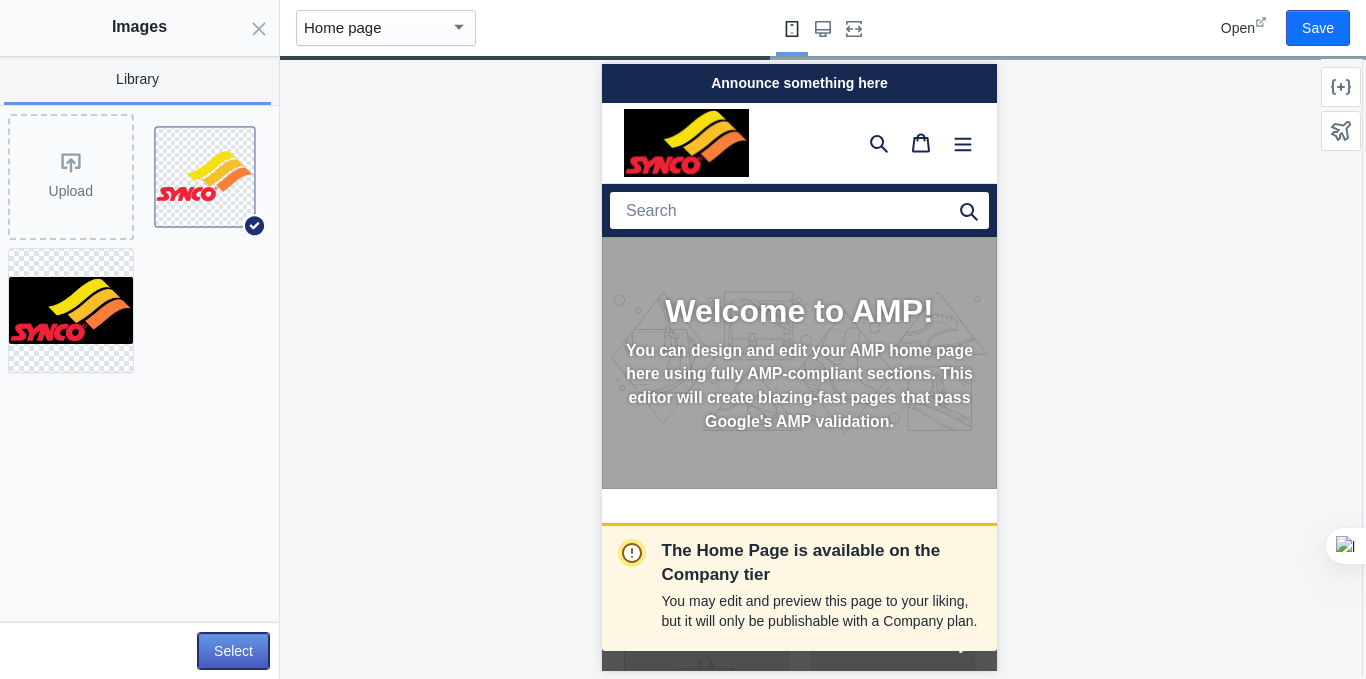 click on "Select" 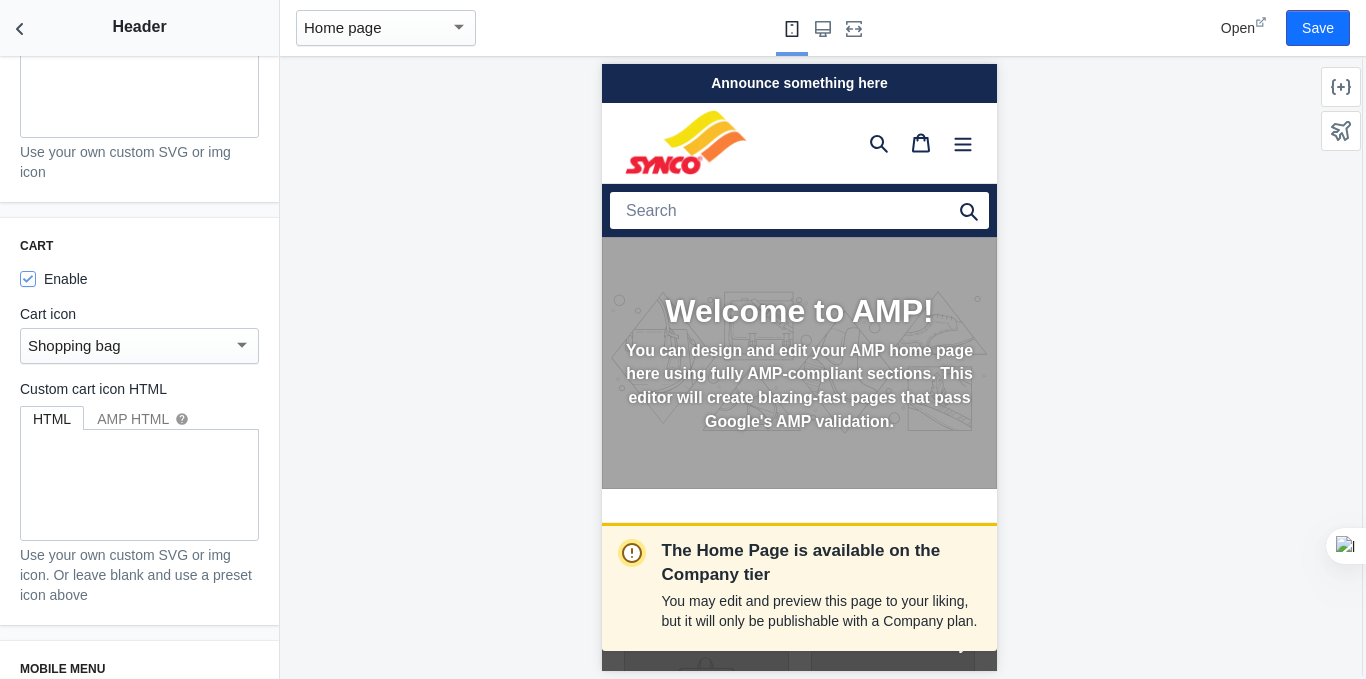 scroll, scrollTop: 2700, scrollLeft: 0, axis: vertical 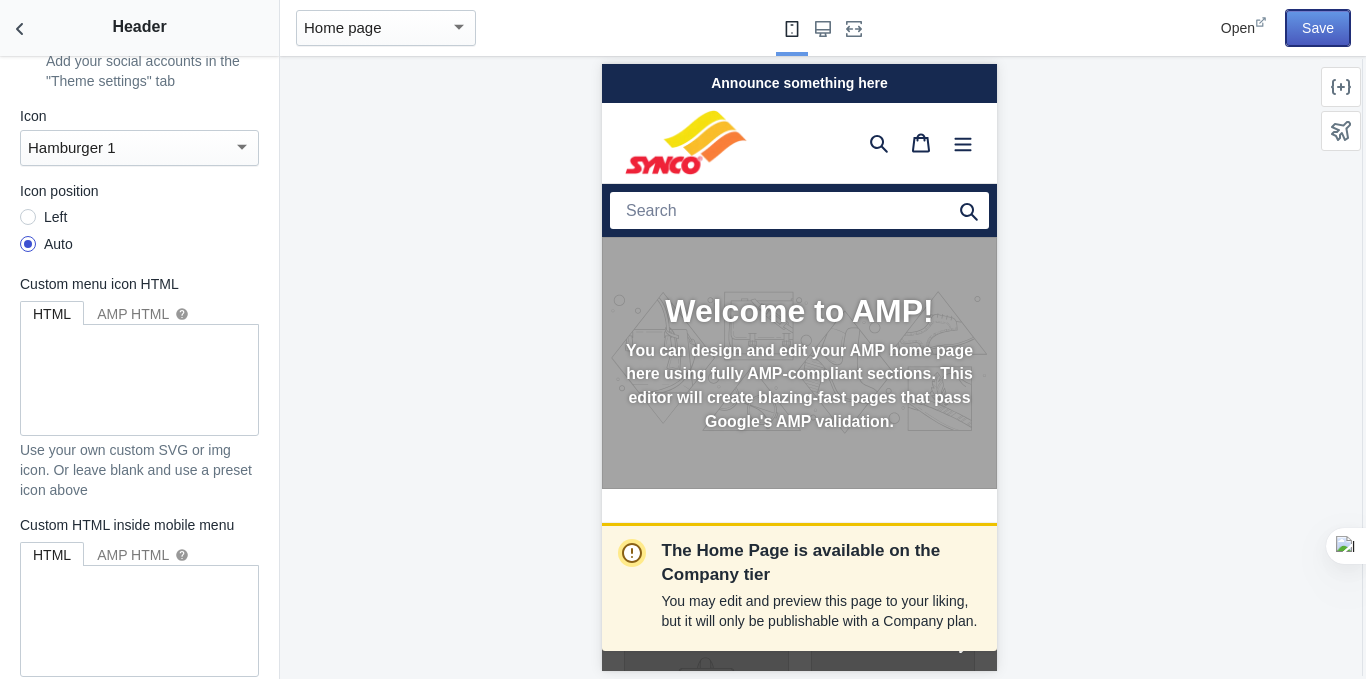 click on "Save" at bounding box center (1318, 28) 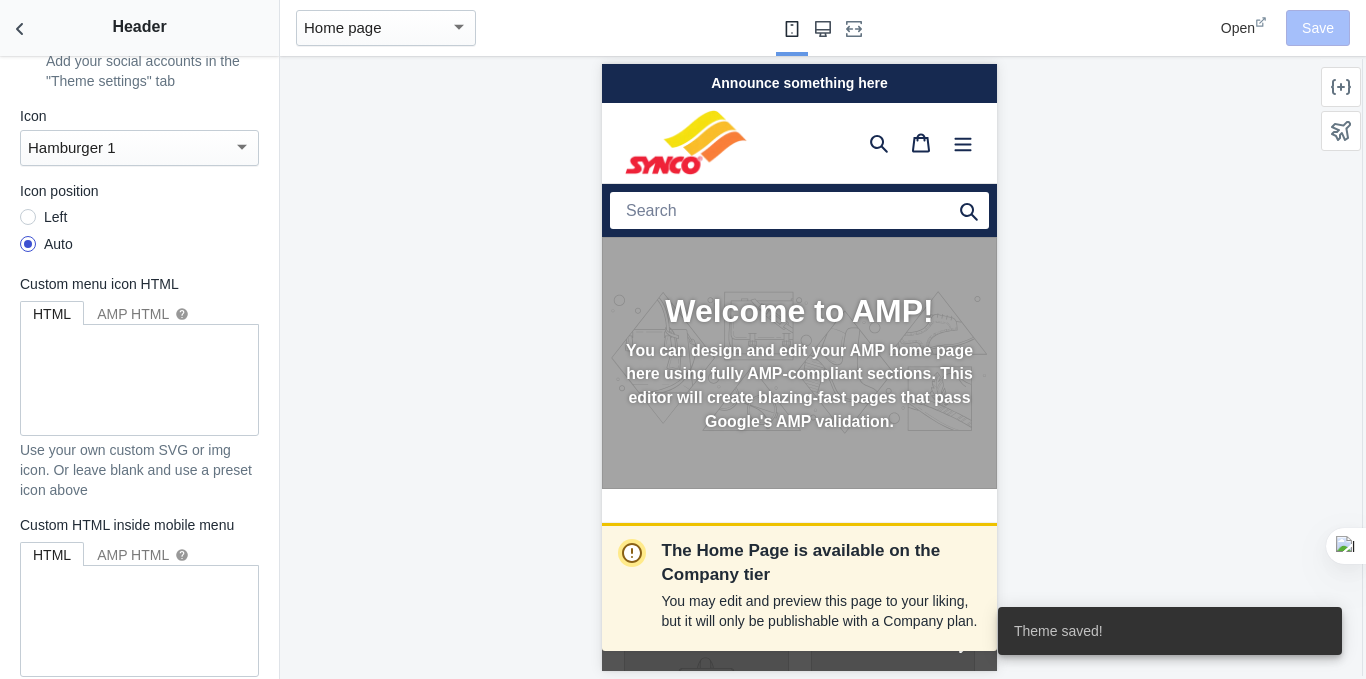 click at bounding box center [823, 28] 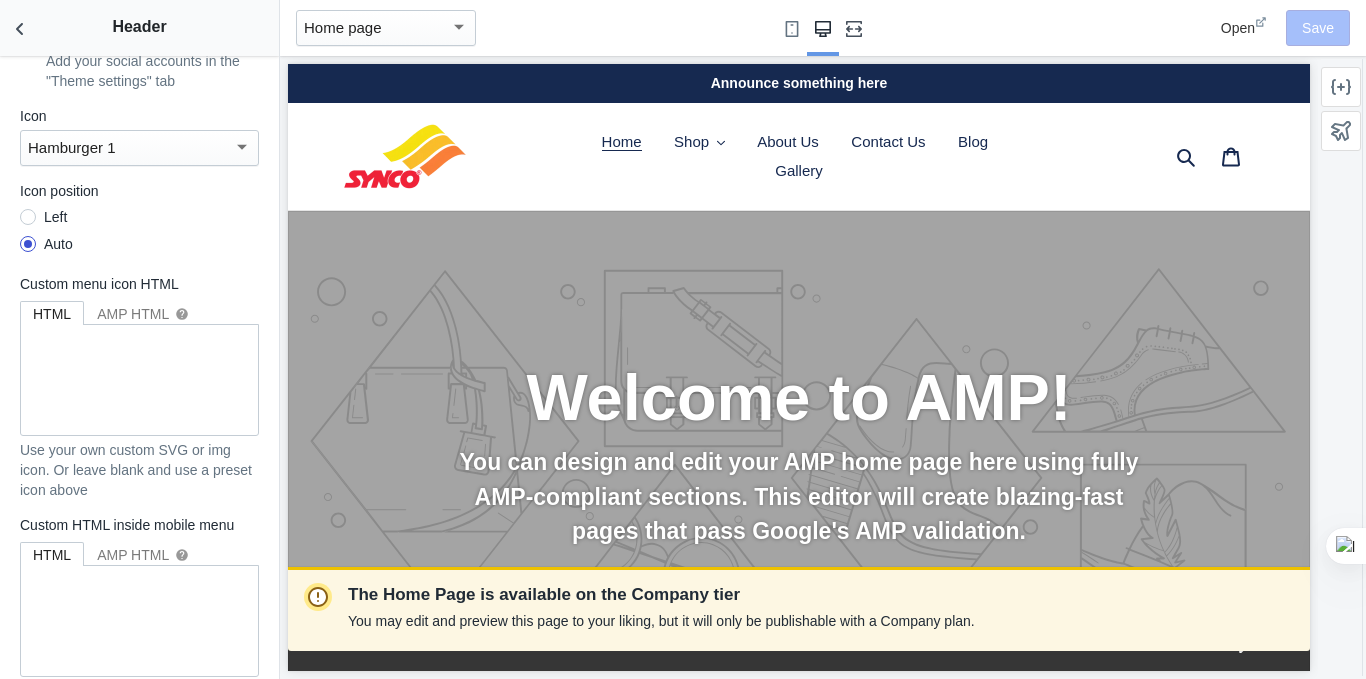 click 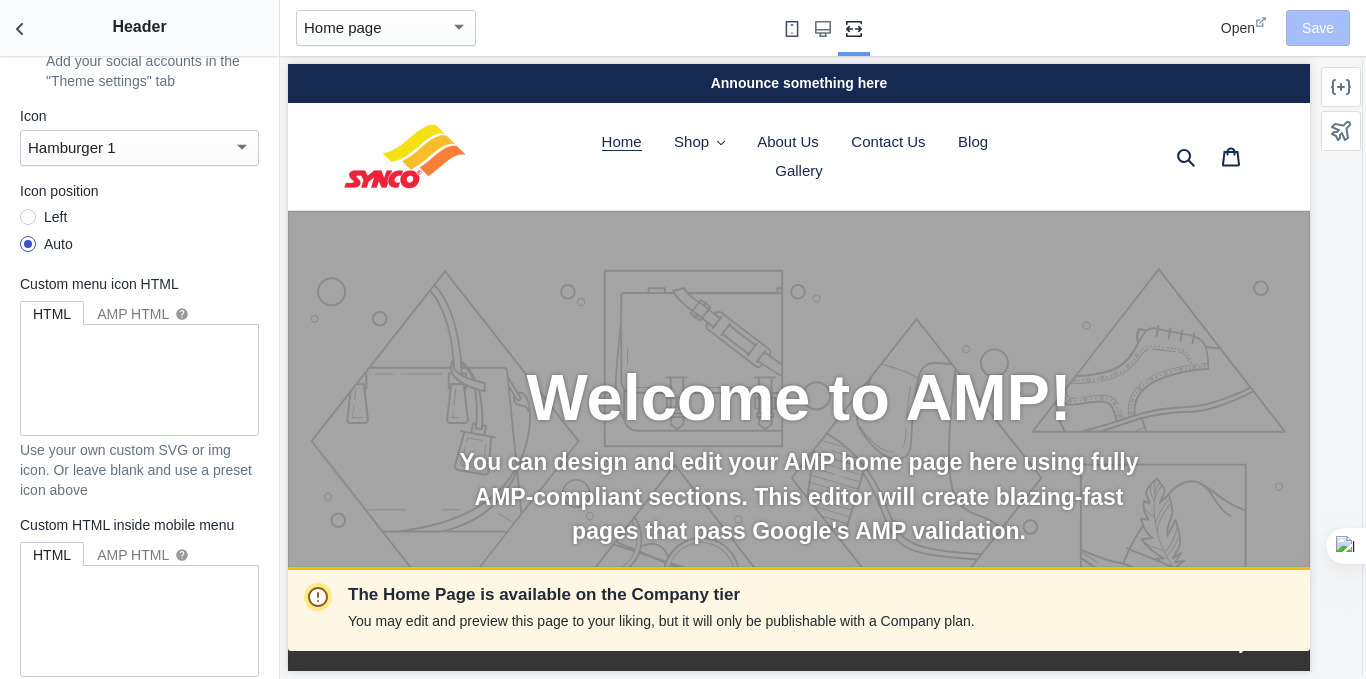 click 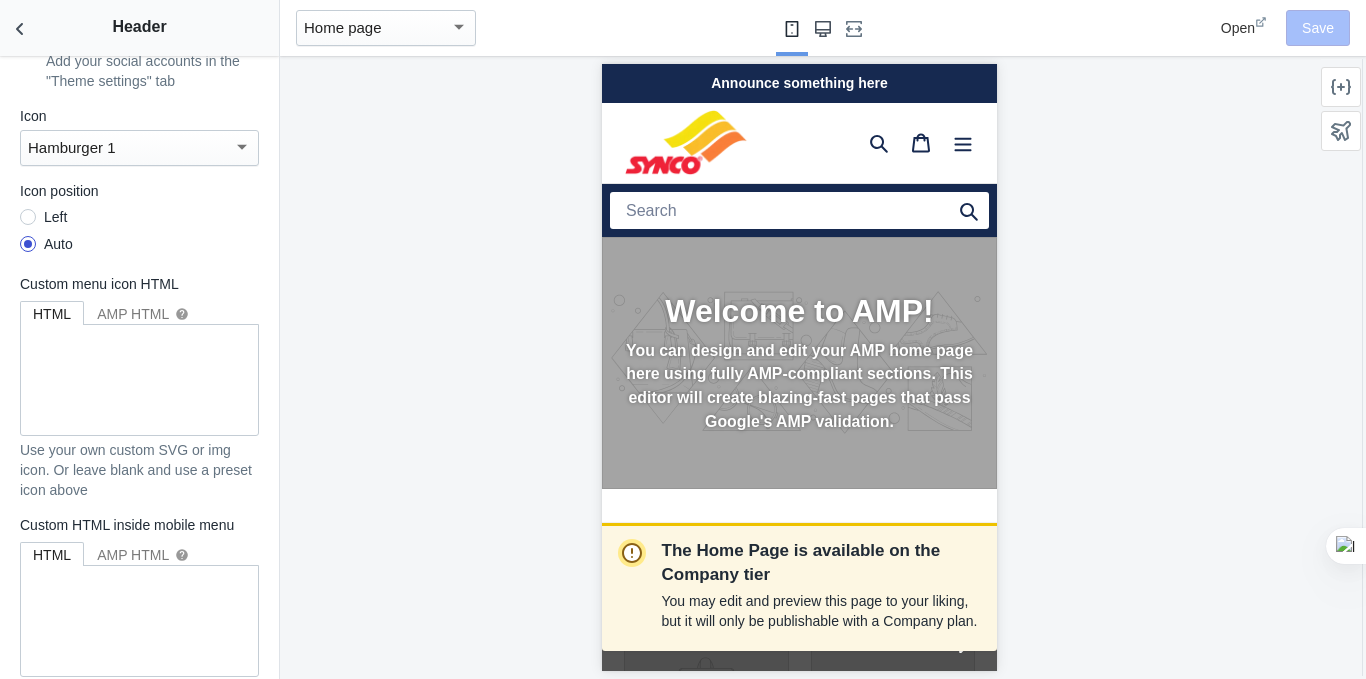 click at bounding box center (823, 28) 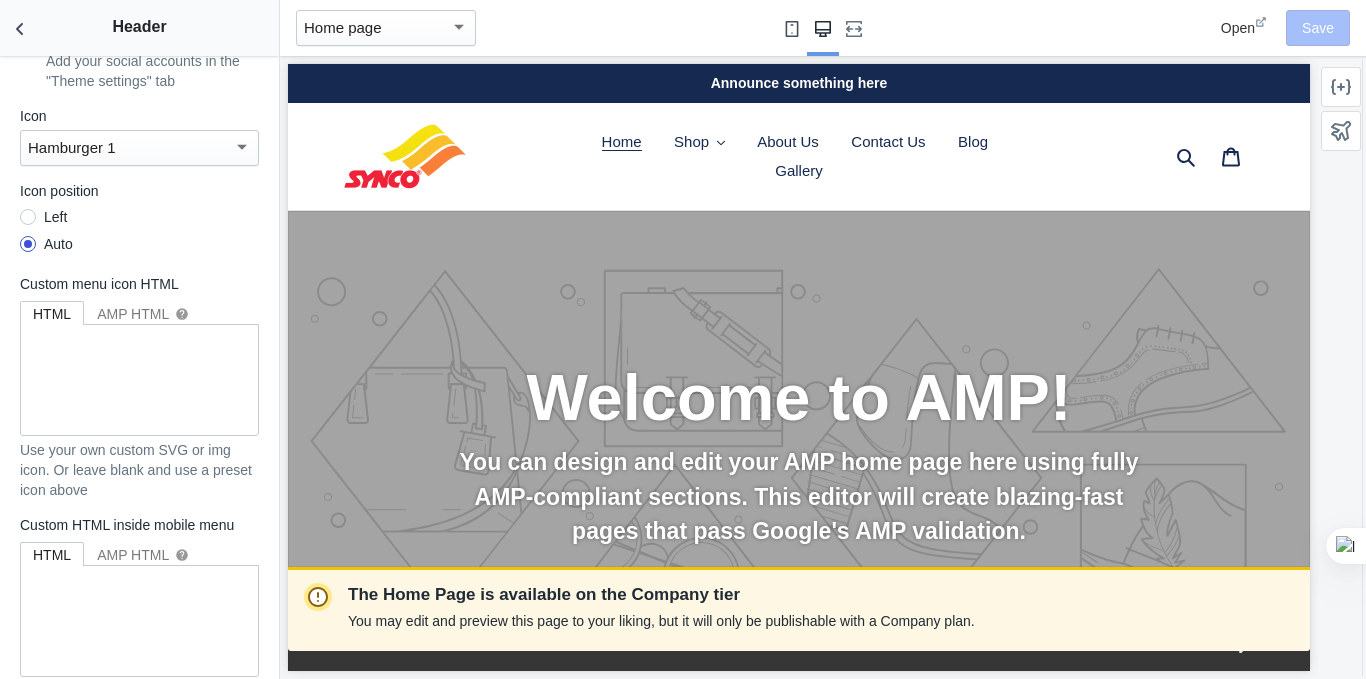 click at bounding box center (792, 28) 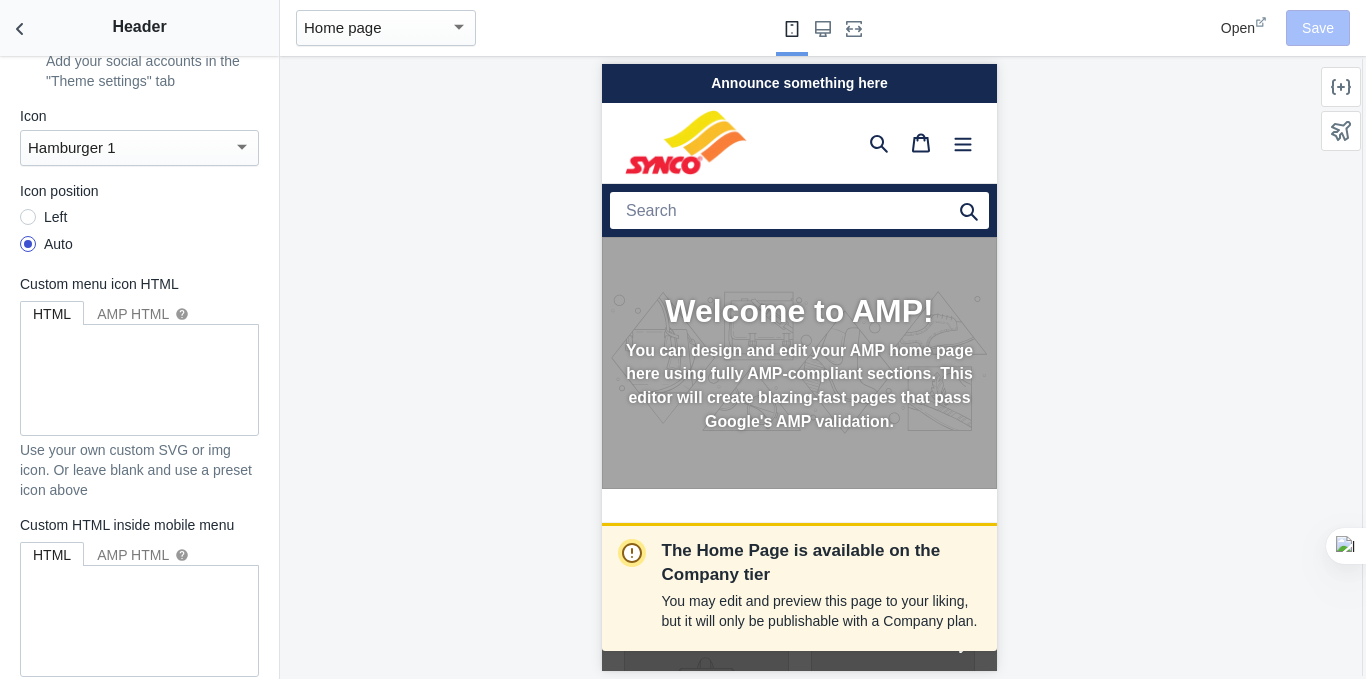 click on "Search" at bounding box center (798, 210) 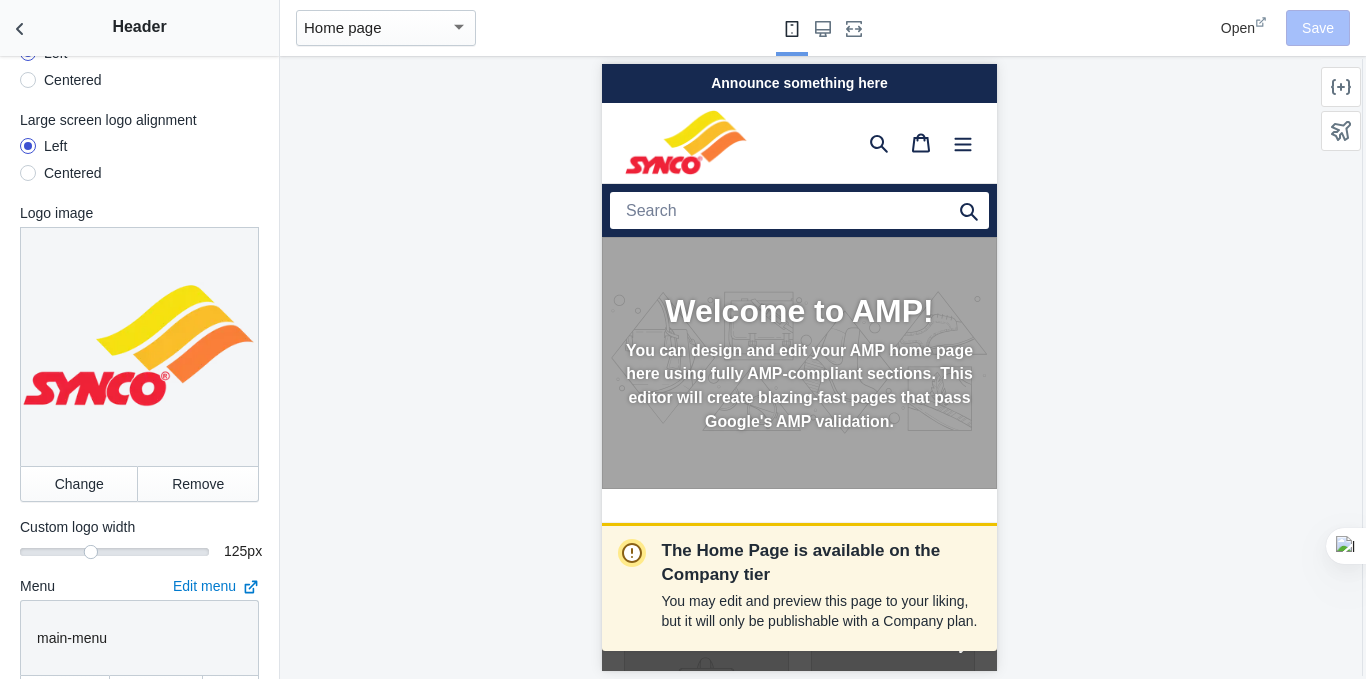 scroll, scrollTop: 100, scrollLeft: 0, axis: vertical 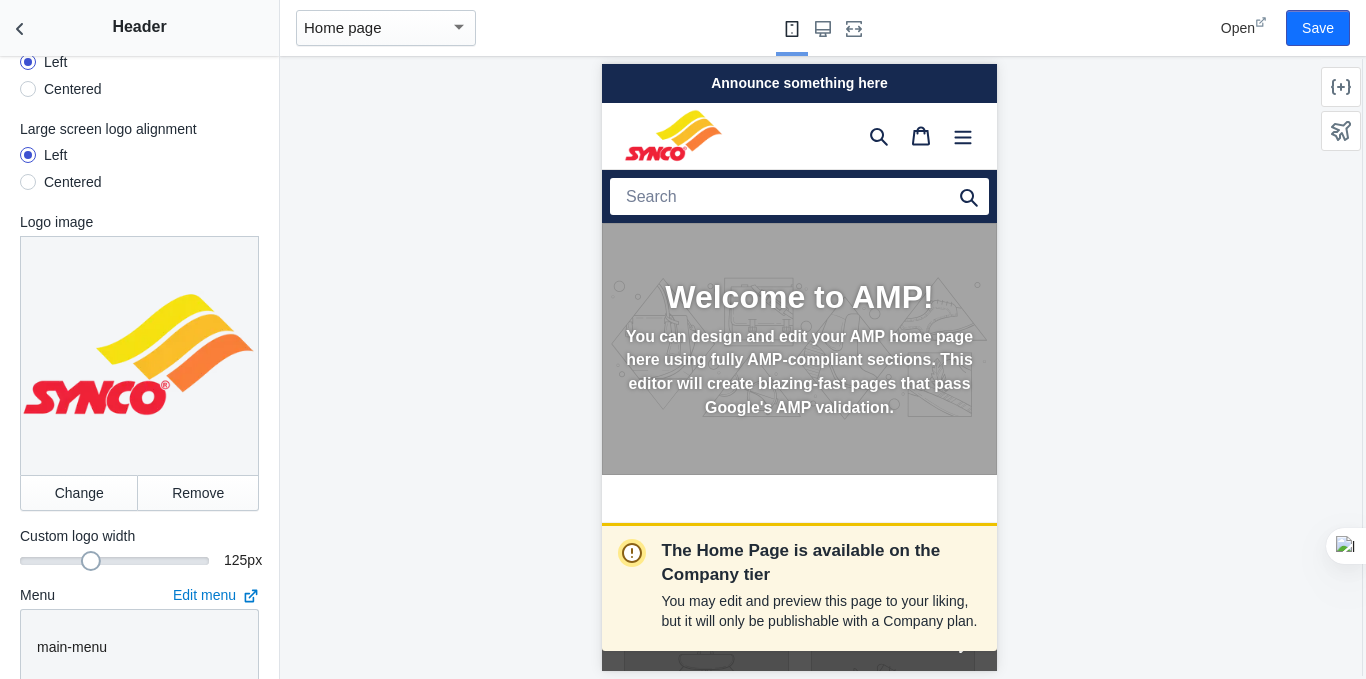 click at bounding box center [91, 561] 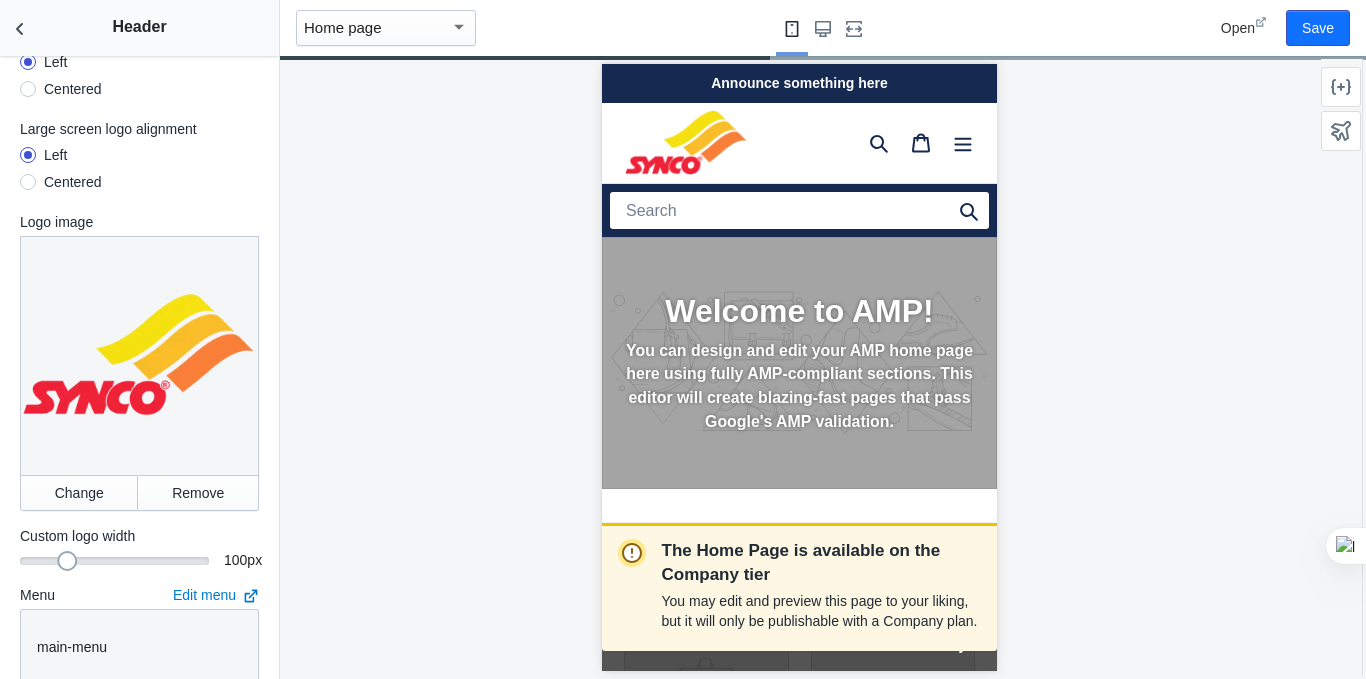 drag, startPoint x: 89, startPoint y: 544, endPoint x: 64, endPoint y: 551, distance: 25.96151 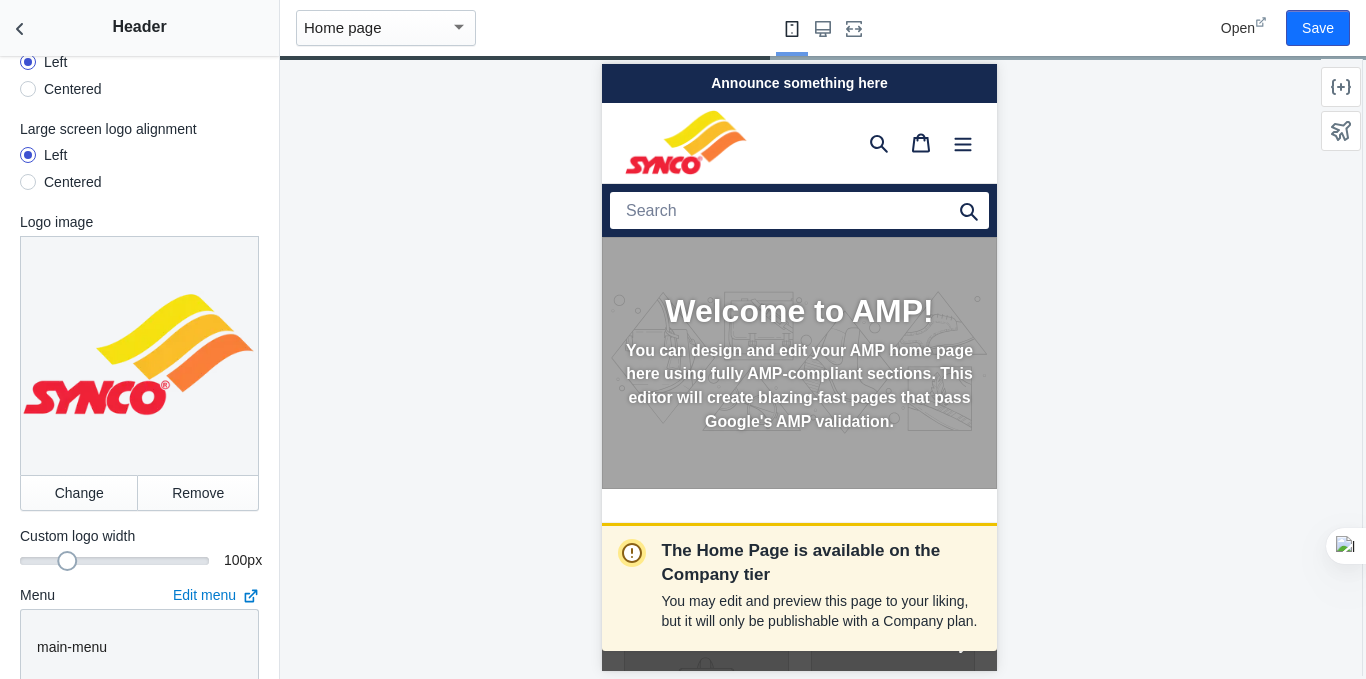 click at bounding box center (67, 561) 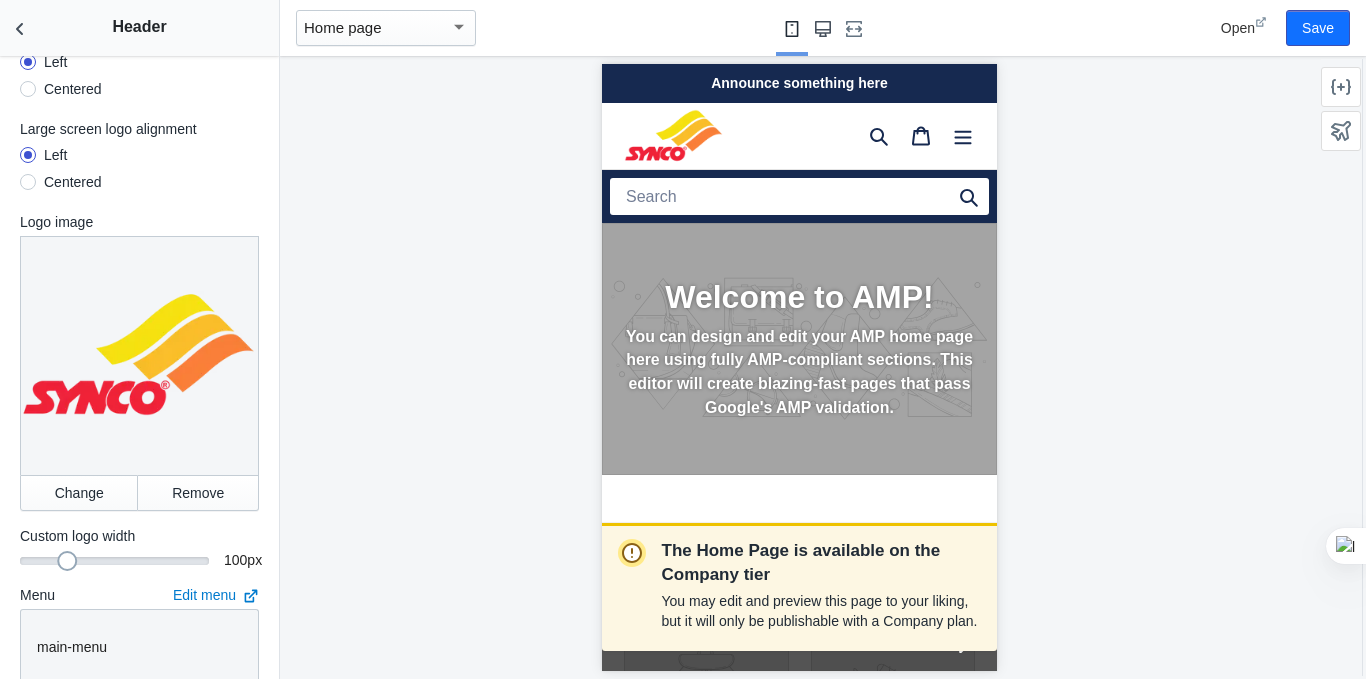 click at bounding box center (823, 28) 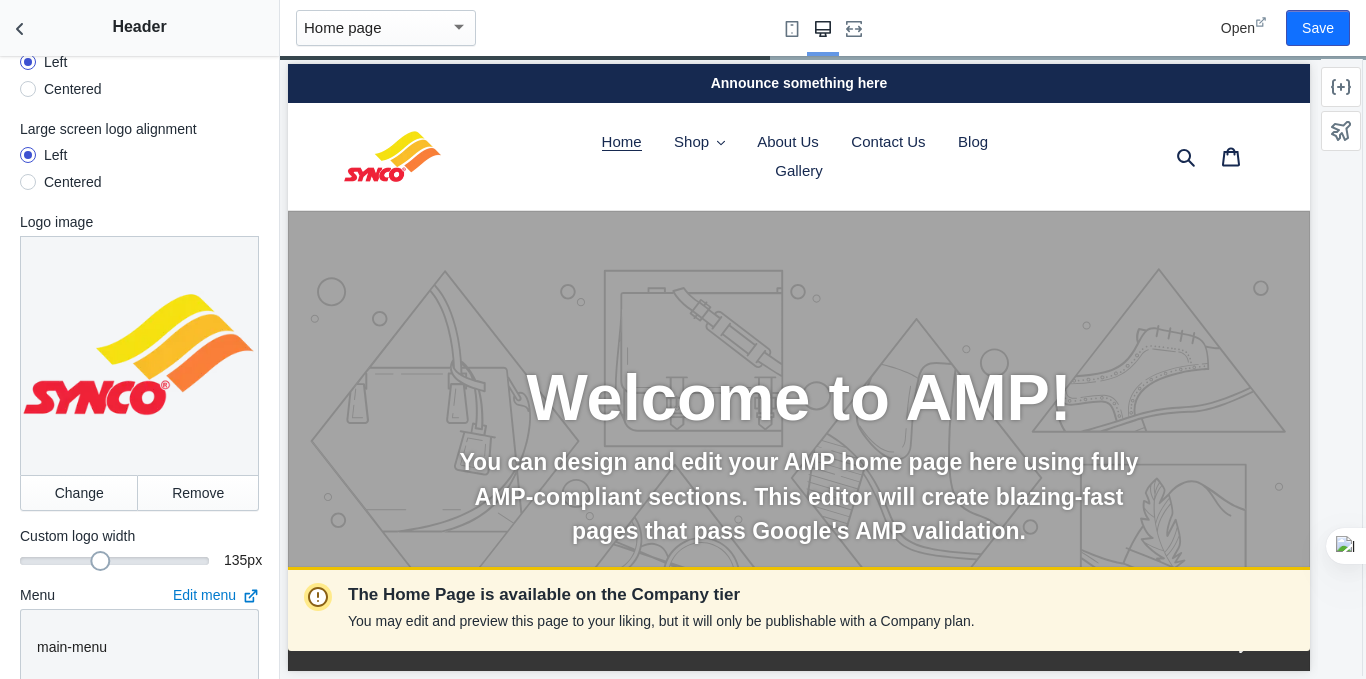 drag, startPoint x: 68, startPoint y: 544, endPoint x: 96, endPoint y: 545, distance: 28.01785 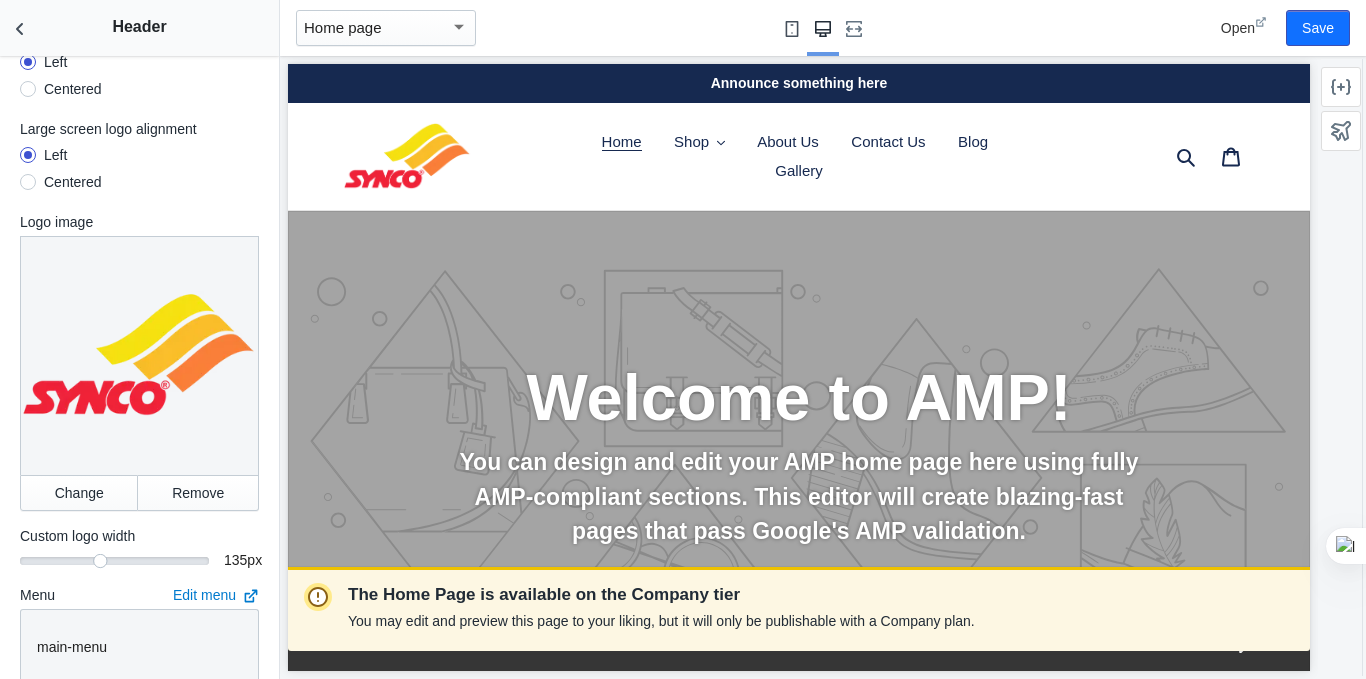 click at bounding box center [792, 28] 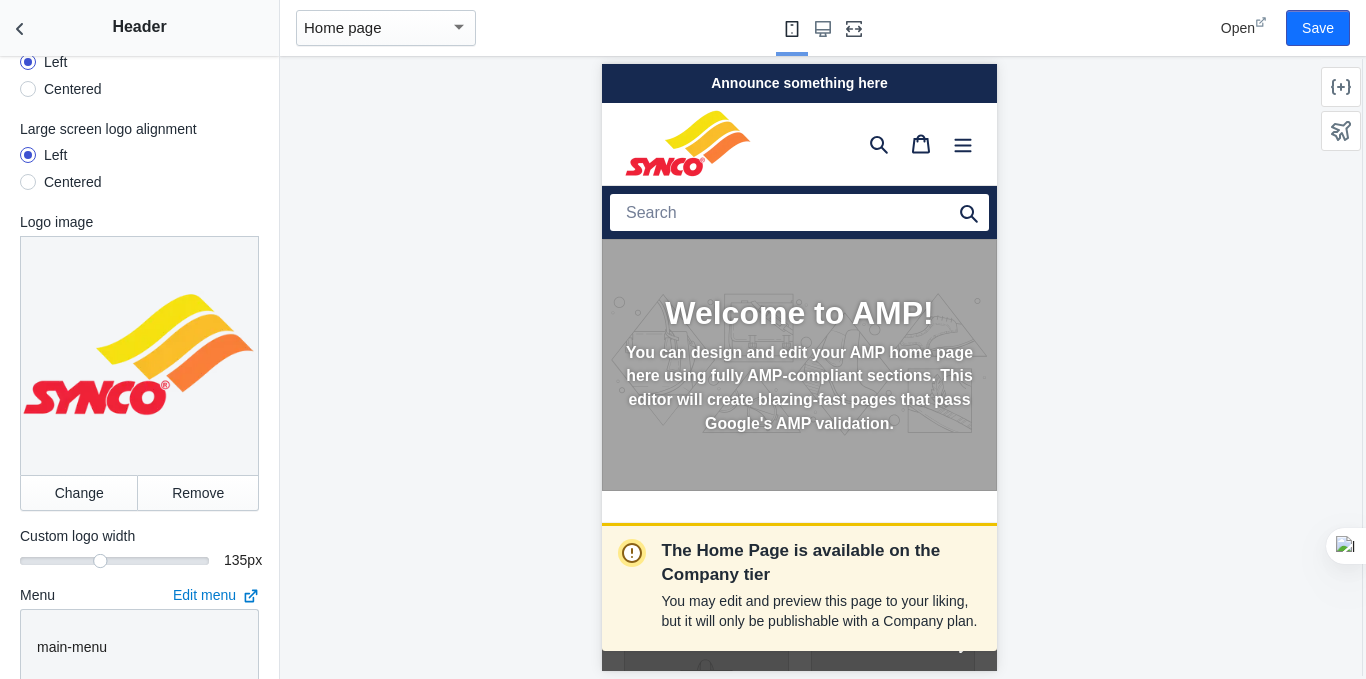 click at bounding box center (854, 28) 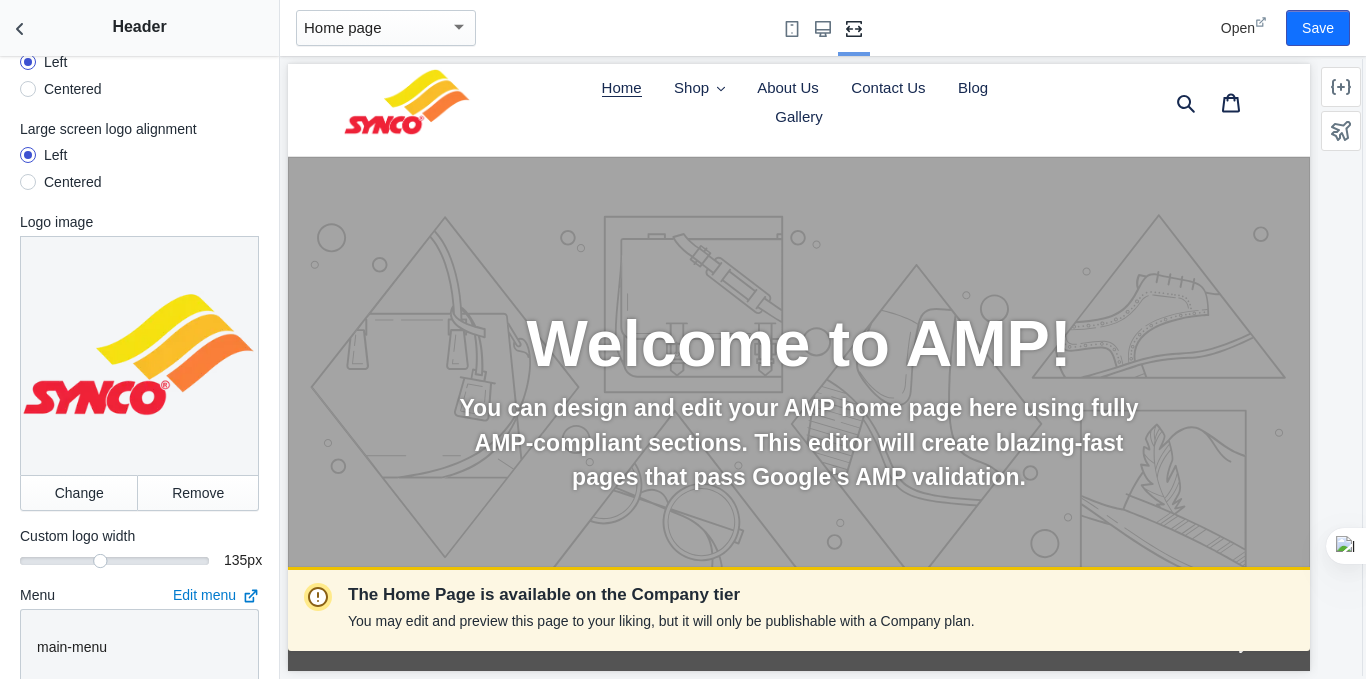 scroll, scrollTop: 0, scrollLeft: 0, axis: both 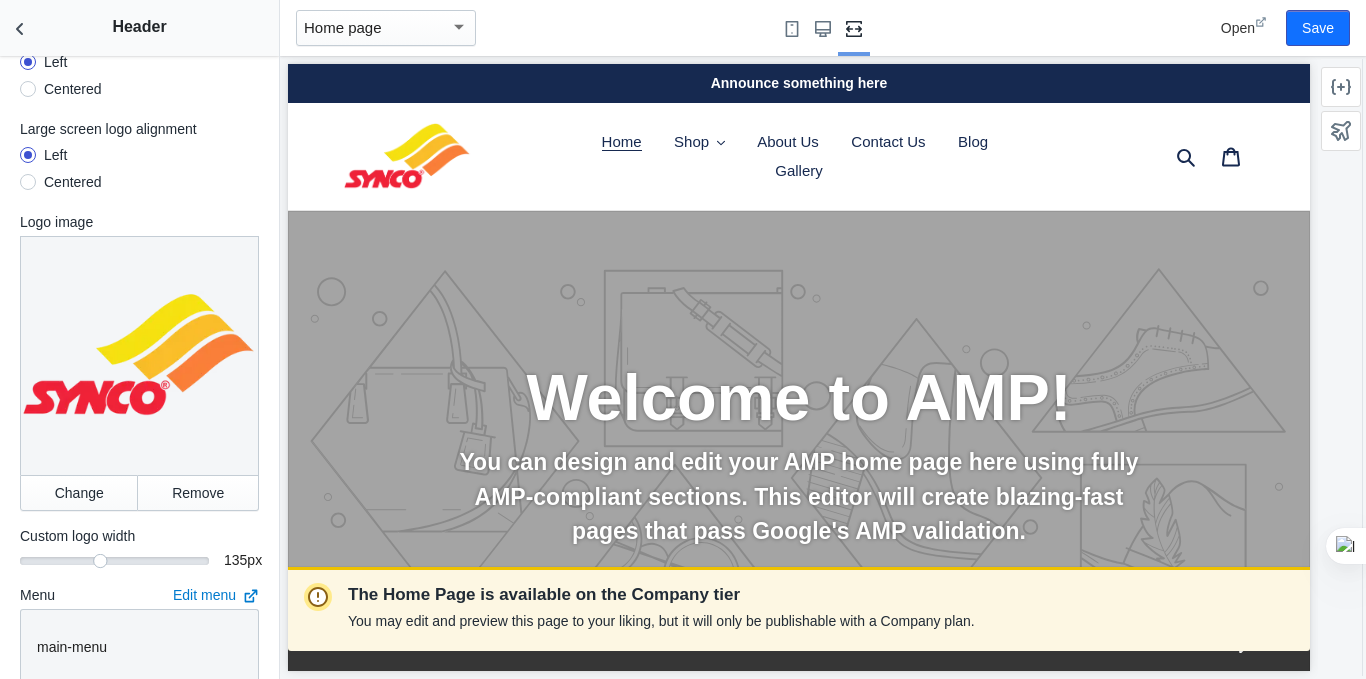 drag, startPoint x: 112, startPoint y: 349, endPoint x: 138, endPoint y: 283, distance: 70.93659 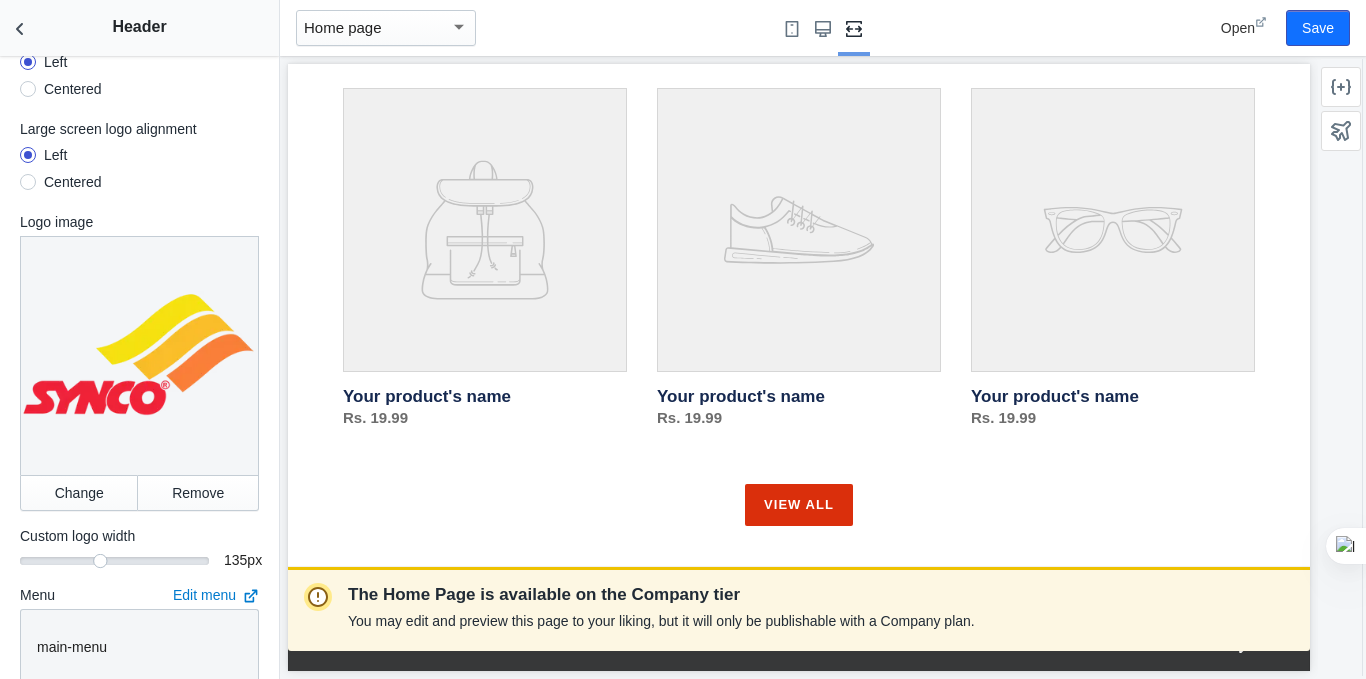 scroll, scrollTop: 800, scrollLeft: 0, axis: vertical 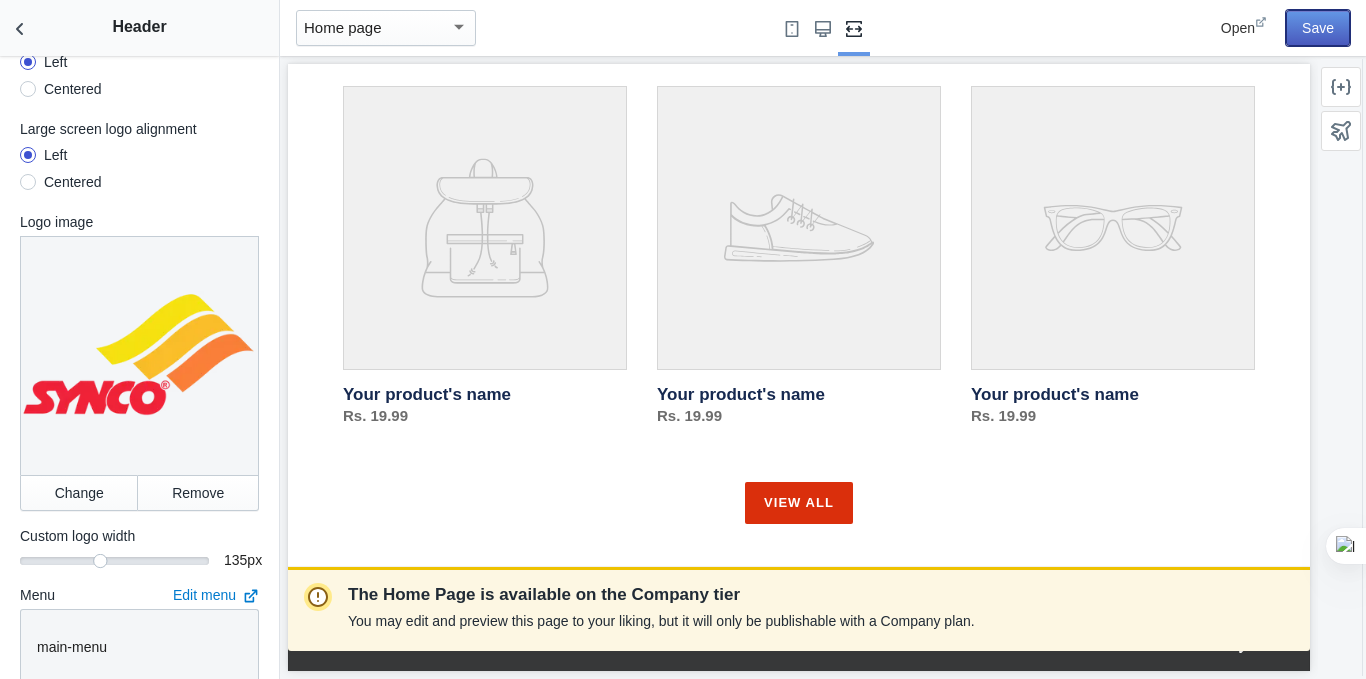 click on "Save" at bounding box center (1318, 28) 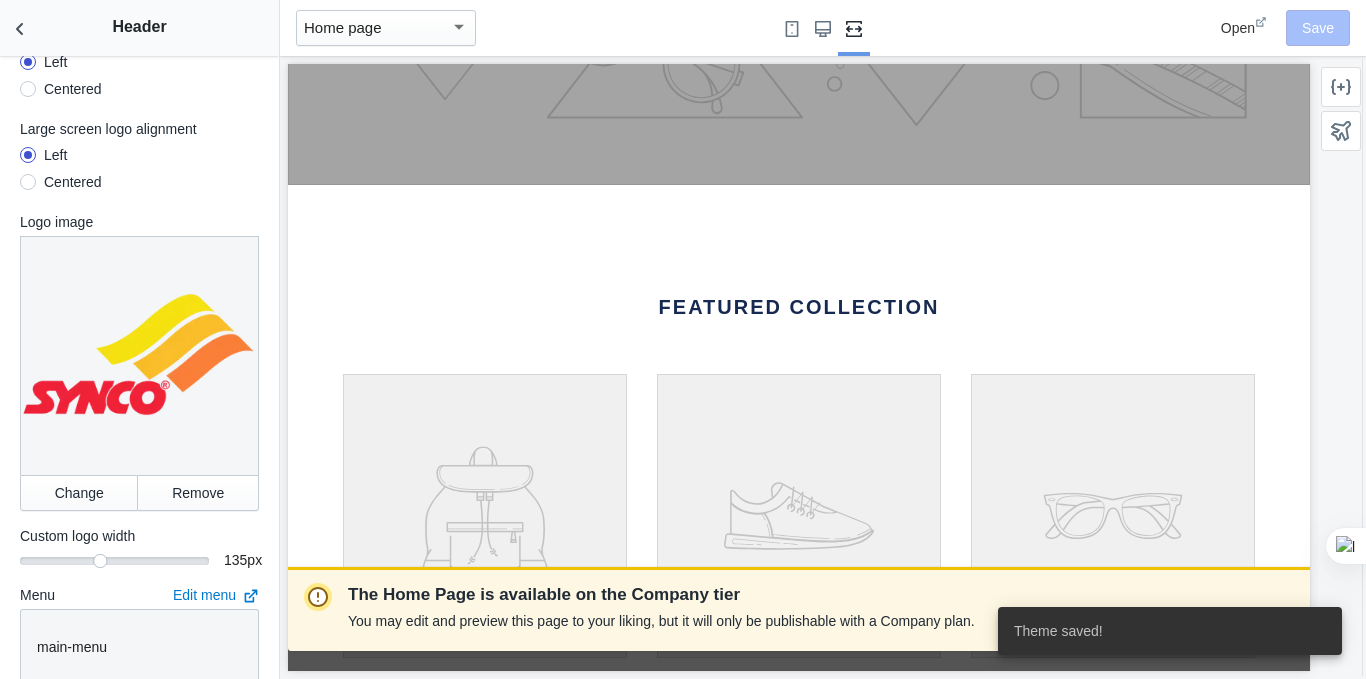 scroll, scrollTop: 0, scrollLeft: 0, axis: both 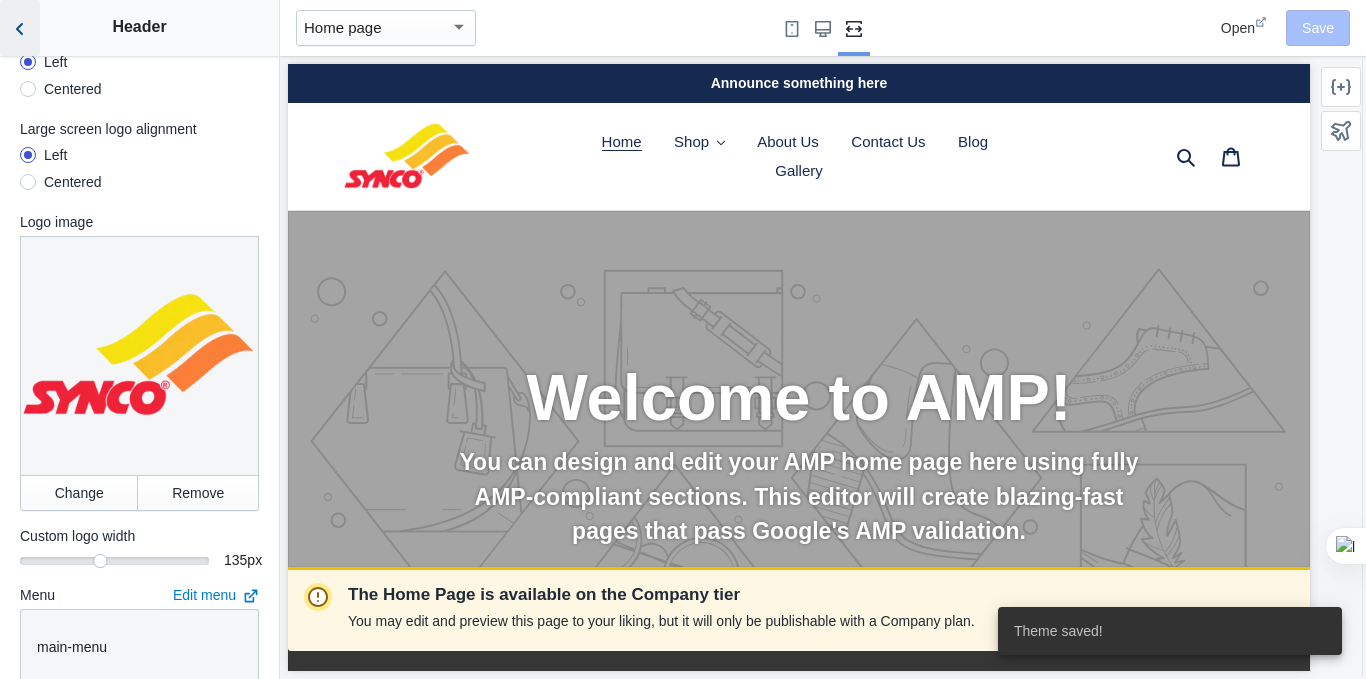 click 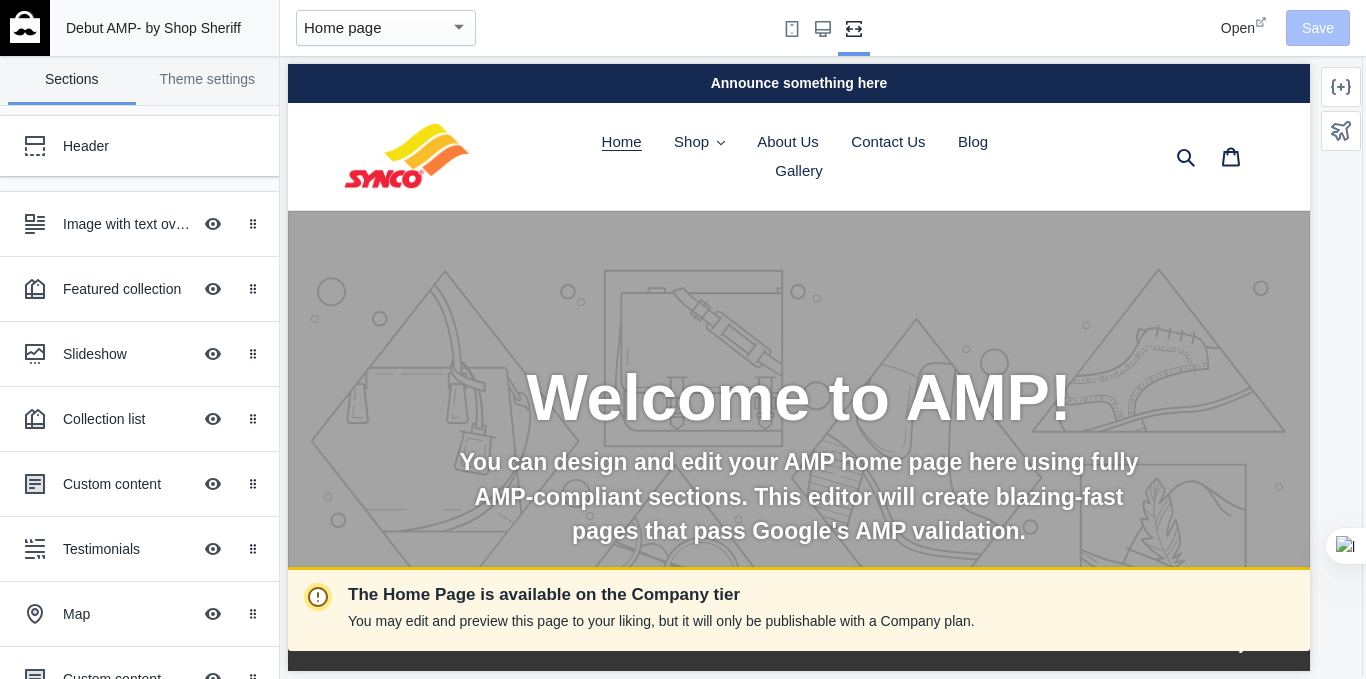 click 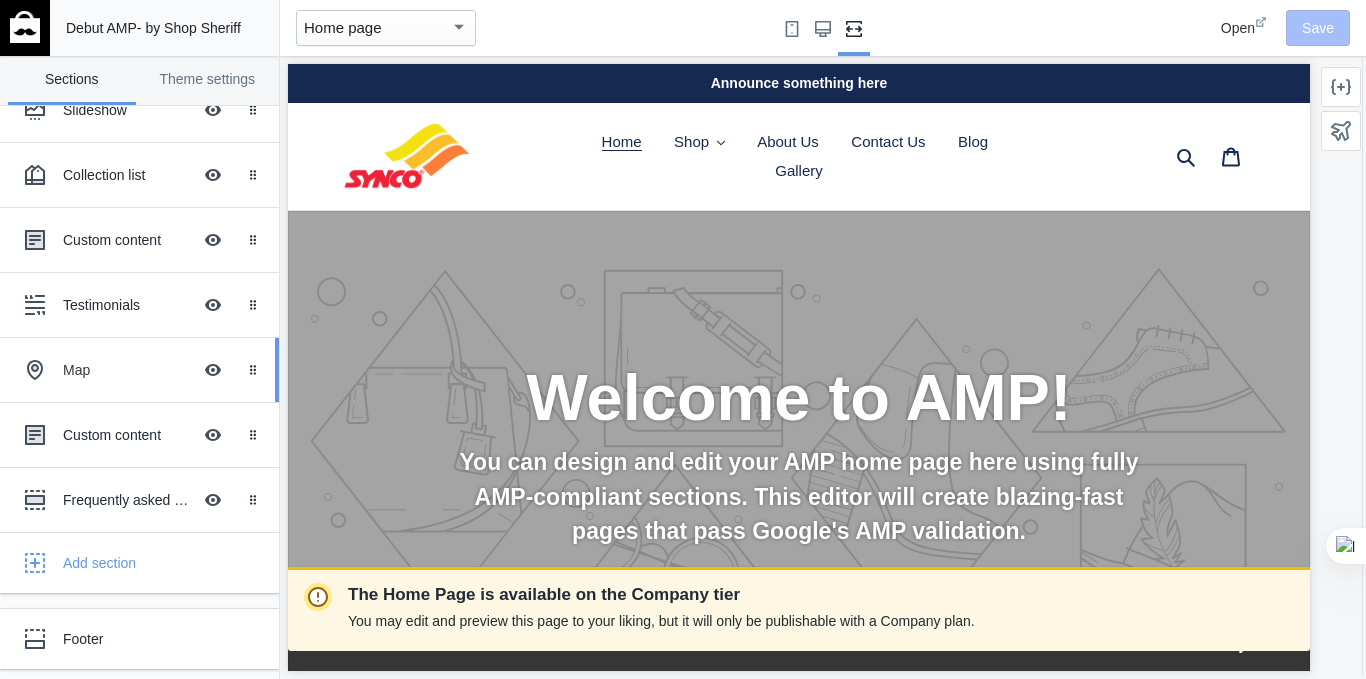 scroll, scrollTop: 0, scrollLeft: 0, axis: both 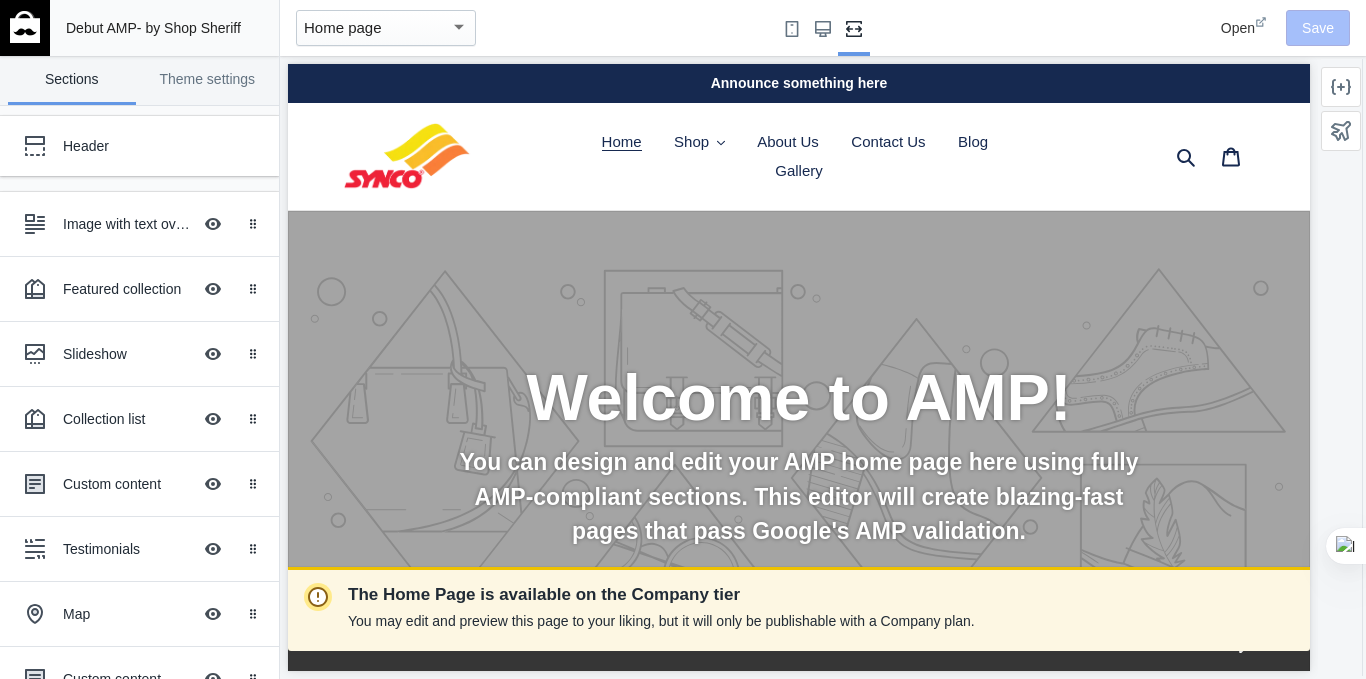 click on "- by Shop Sheriff" at bounding box center (189, 28) 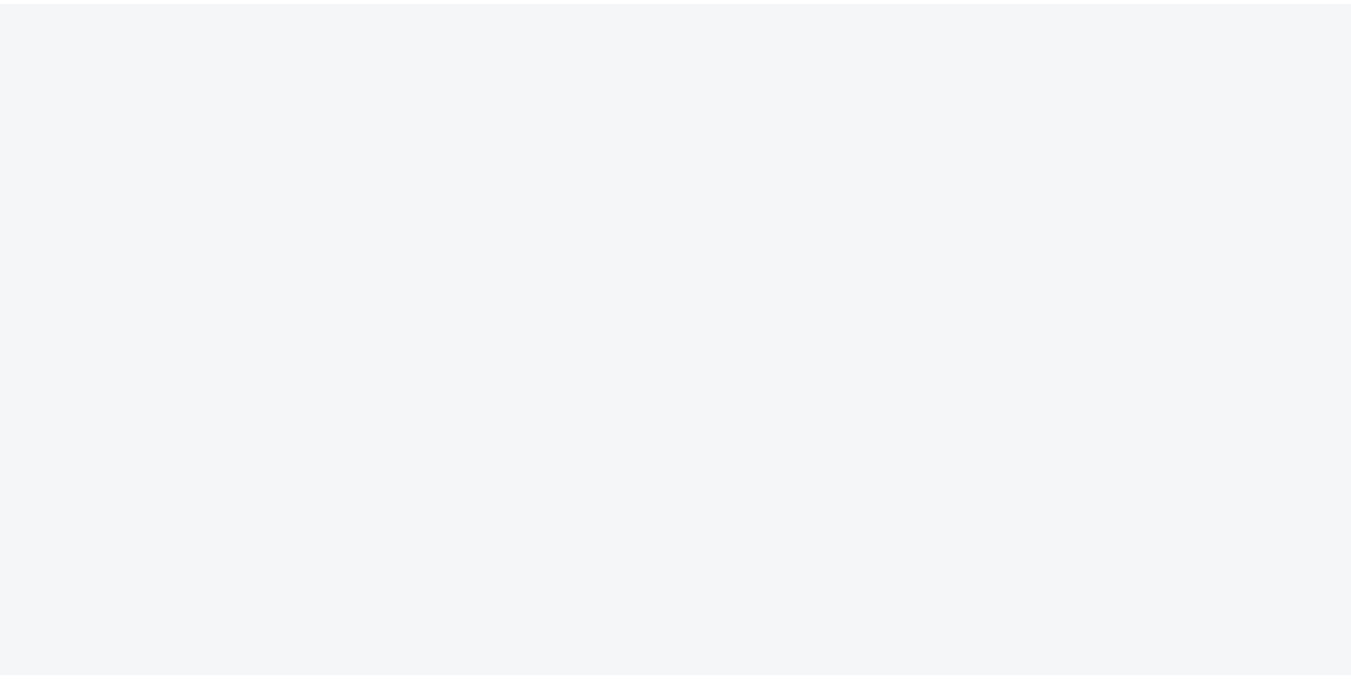 scroll, scrollTop: 0, scrollLeft: 0, axis: both 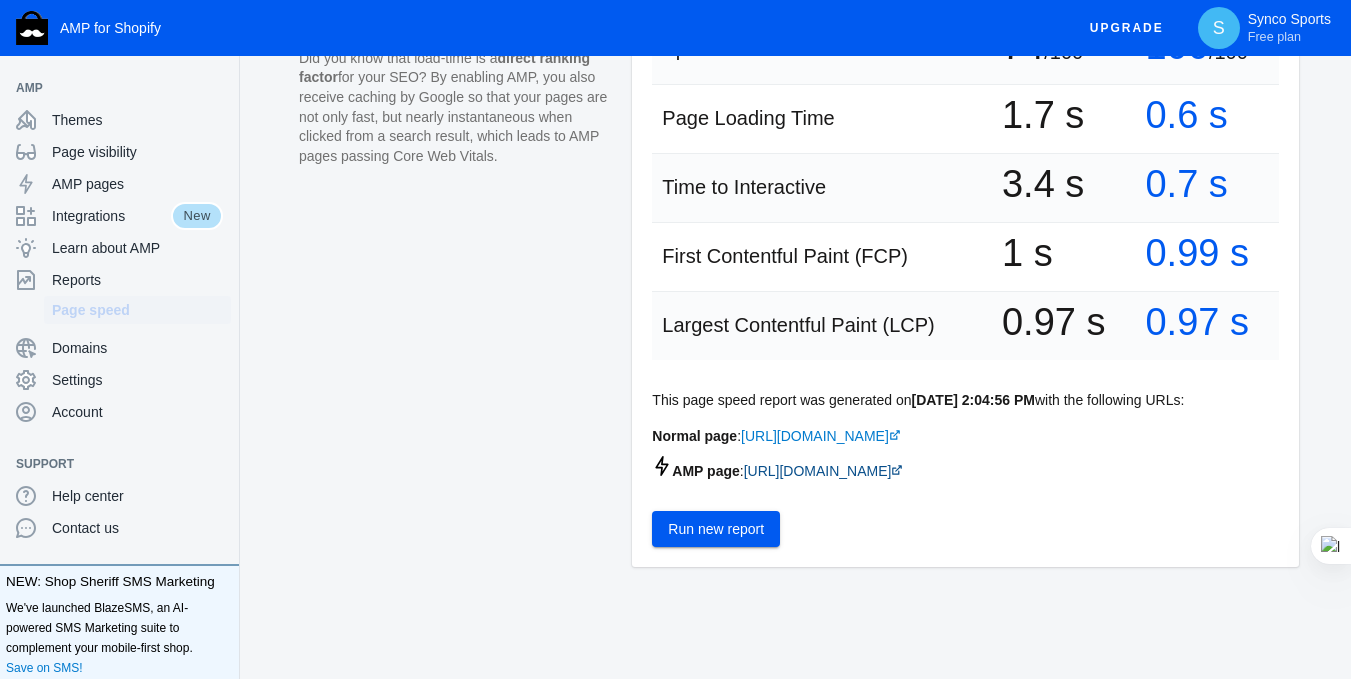 click 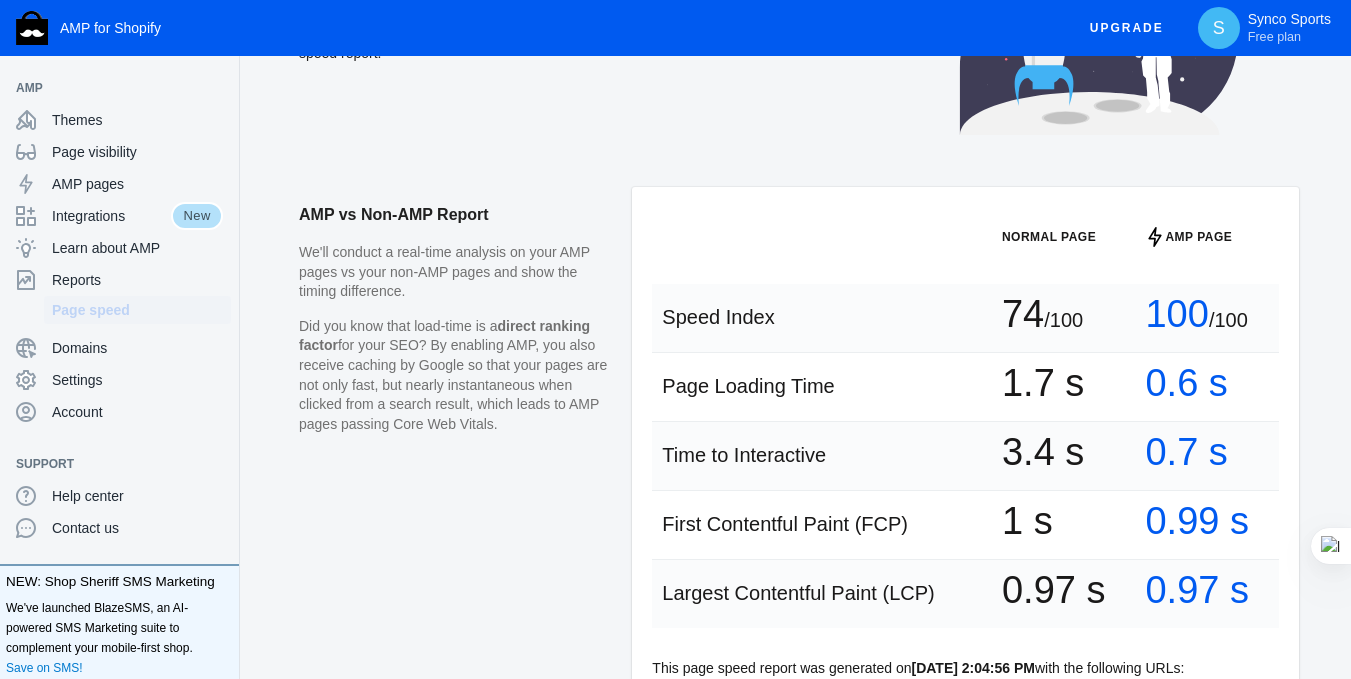 scroll, scrollTop: 0, scrollLeft: 0, axis: both 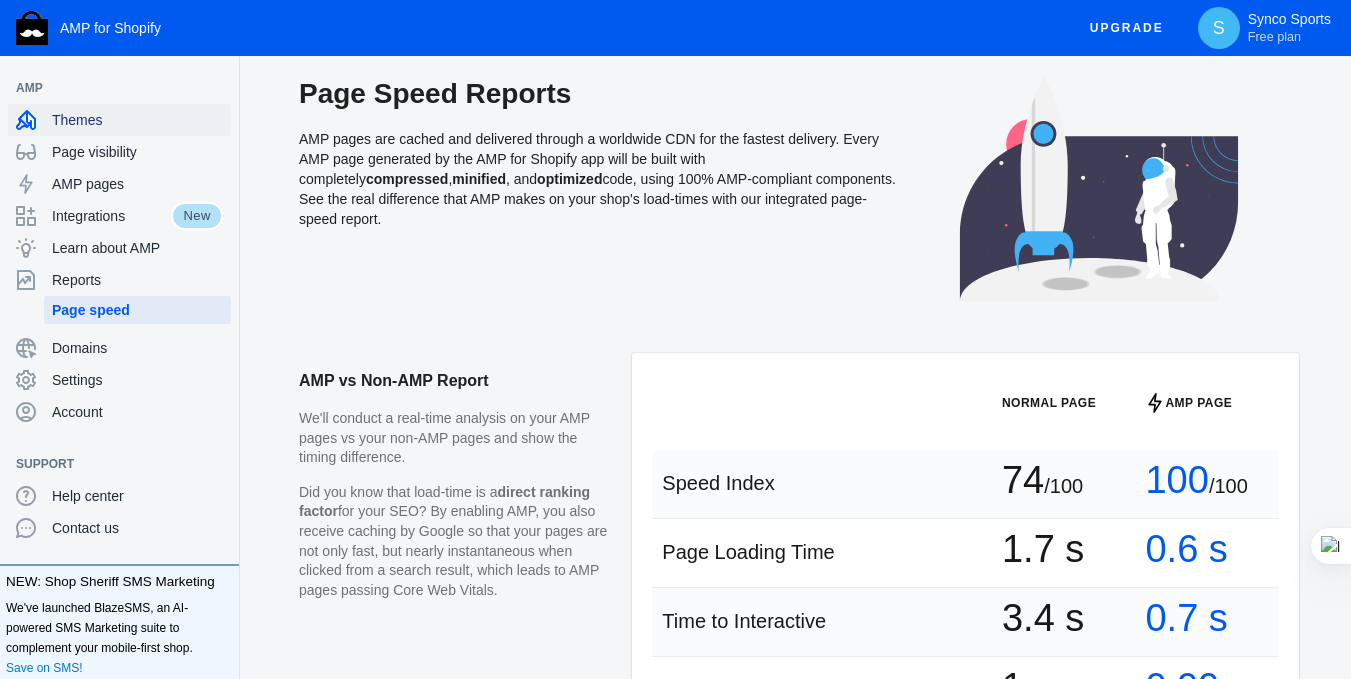 drag, startPoint x: 59, startPoint y: 121, endPoint x: 74, endPoint y: 115, distance: 16.155495 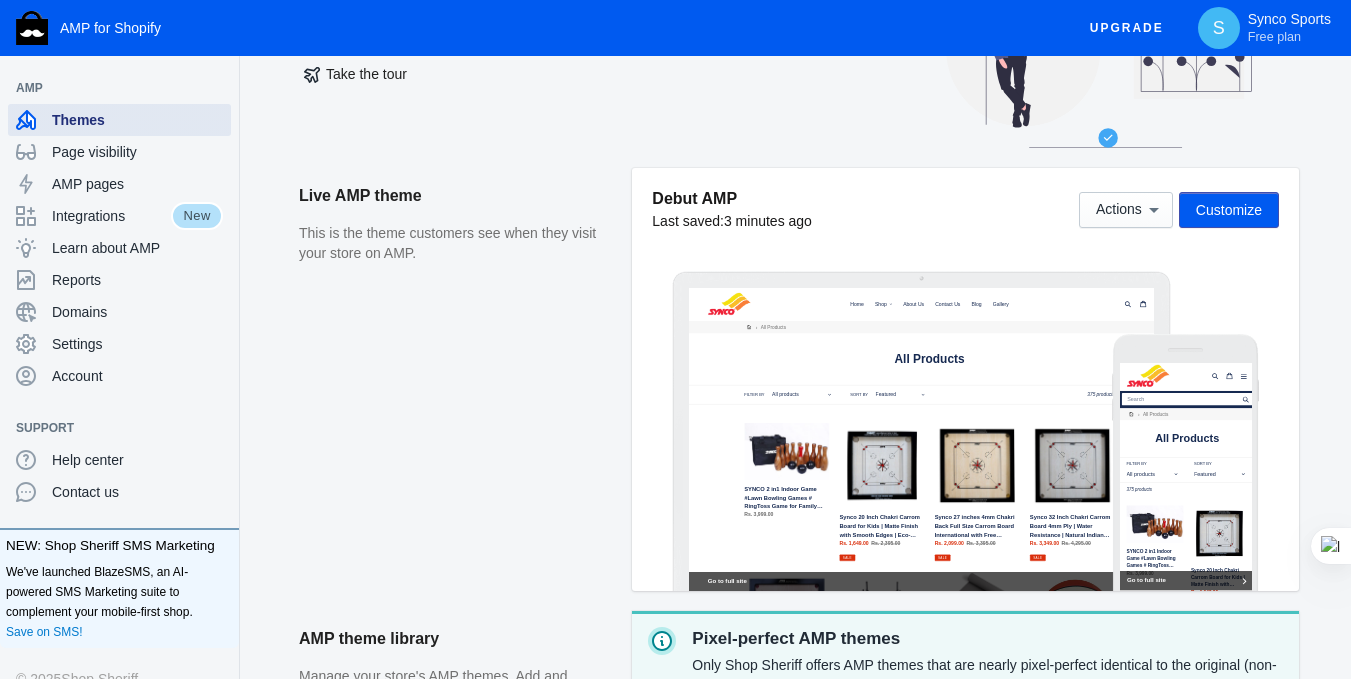 scroll, scrollTop: 200, scrollLeft: 0, axis: vertical 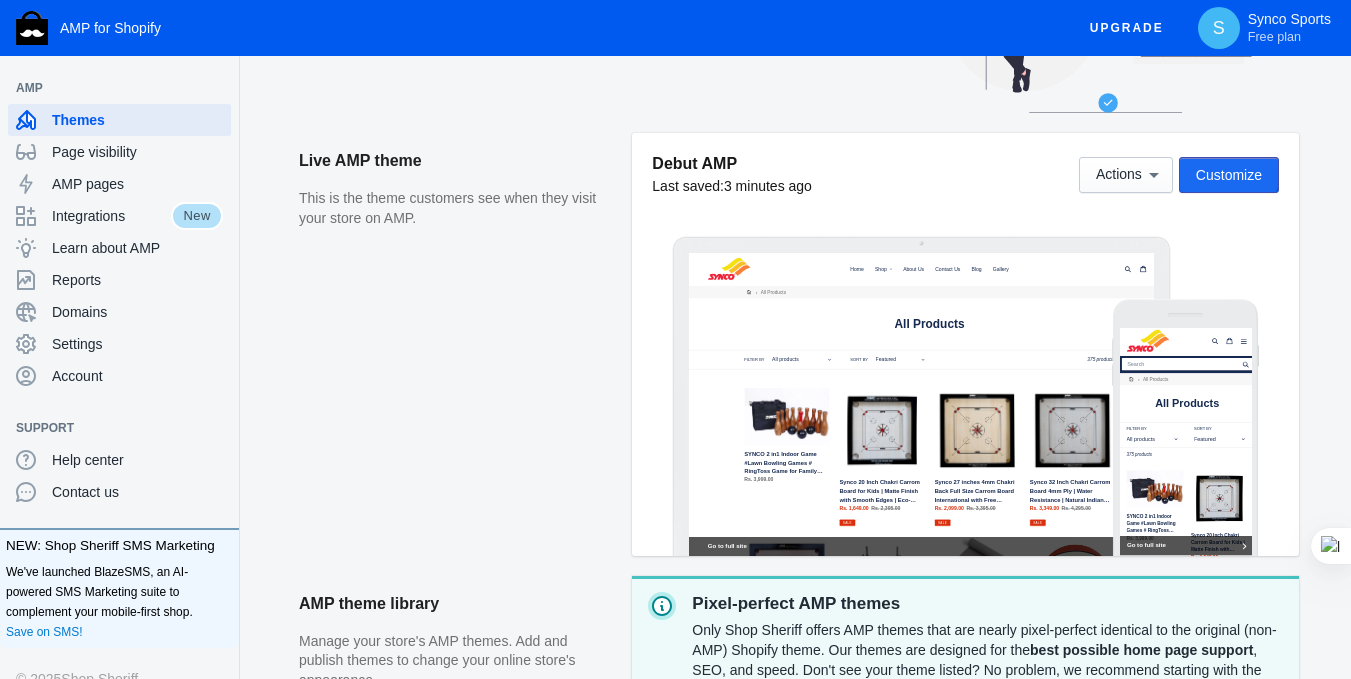 click on "Customize" at bounding box center (1229, 175) 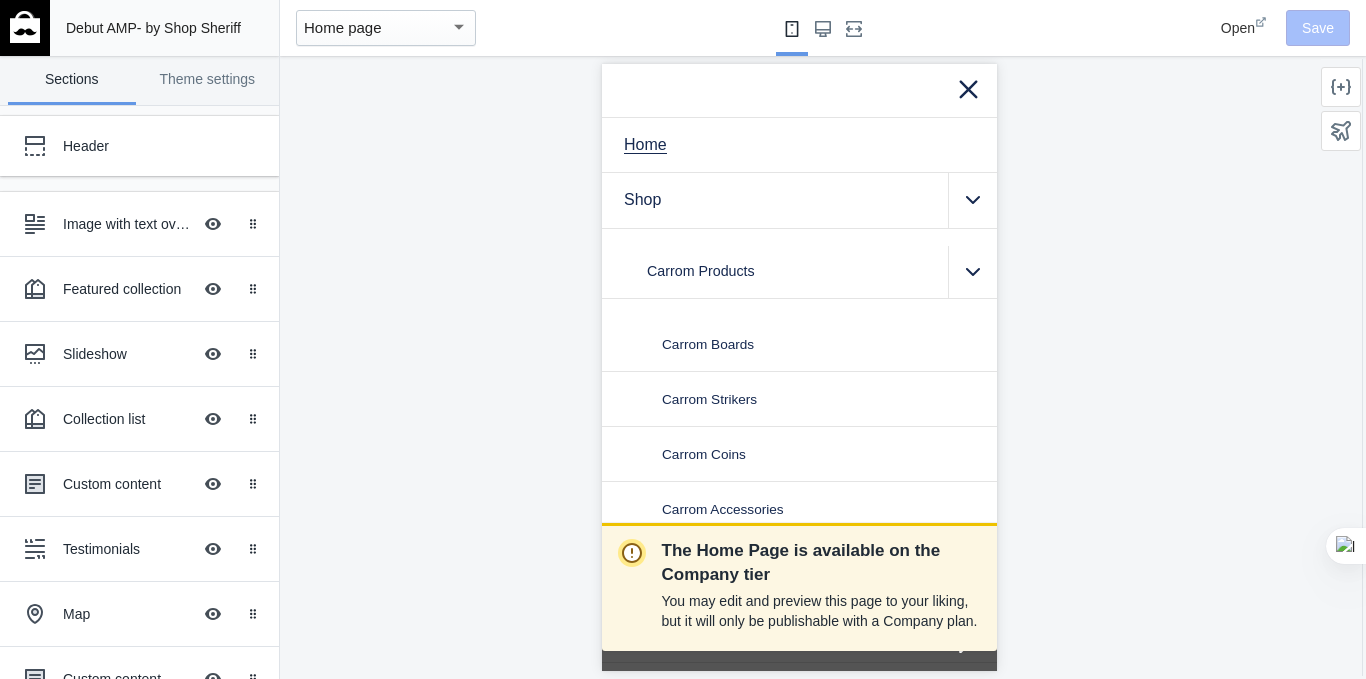scroll, scrollTop: 0, scrollLeft: 0, axis: both 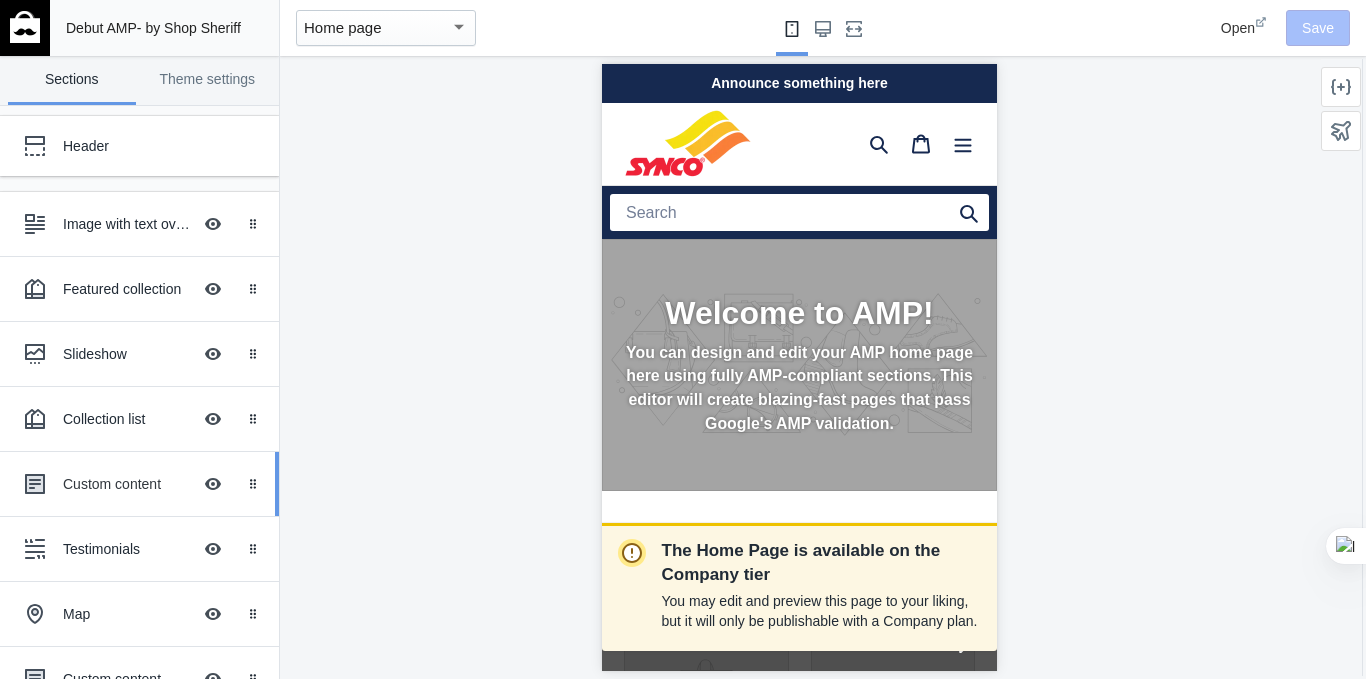 click on "Custom content  Hide Image with text overlay" at bounding box center (125, 484) 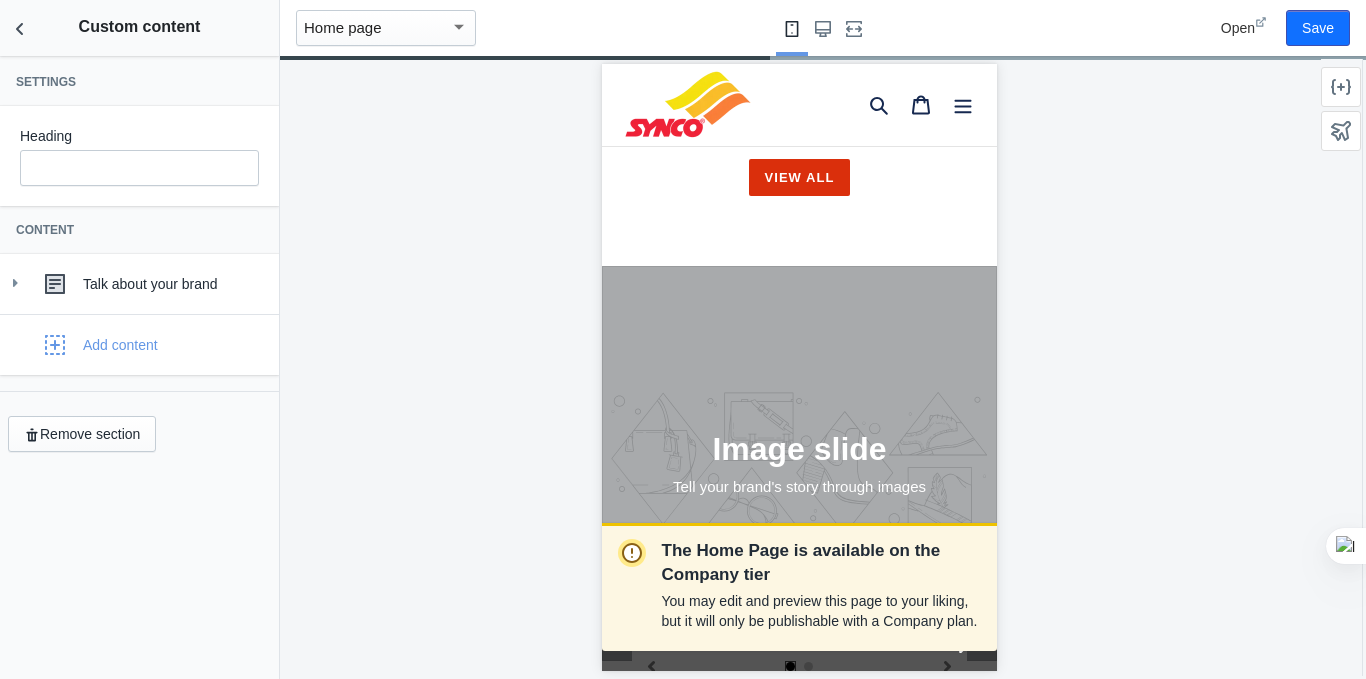 scroll, scrollTop: 995, scrollLeft: 0, axis: vertical 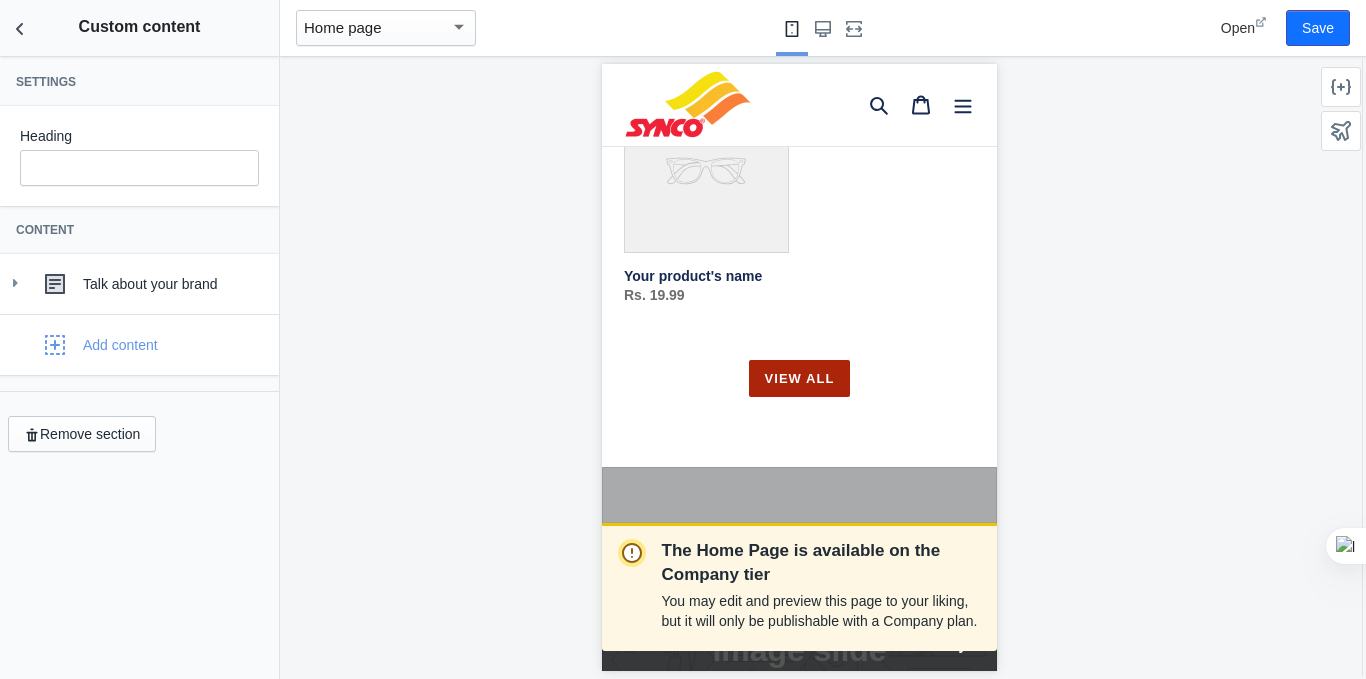 click on "View all" at bounding box center (799, 379) 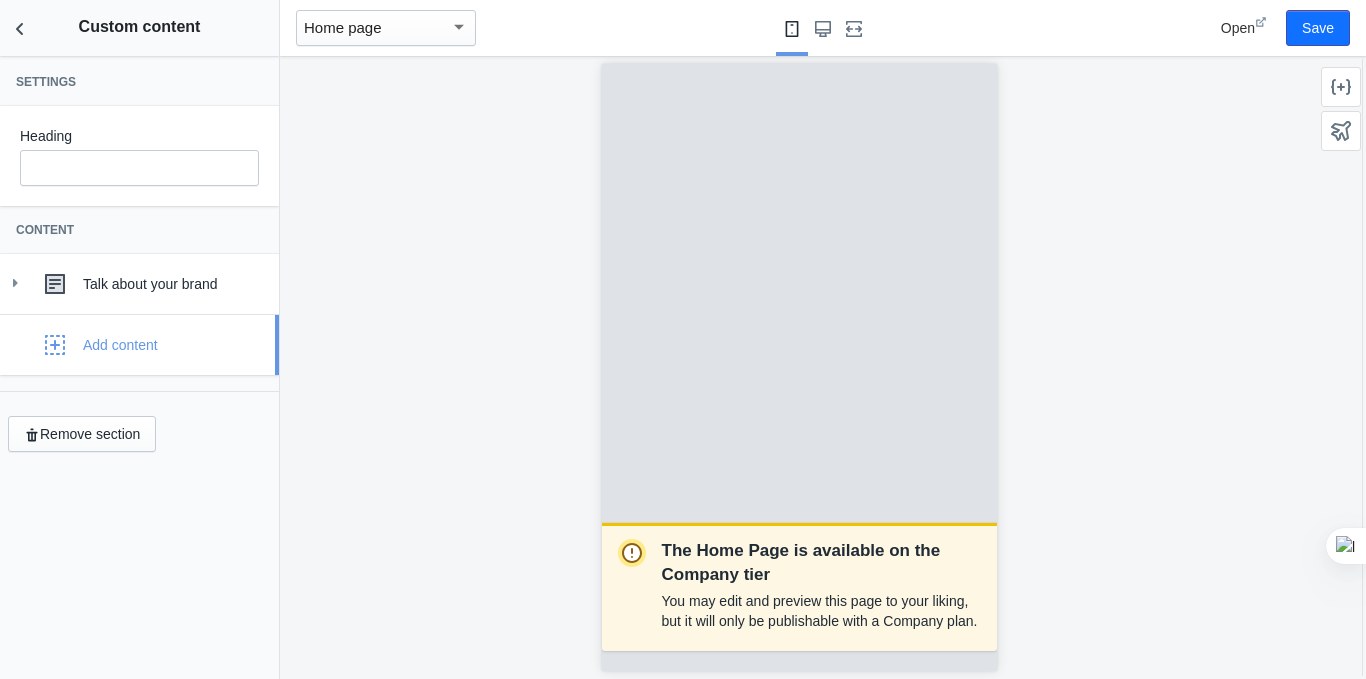scroll, scrollTop: 0, scrollLeft: 0, axis: both 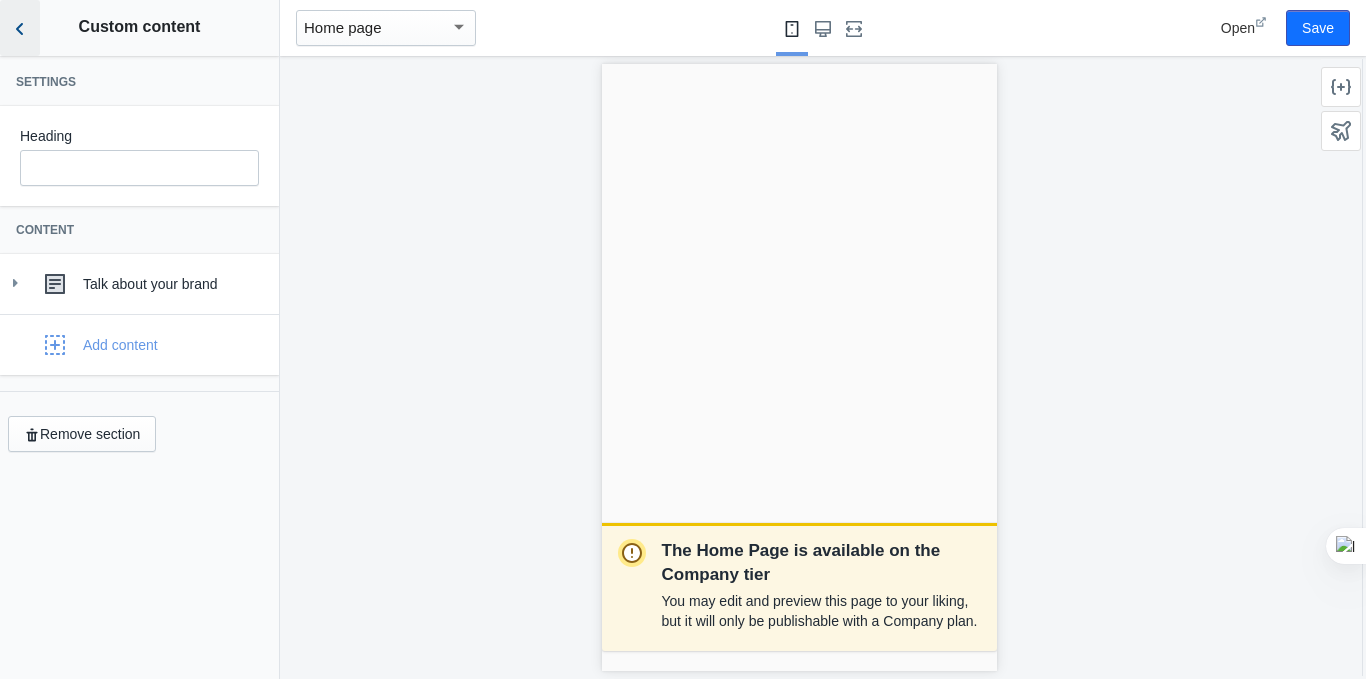 click 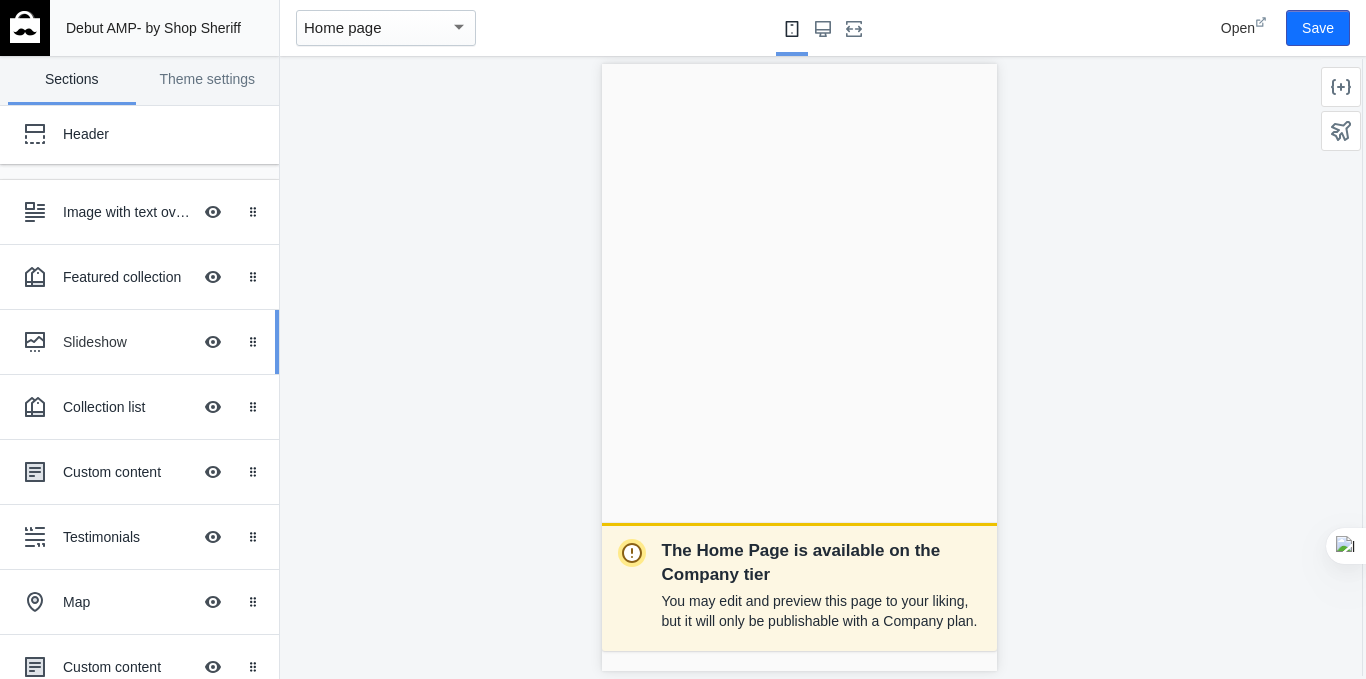 scroll, scrollTop: 0, scrollLeft: 0, axis: both 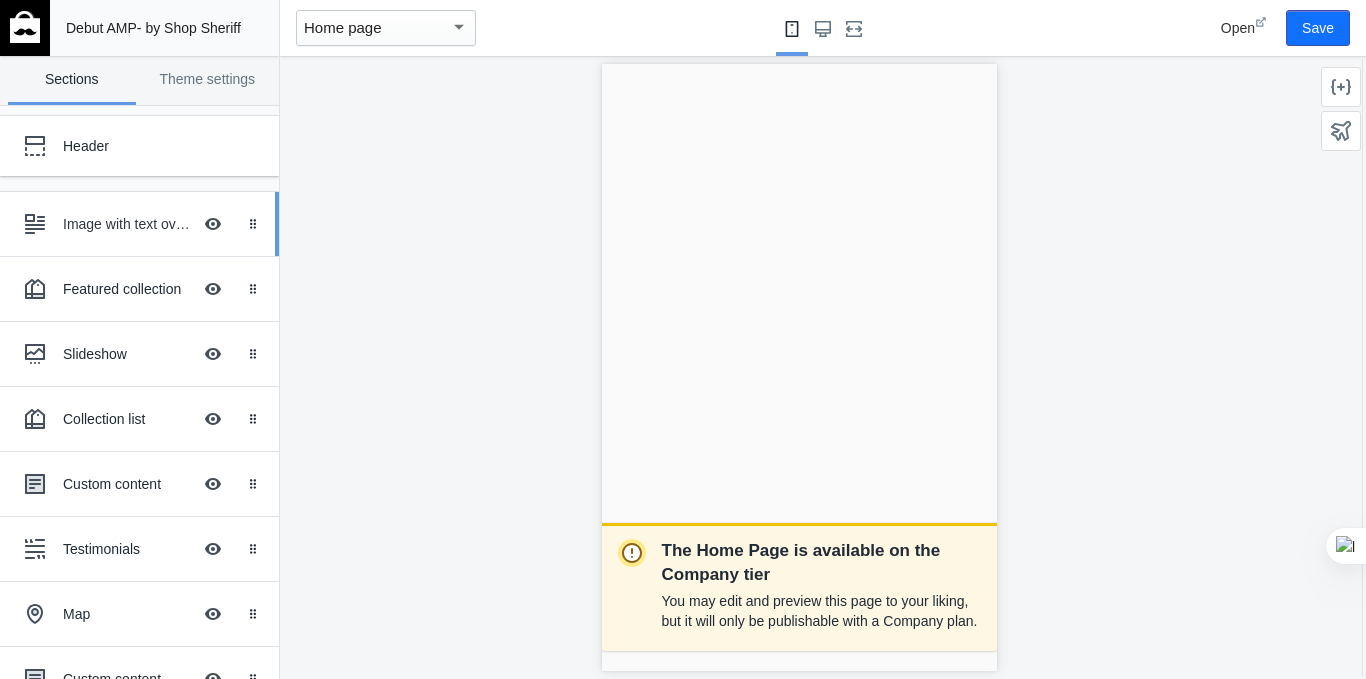 click on "Image with text overlay" at bounding box center (127, 224) 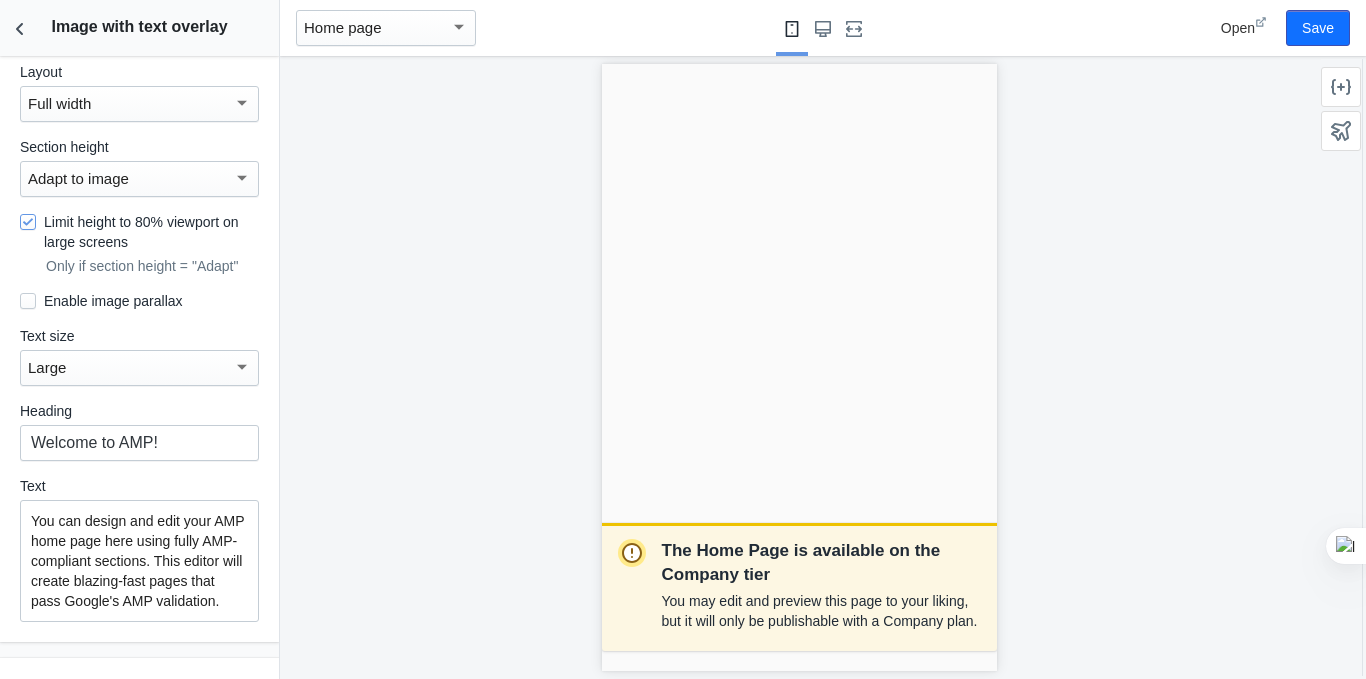 scroll, scrollTop: 785, scrollLeft: 0, axis: vertical 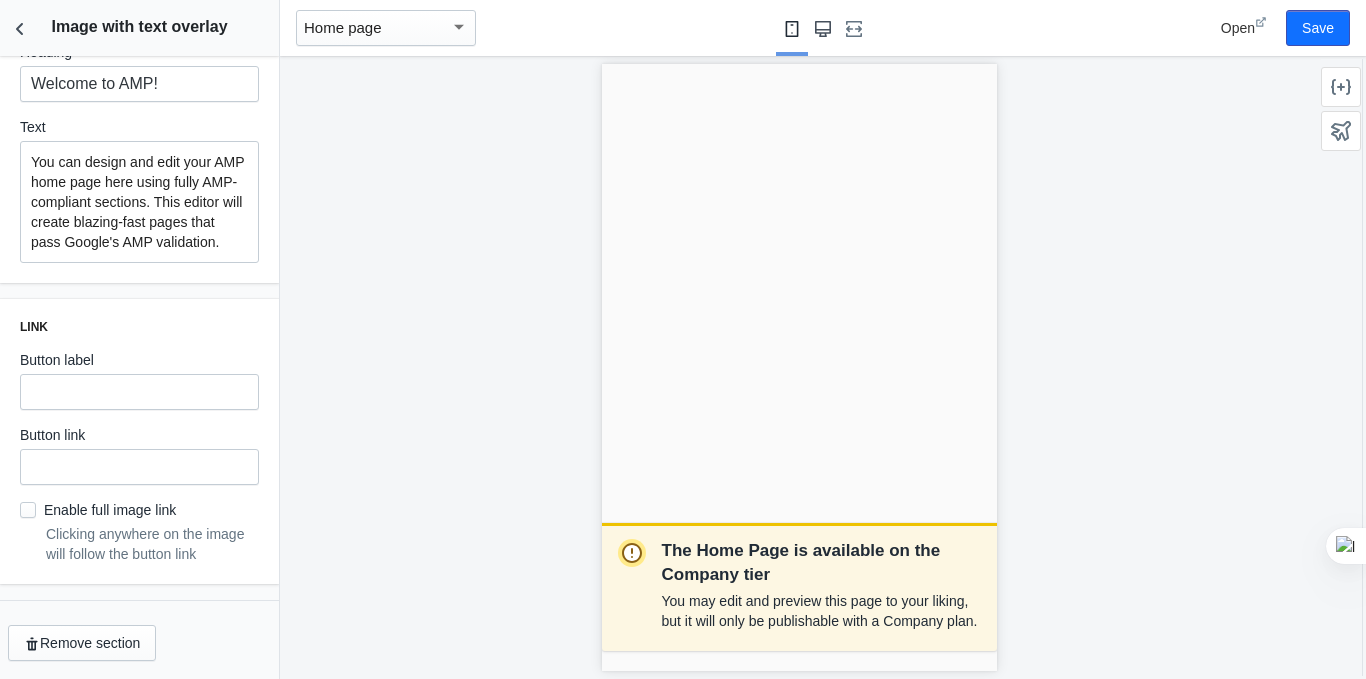 click at bounding box center [823, 28] 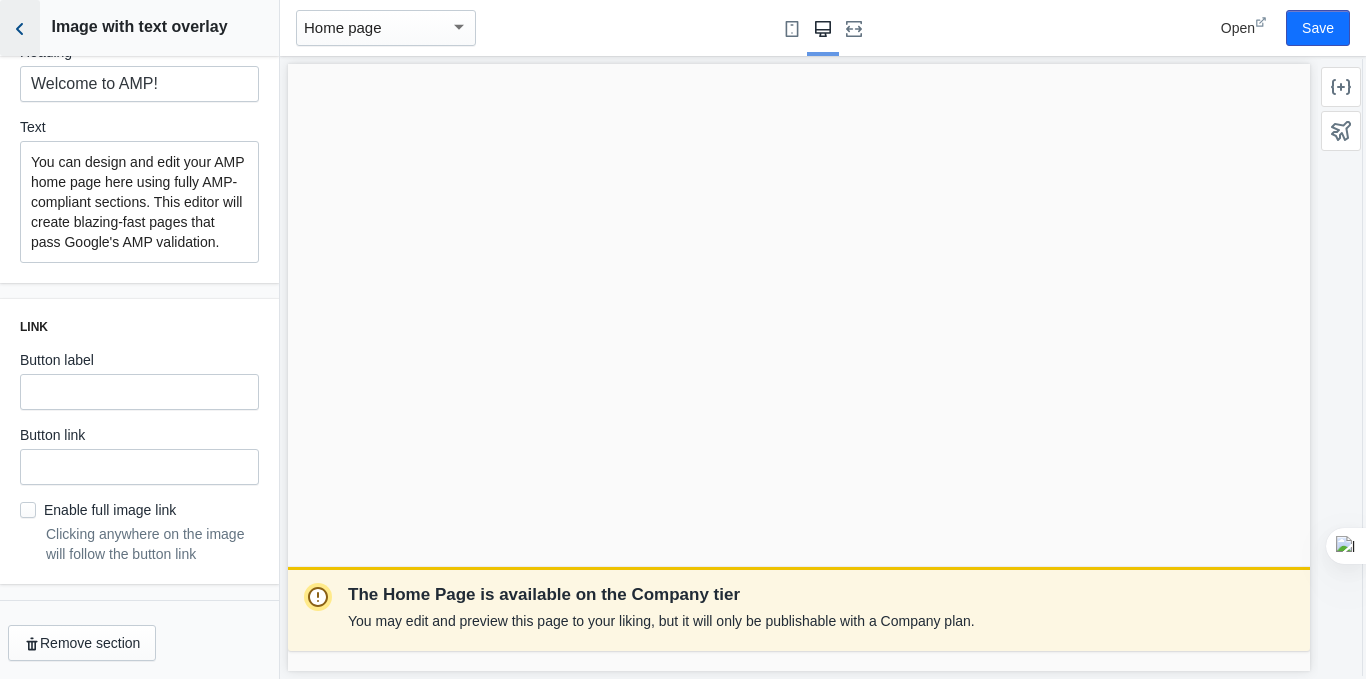 click 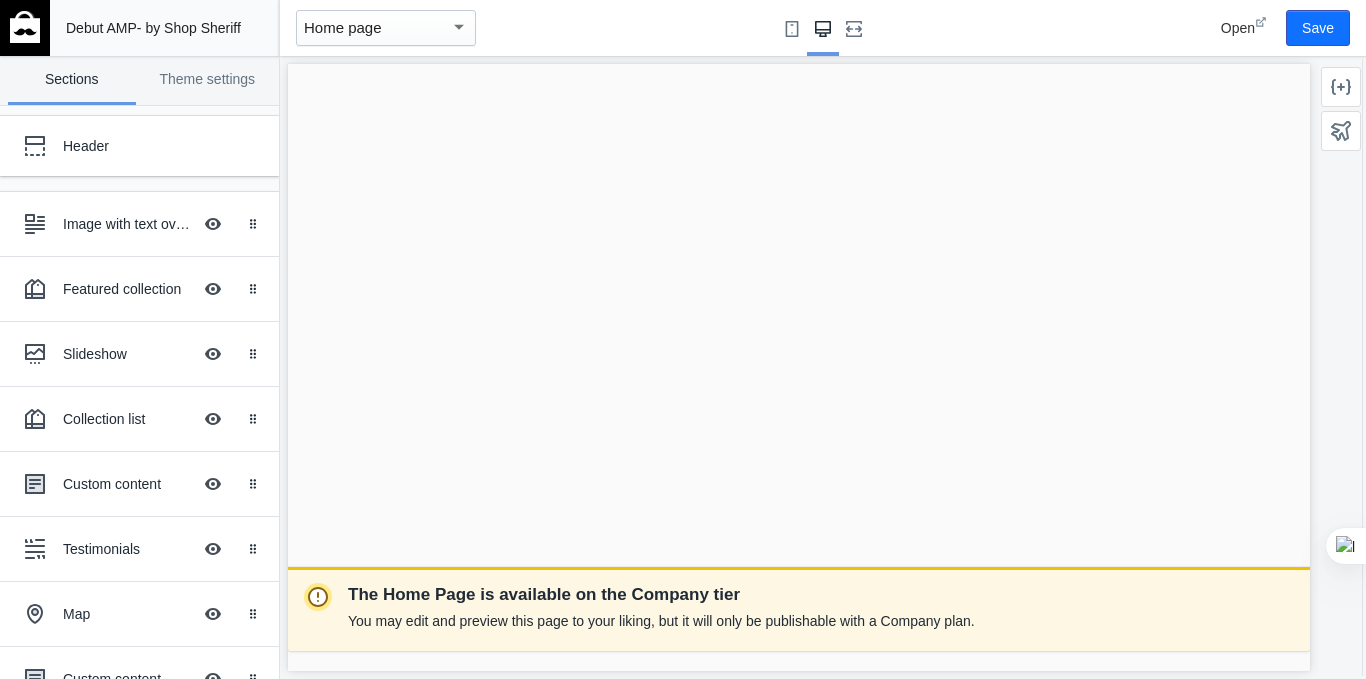 scroll, scrollTop: 743, scrollLeft: 0, axis: vertical 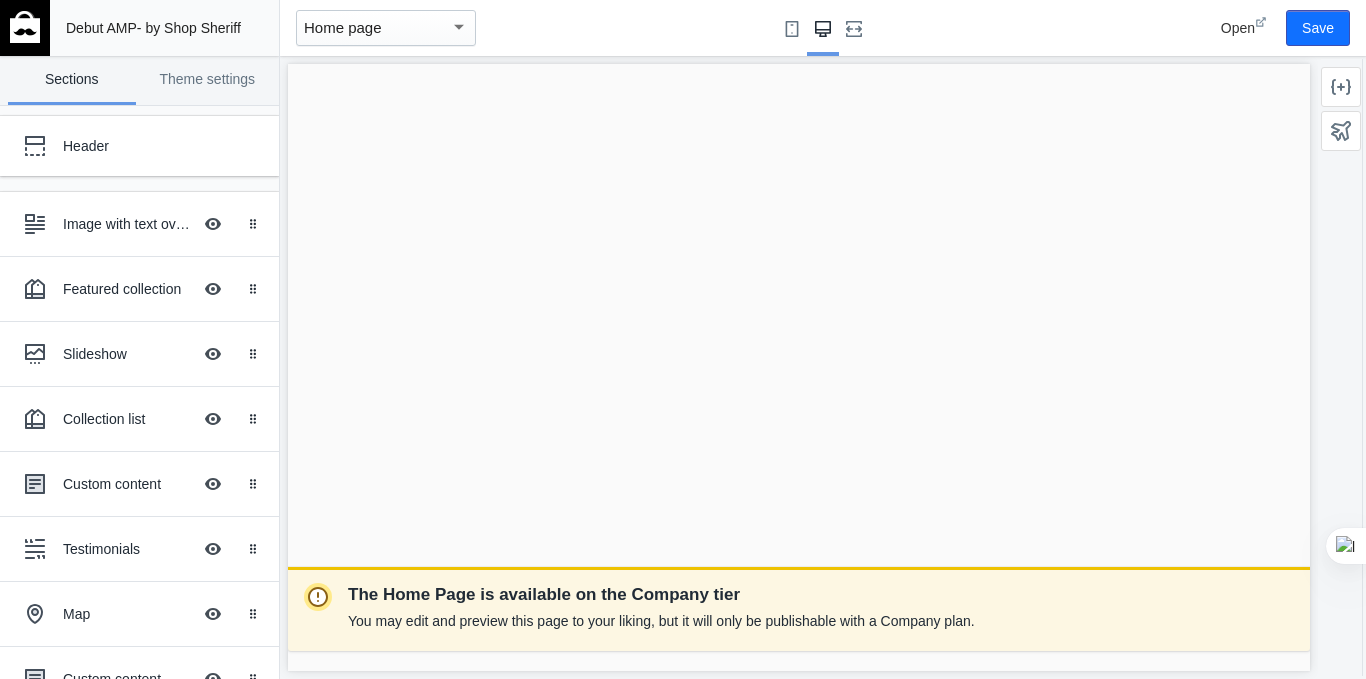 click at bounding box center (25, 27) 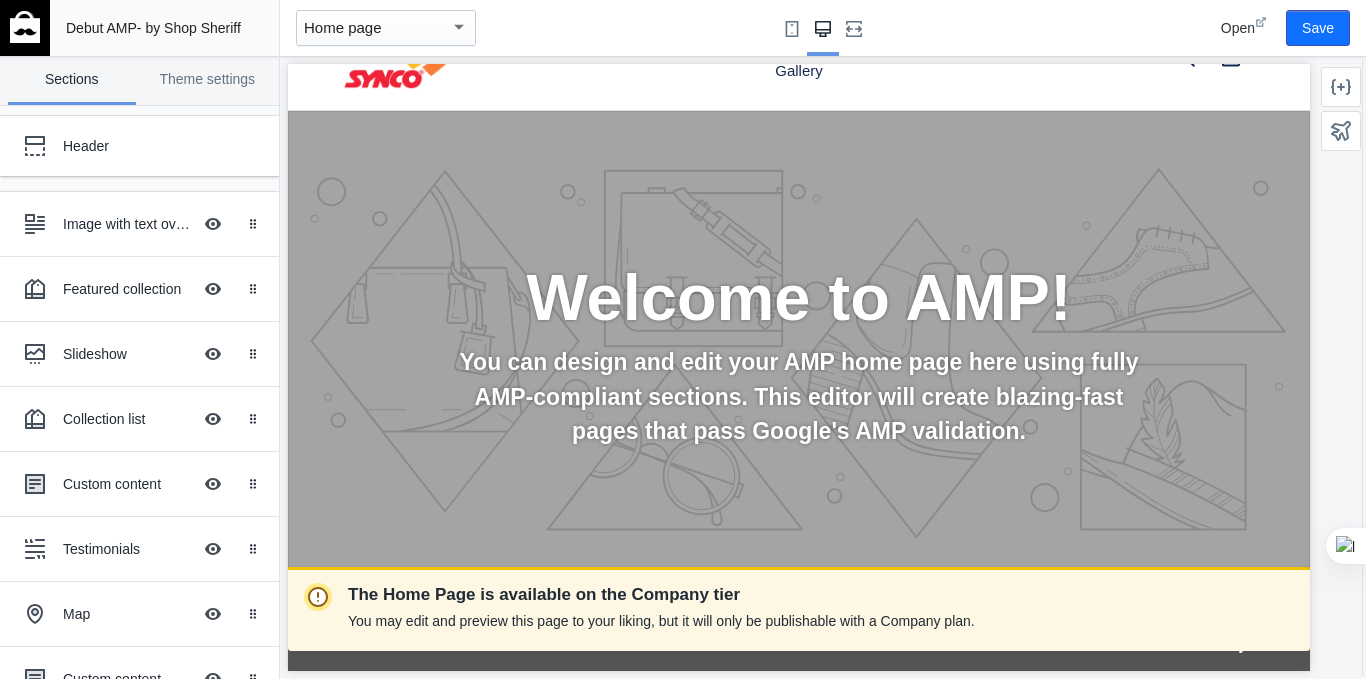 scroll, scrollTop: 537, scrollLeft: 0, axis: vertical 